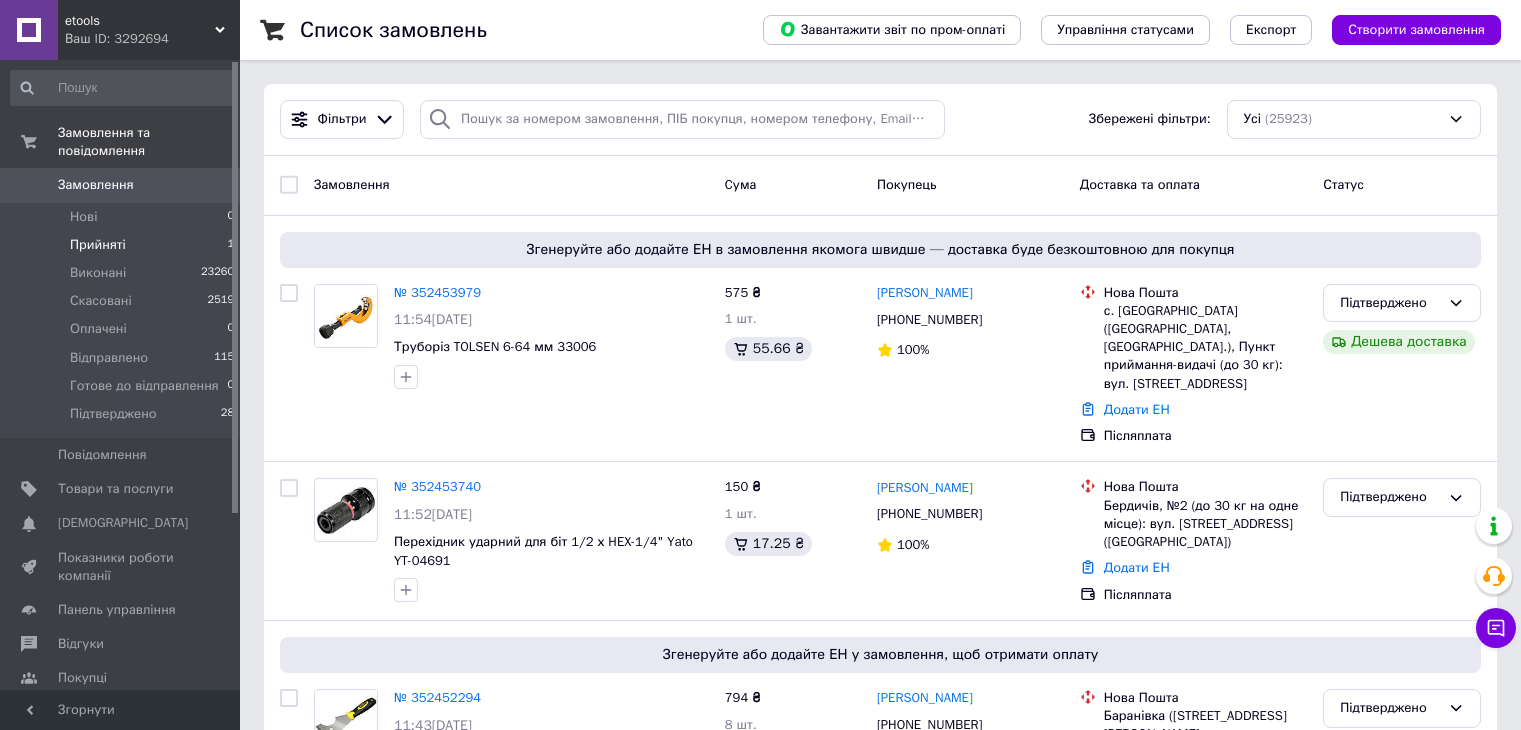 scroll, scrollTop: 0, scrollLeft: 0, axis: both 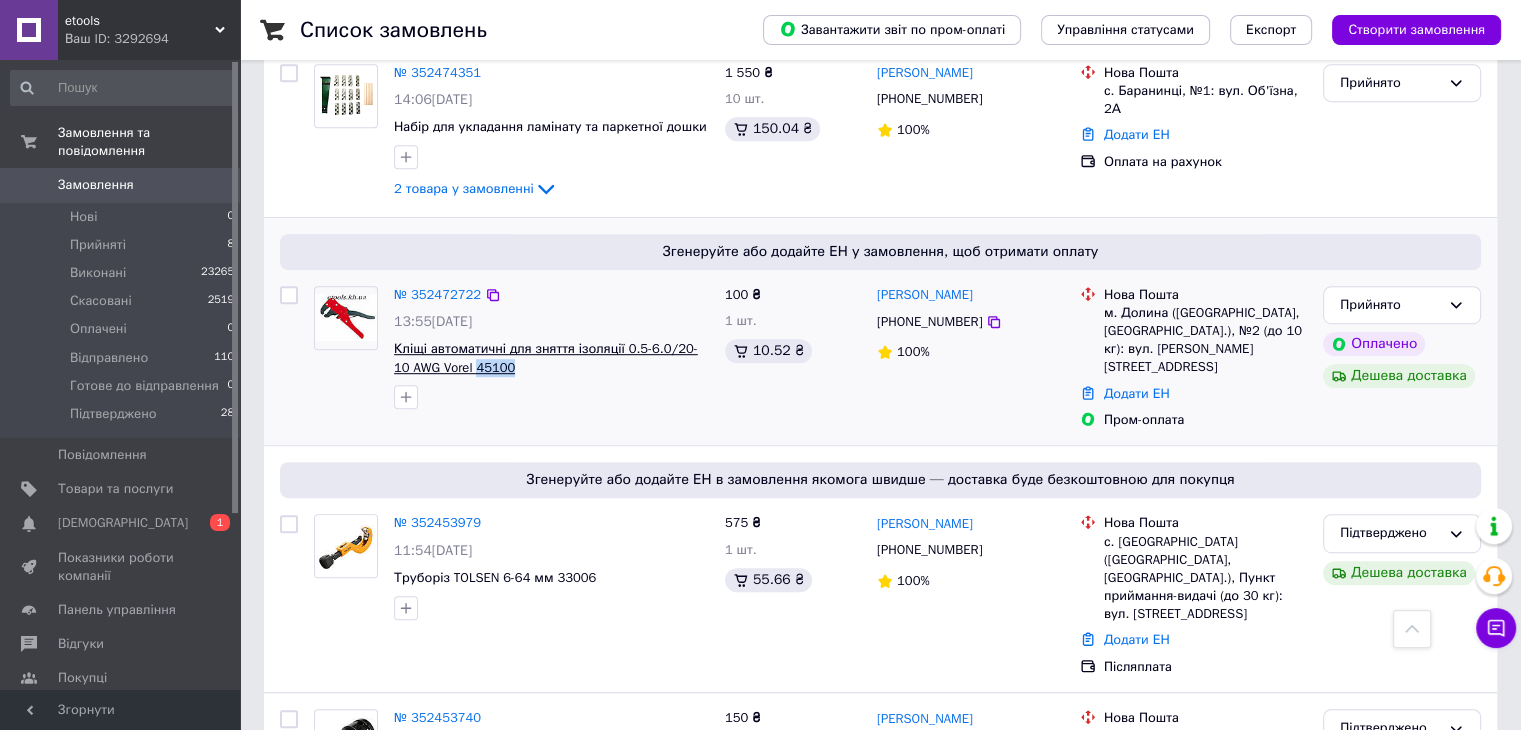 drag, startPoint x: 500, startPoint y: 287, endPoint x: 459, endPoint y: 288, distance: 41.01219 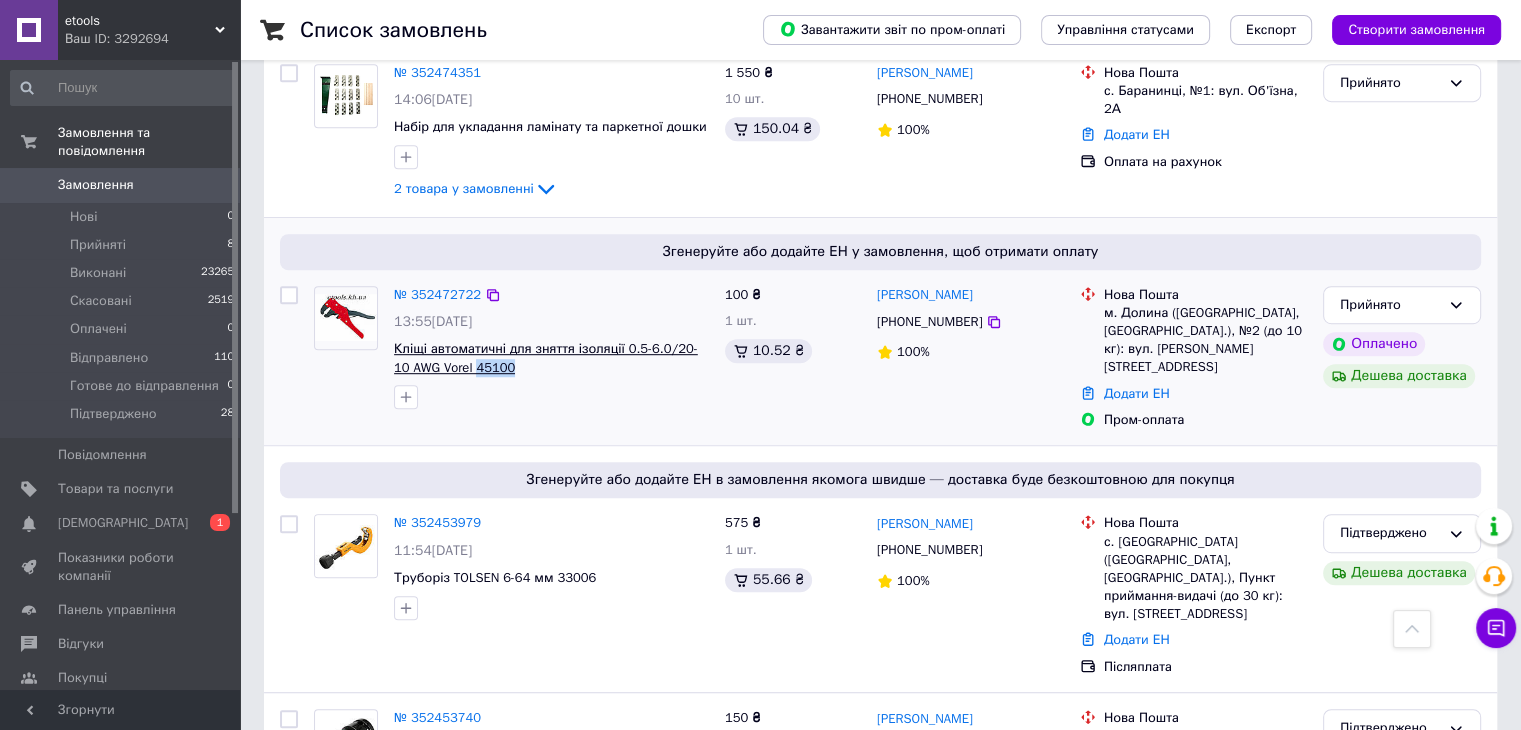 copy on "45100" 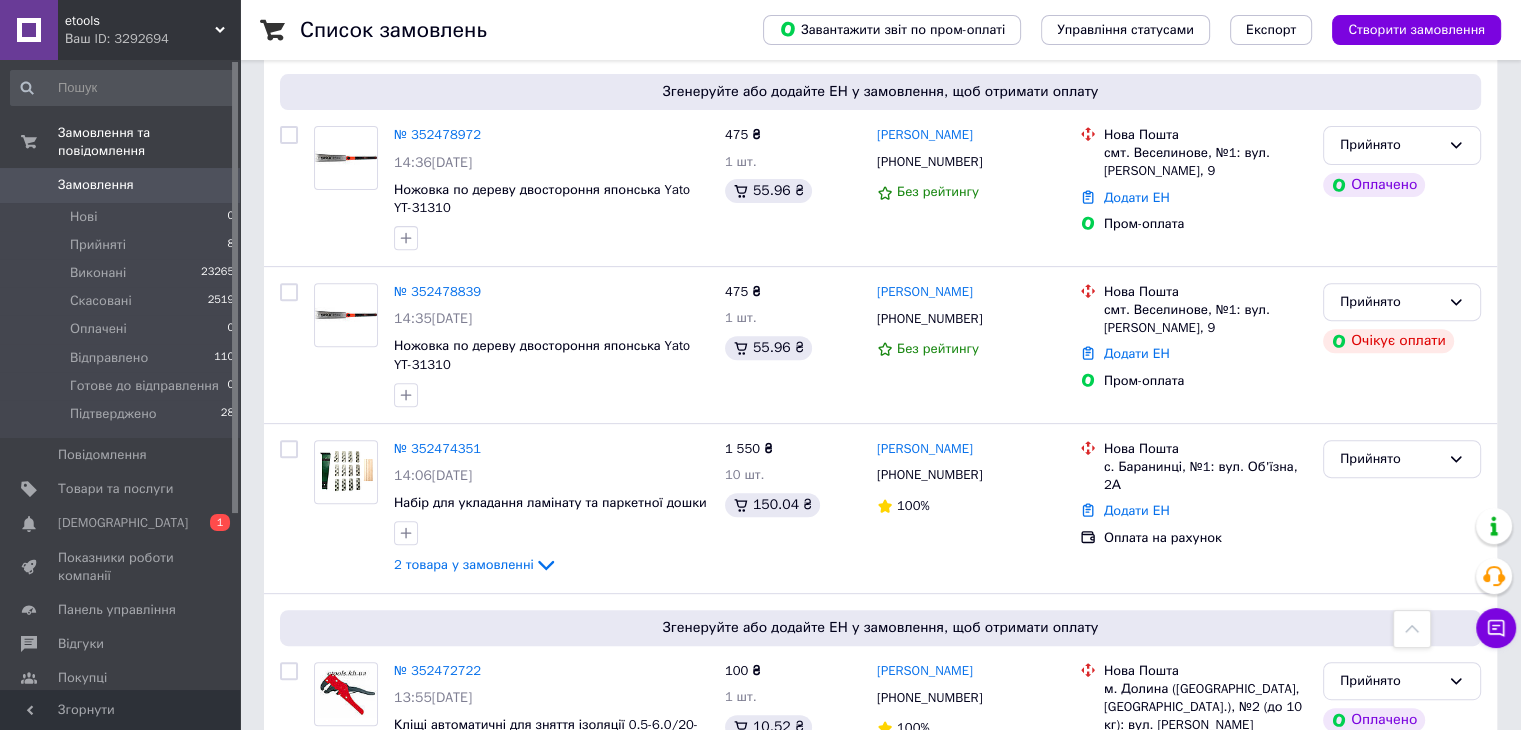 scroll, scrollTop: 700, scrollLeft: 0, axis: vertical 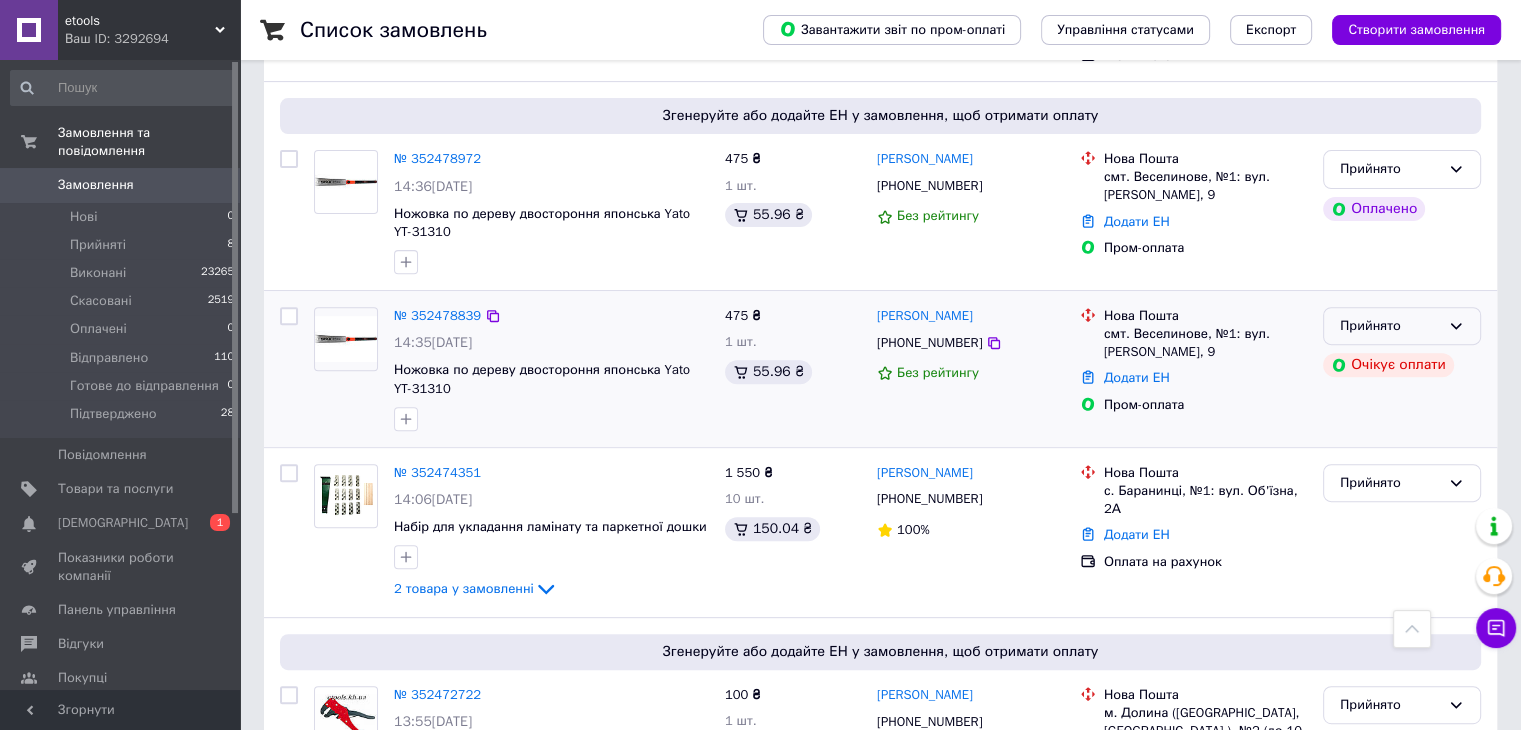 click on "Прийнято" at bounding box center (1402, 326) 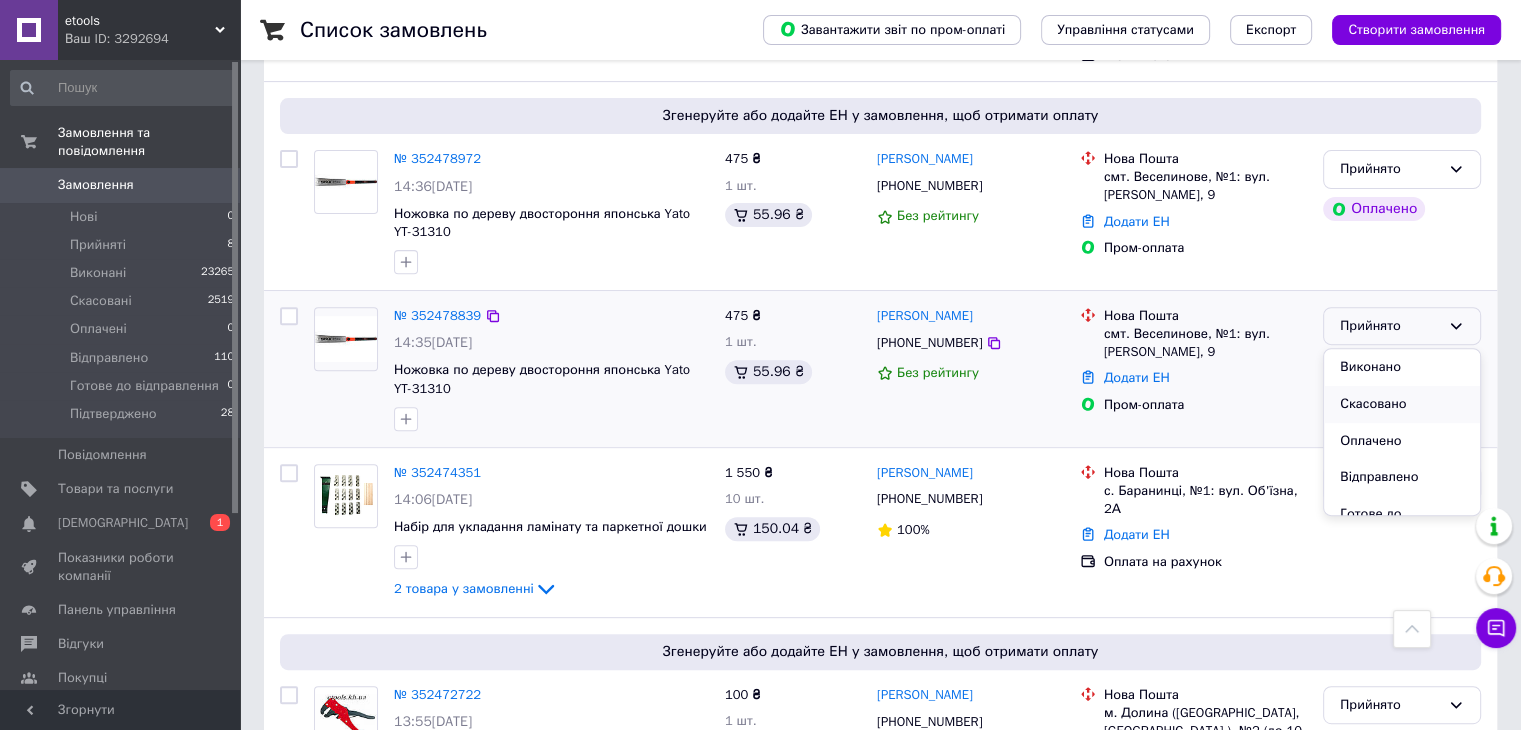 click on "Скасовано" at bounding box center (1402, 404) 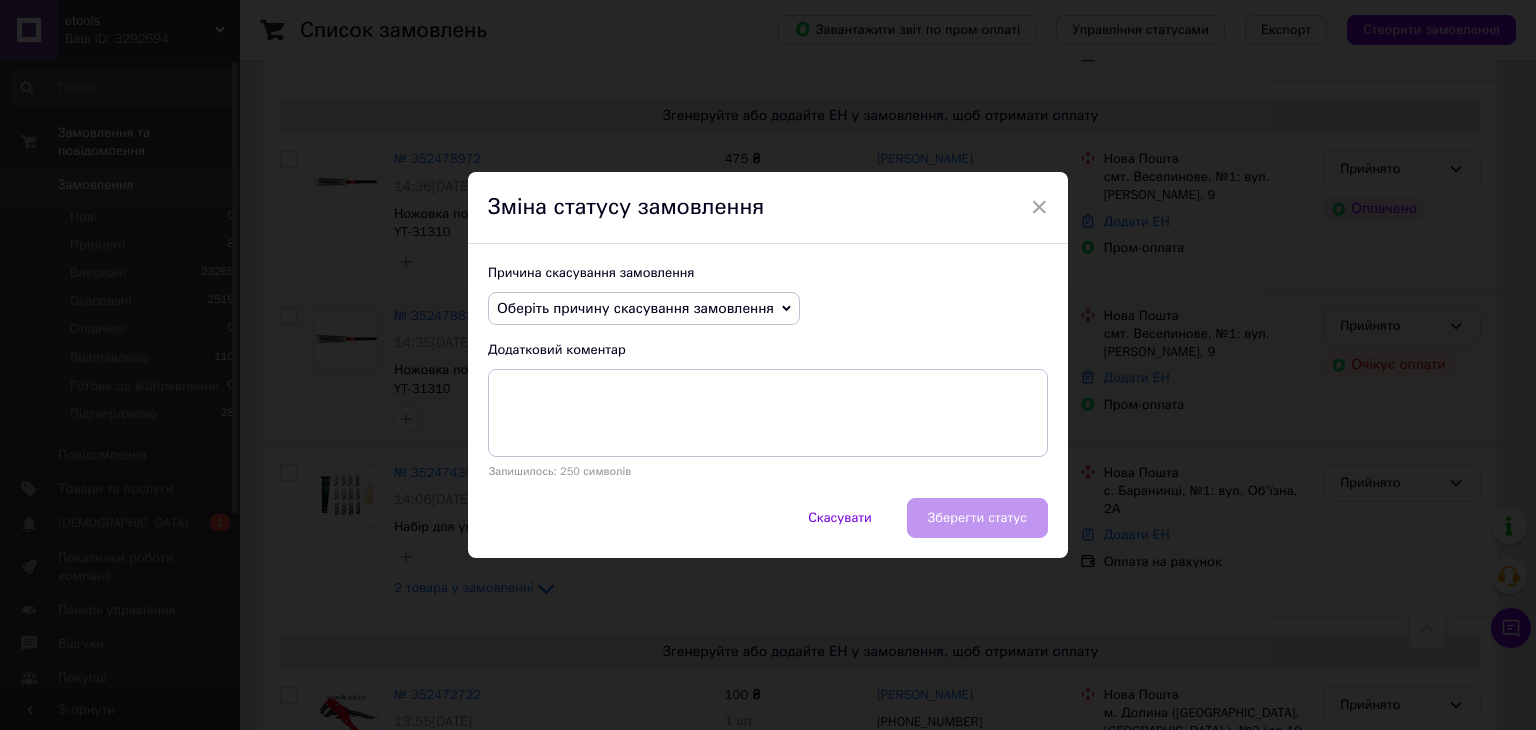 click on "Оберіть причину скасування замовлення" at bounding box center (635, 308) 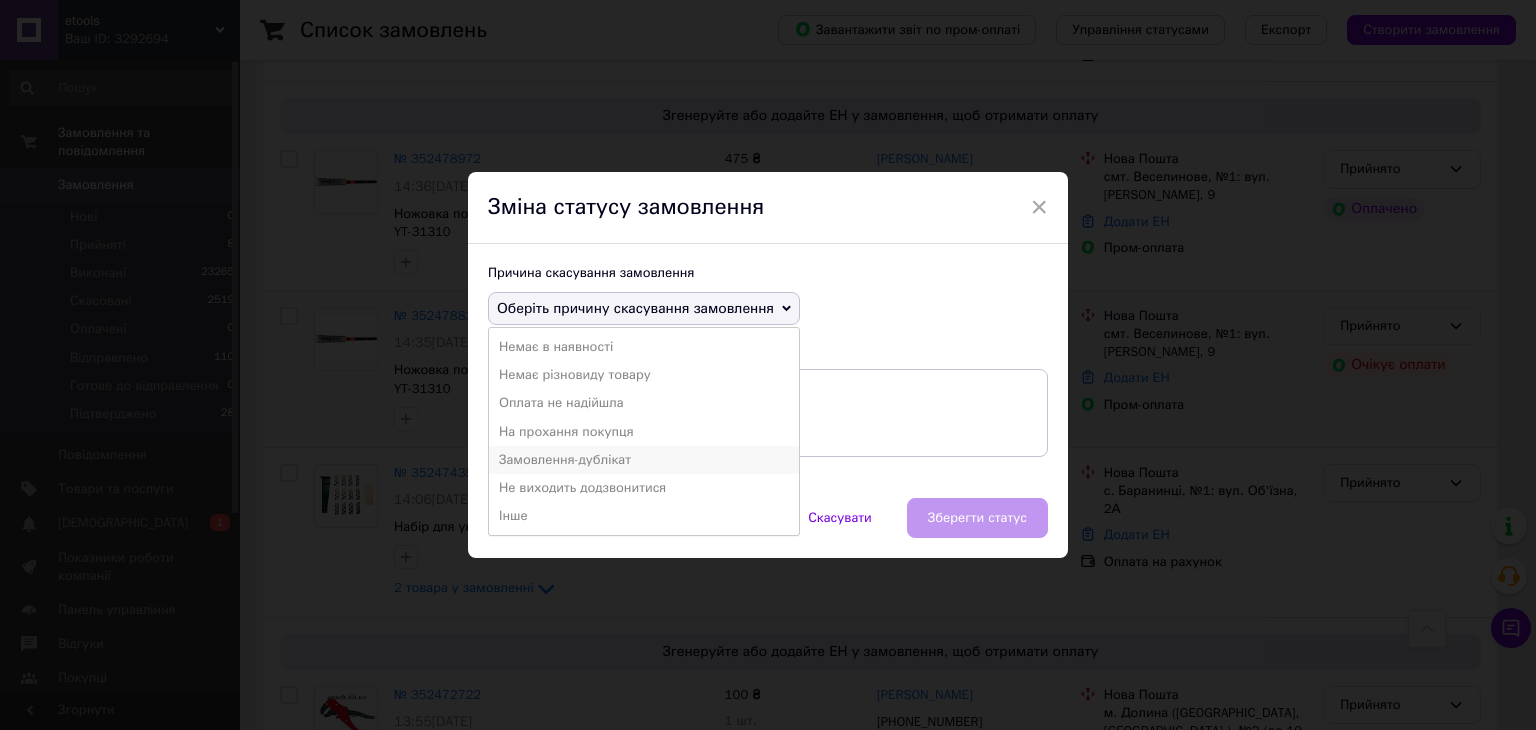click on "Замовлення-дублікат" at bounding box center [644, 460] 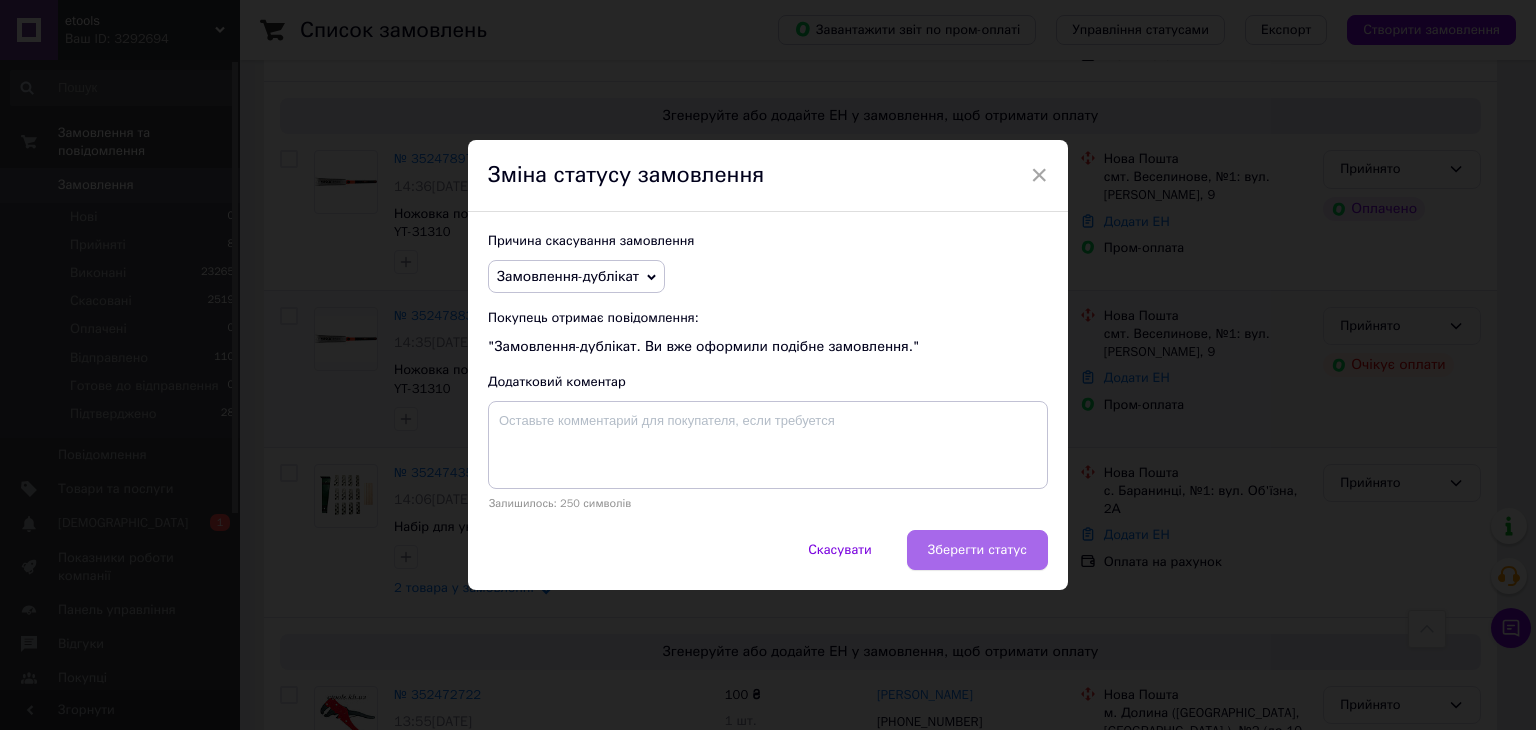 click on "Зберегти статус" at bounding box center (977, 550) 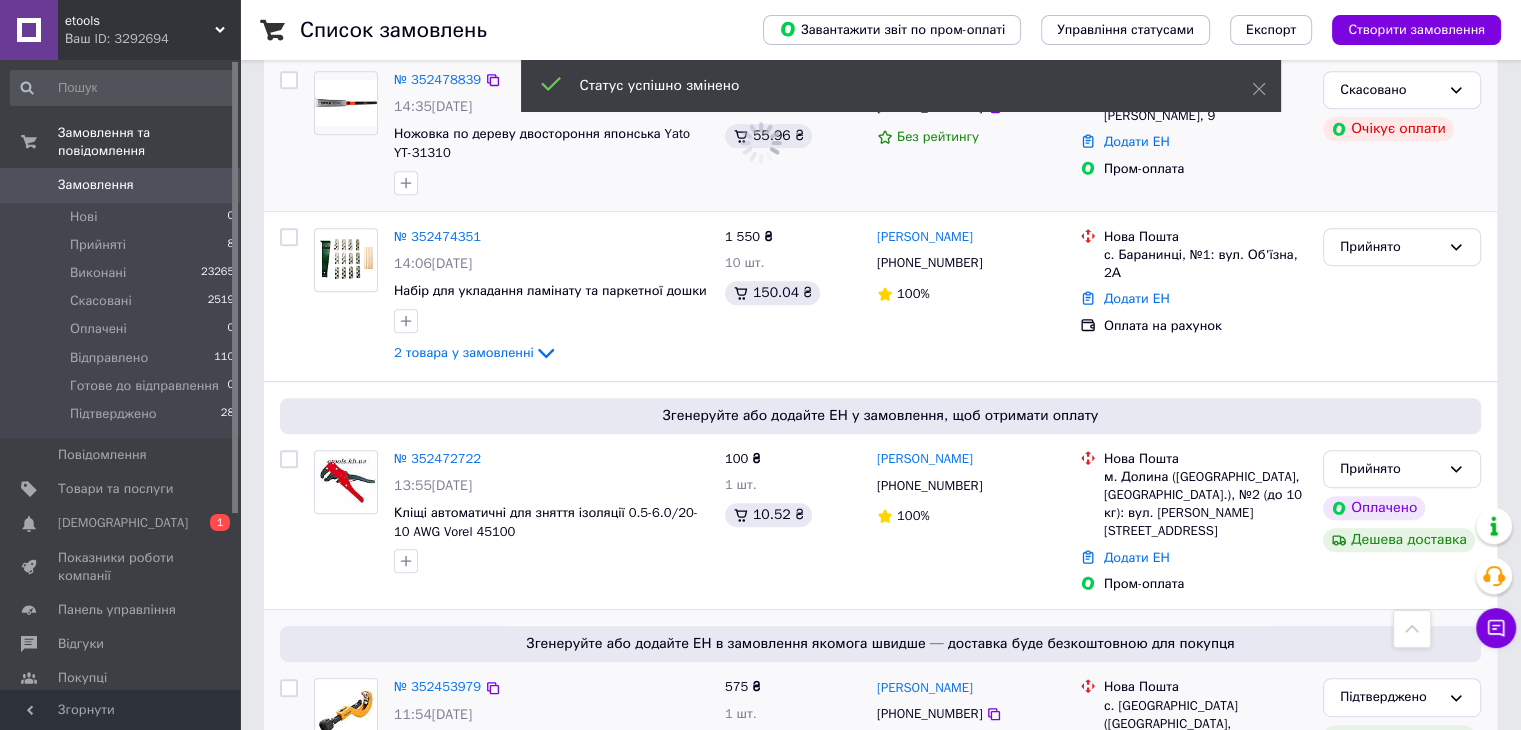 scroll, scrollTop: 1000, scrollLeft: 0, axis: vertical 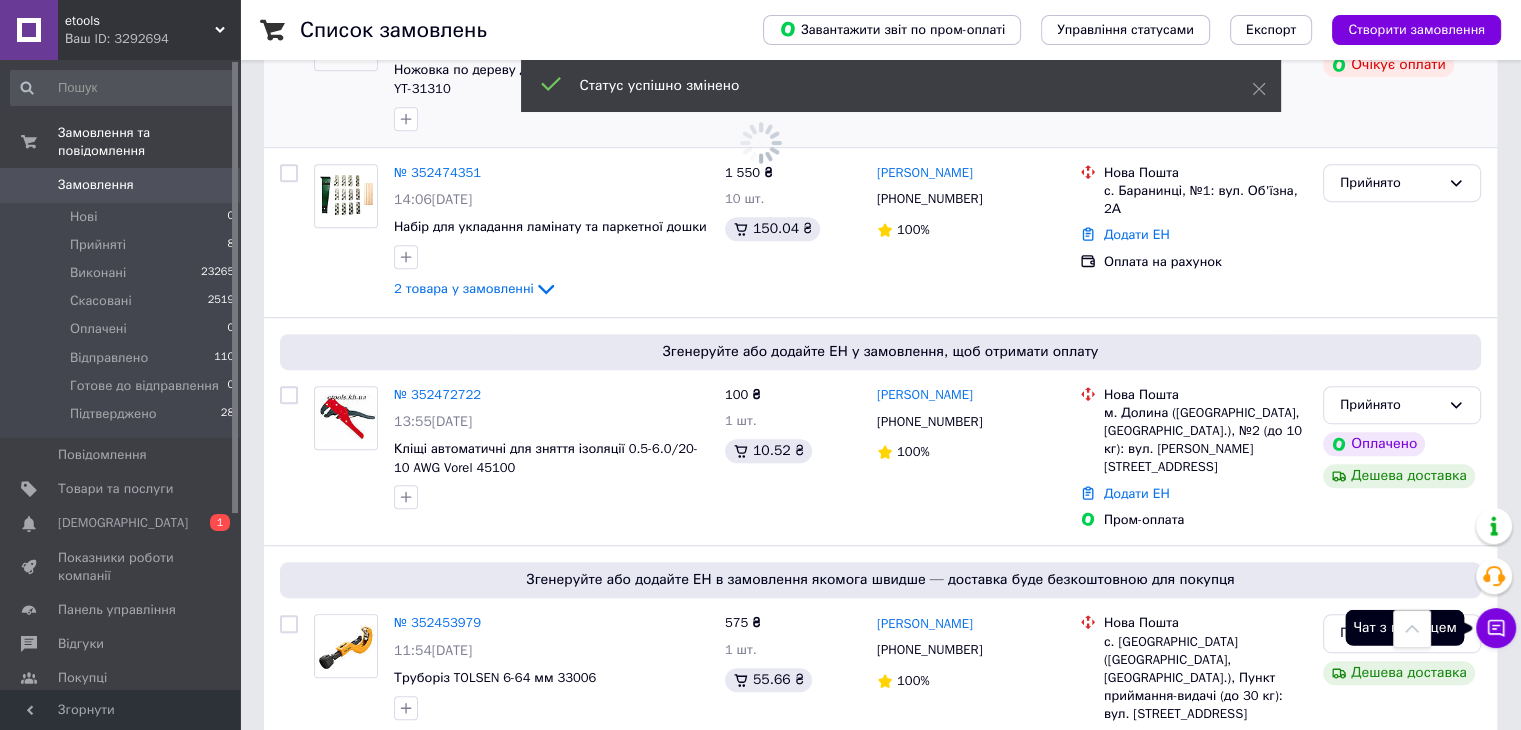 click 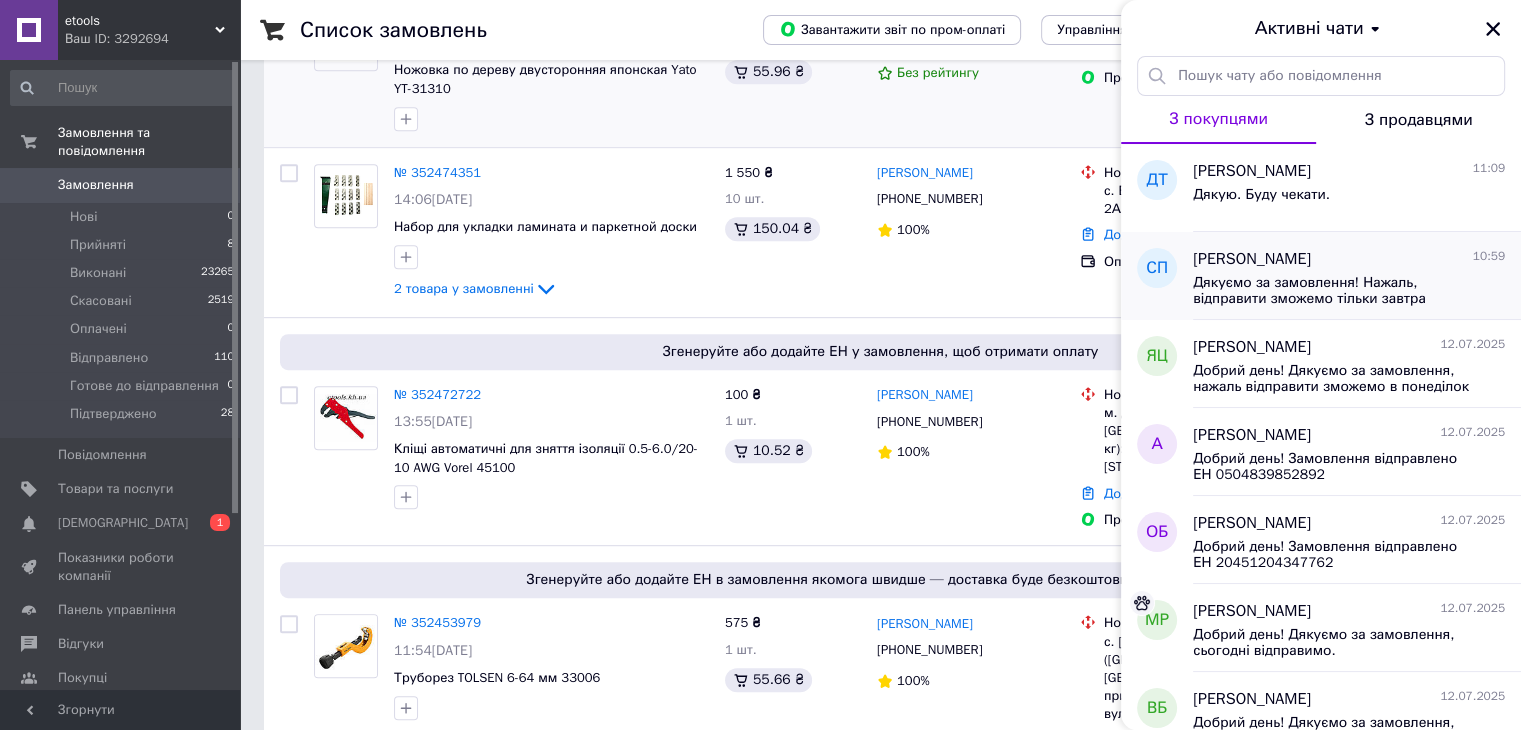 click on "[PERSON_NAME]" at bounding box center [1252, 259] 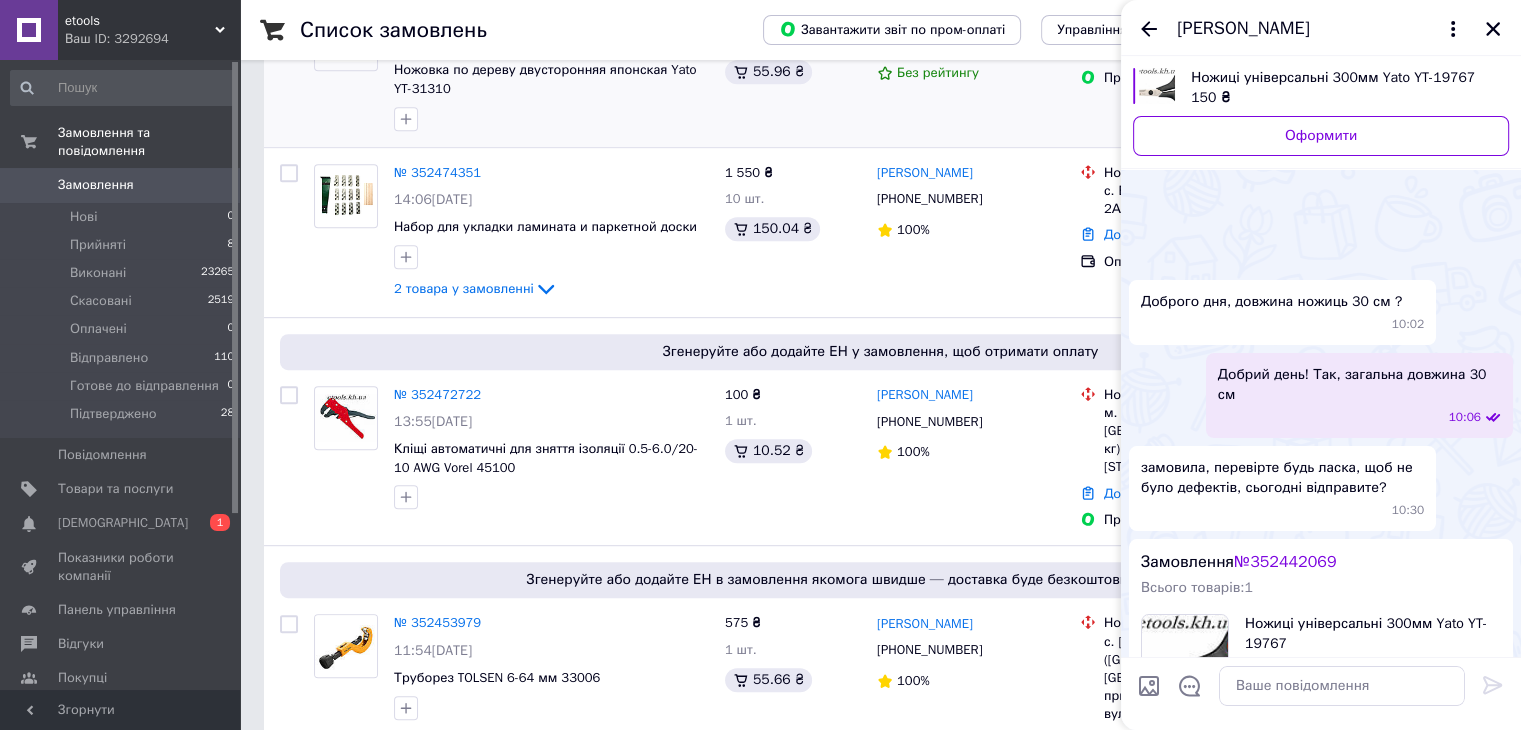 scroll, scrollTop: 258, scrollLeft: 0, axis: vertical 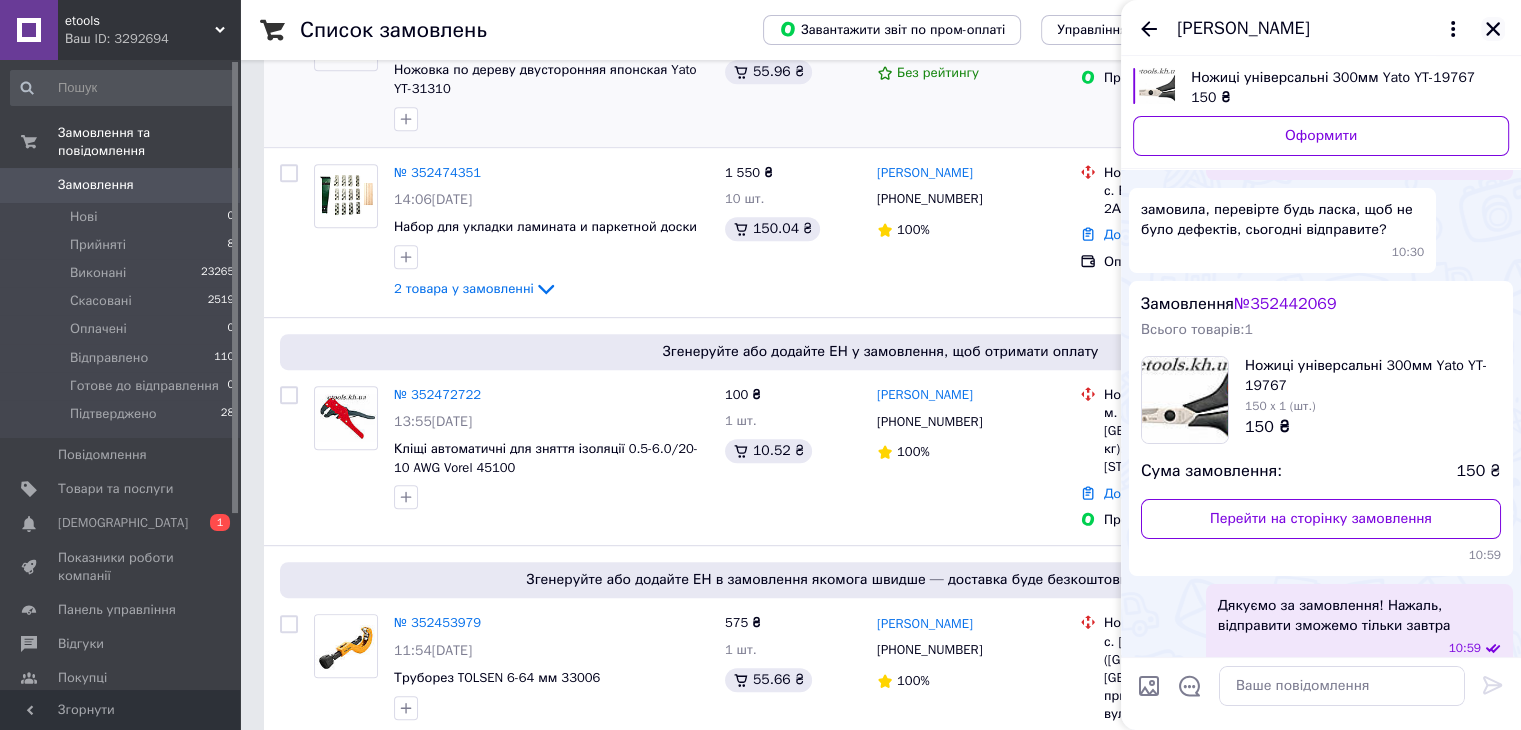 click 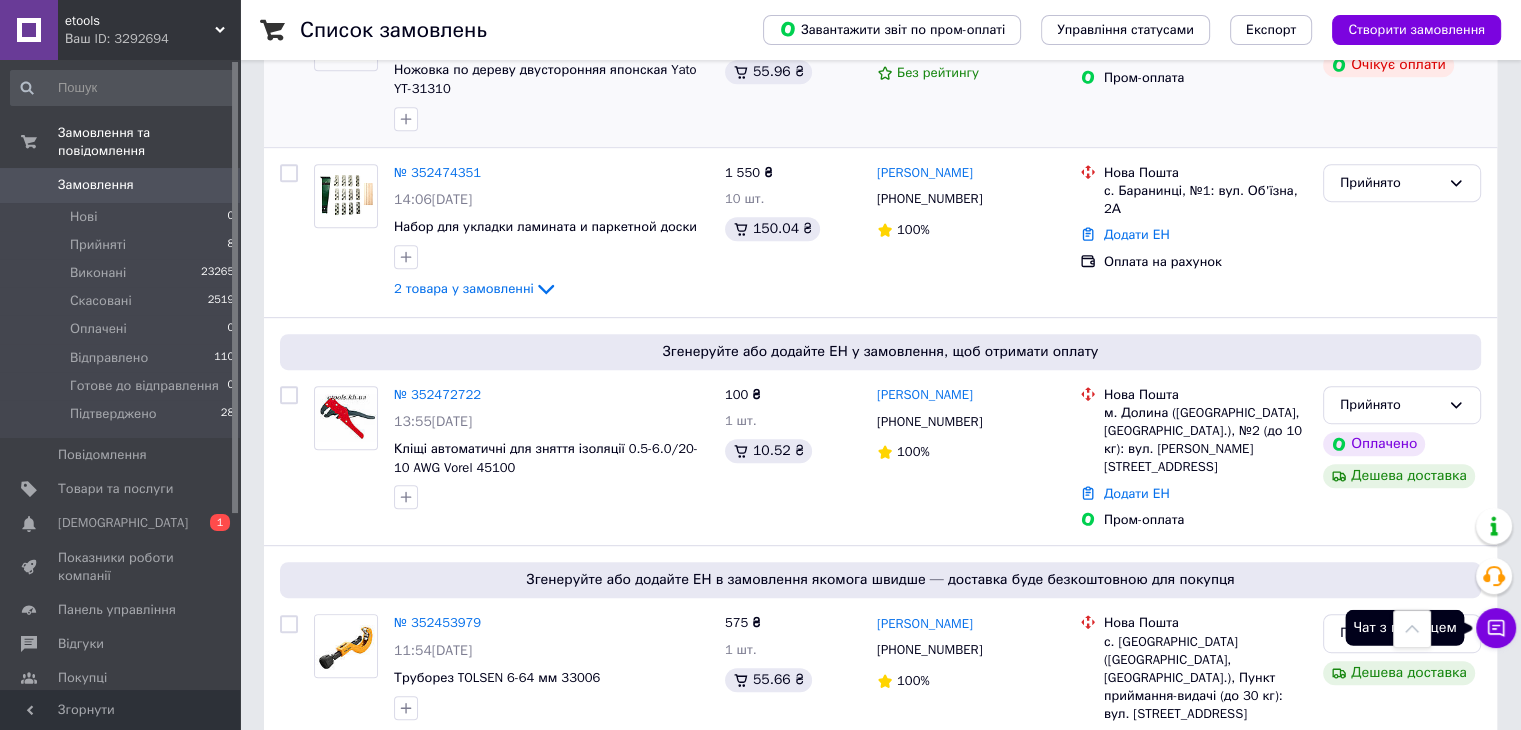 click 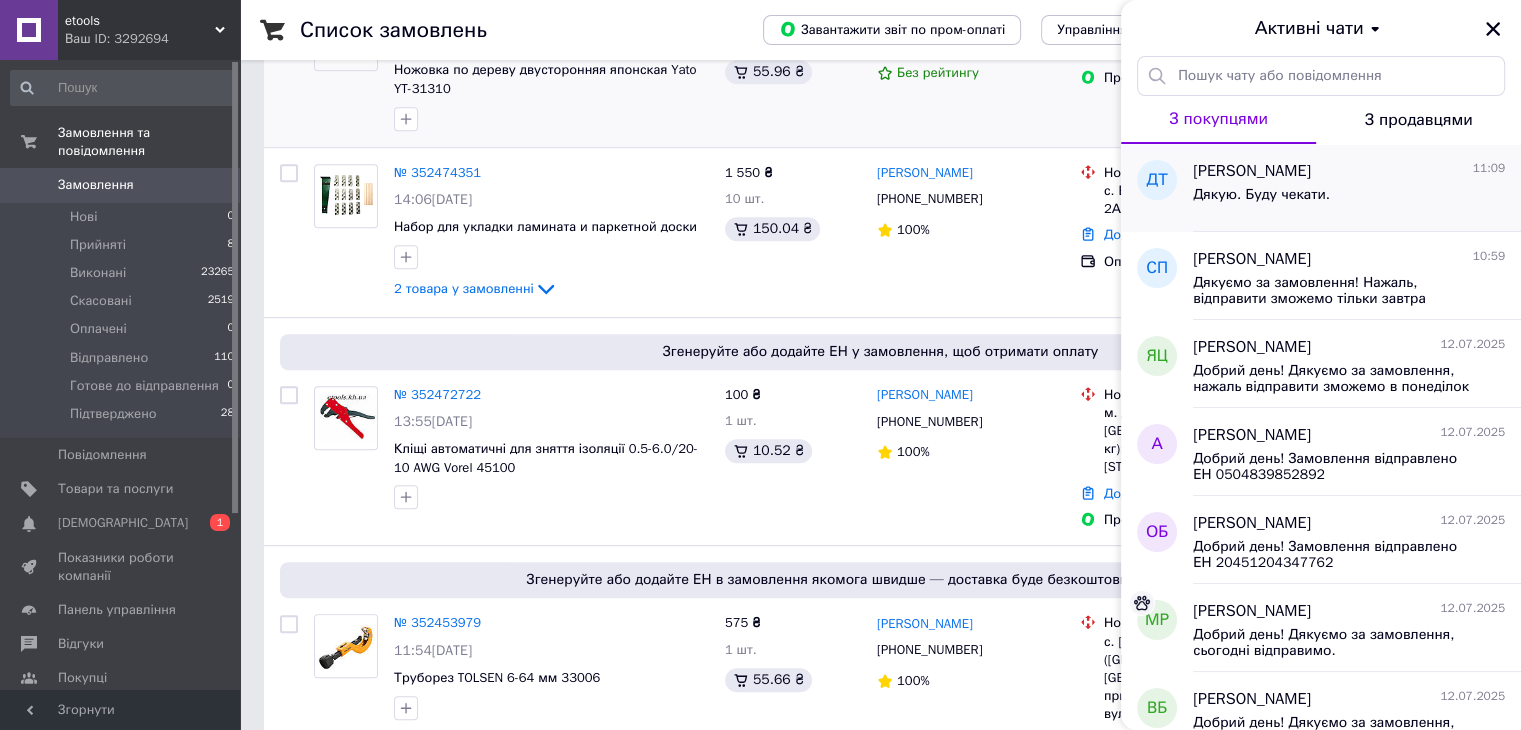 click on "Дякую. Буду чекати." at bounding box center (1261, 195) 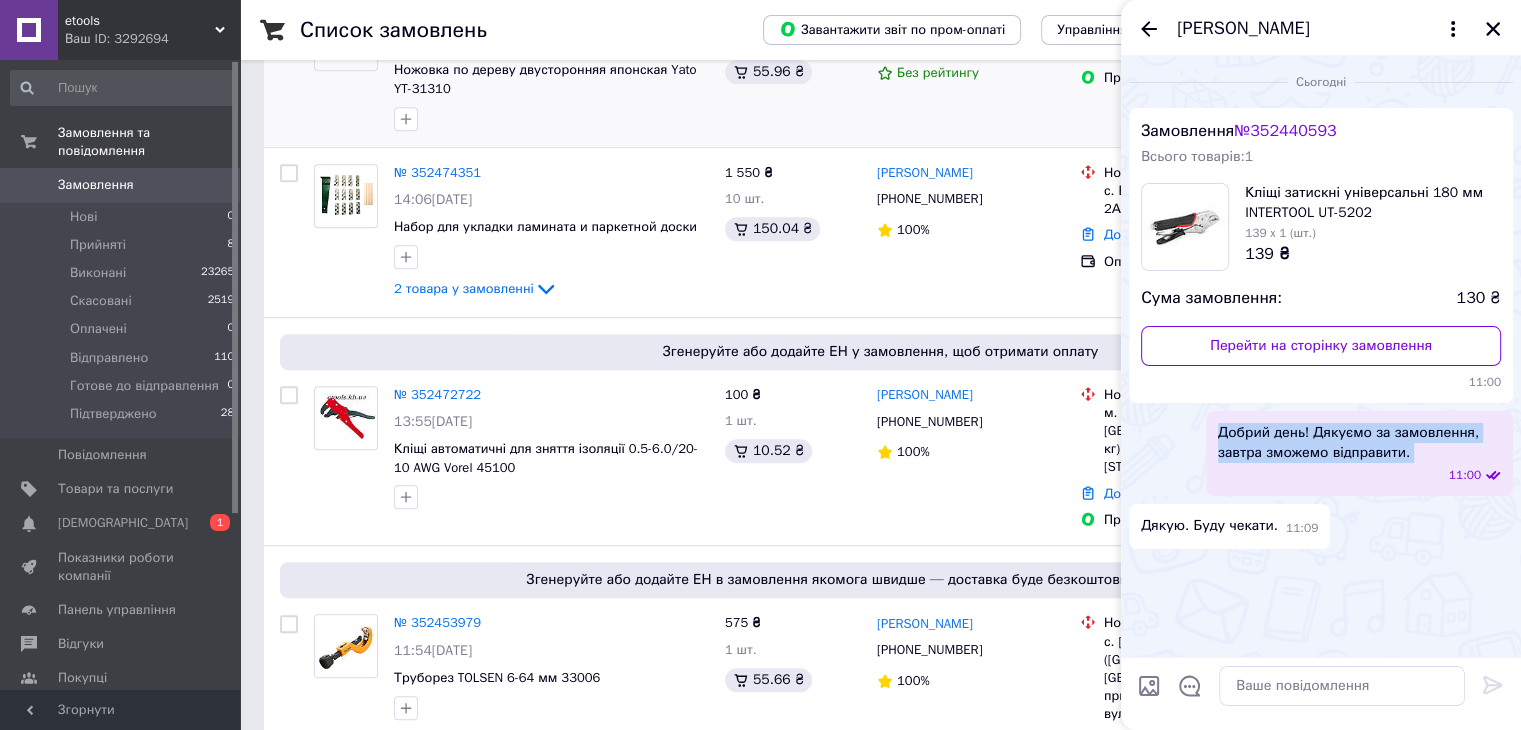 drag, startPoint x: 1216, startPoint y: 433, endPoint x: 1412, endPoint y: 465, distance: 198.59506 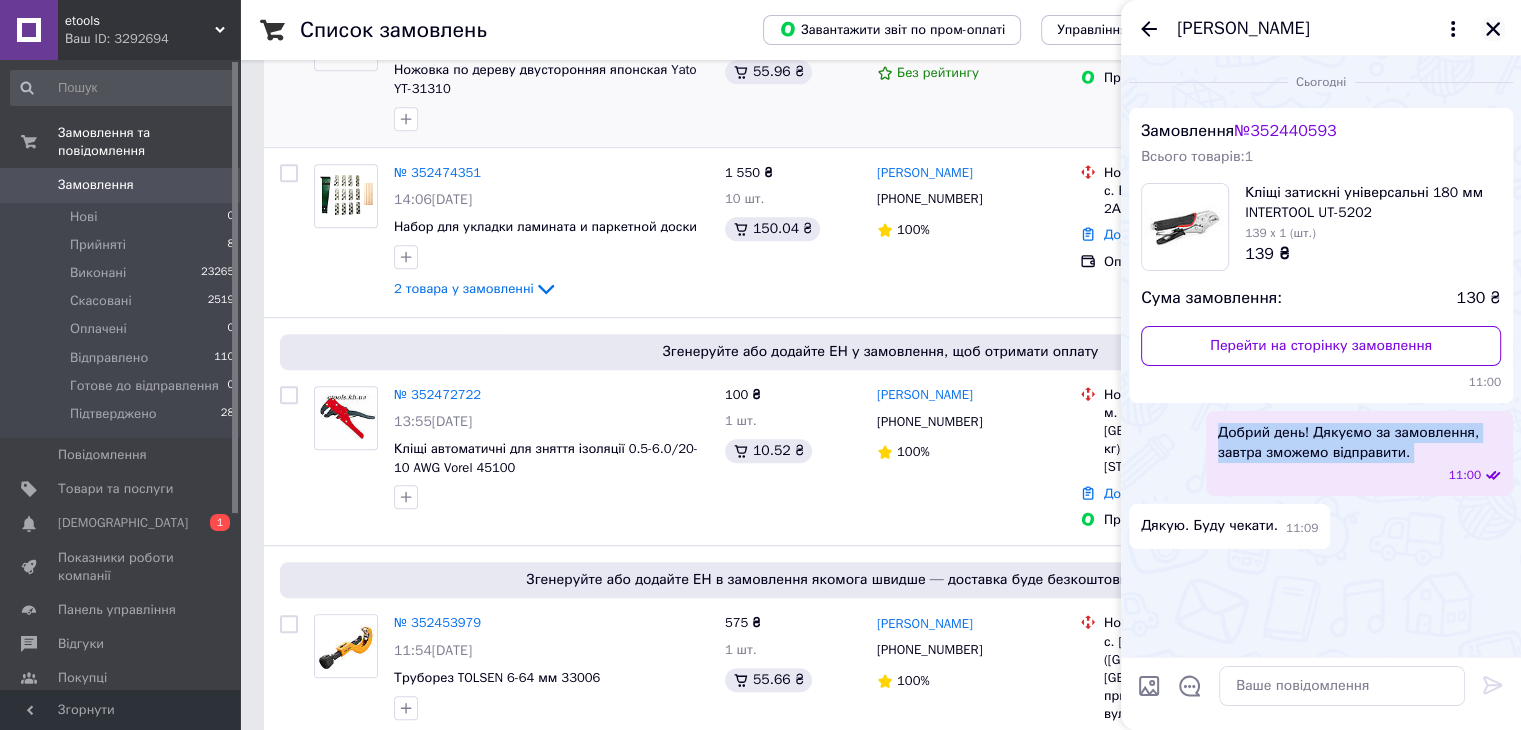 click 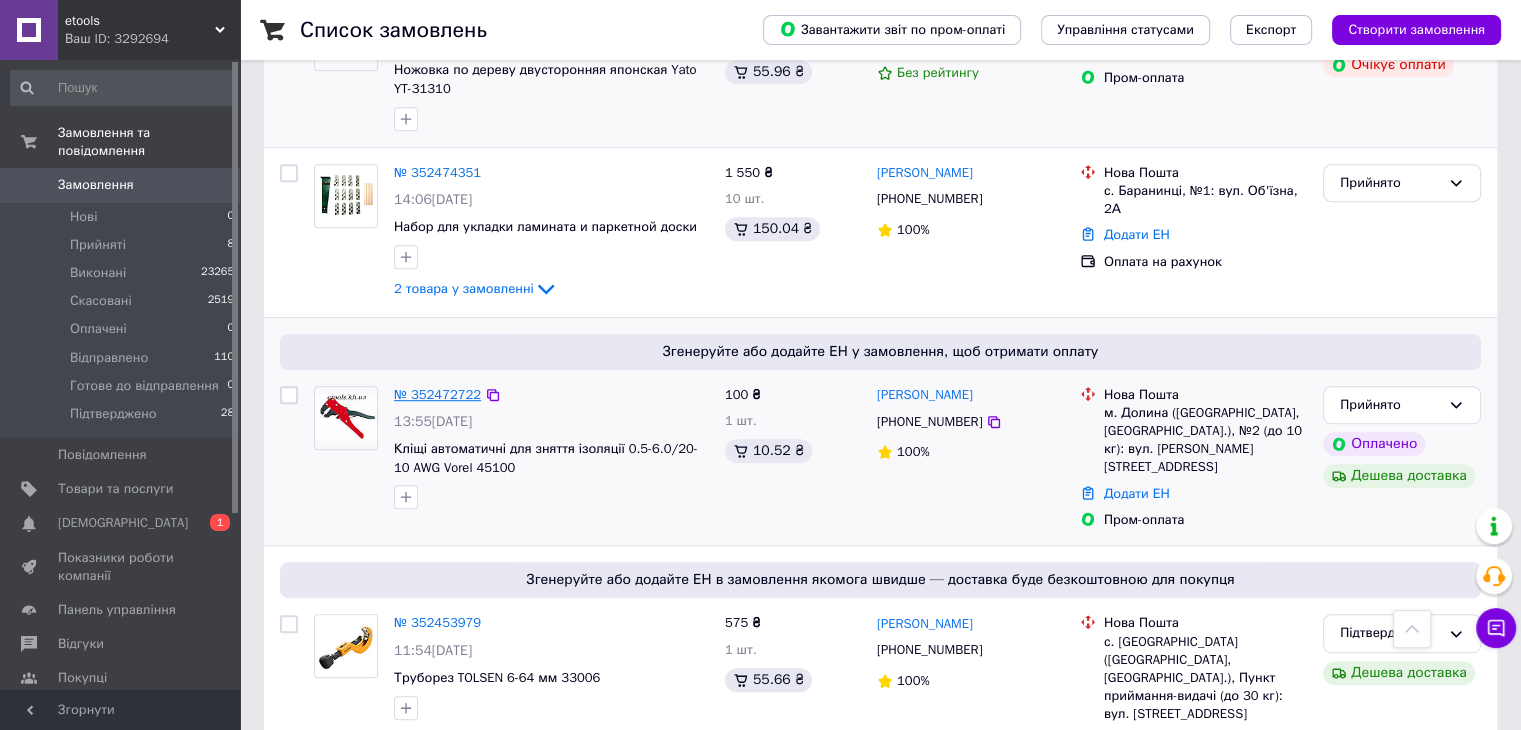 click on "№ 352472722" at bounding box center (437, 394) 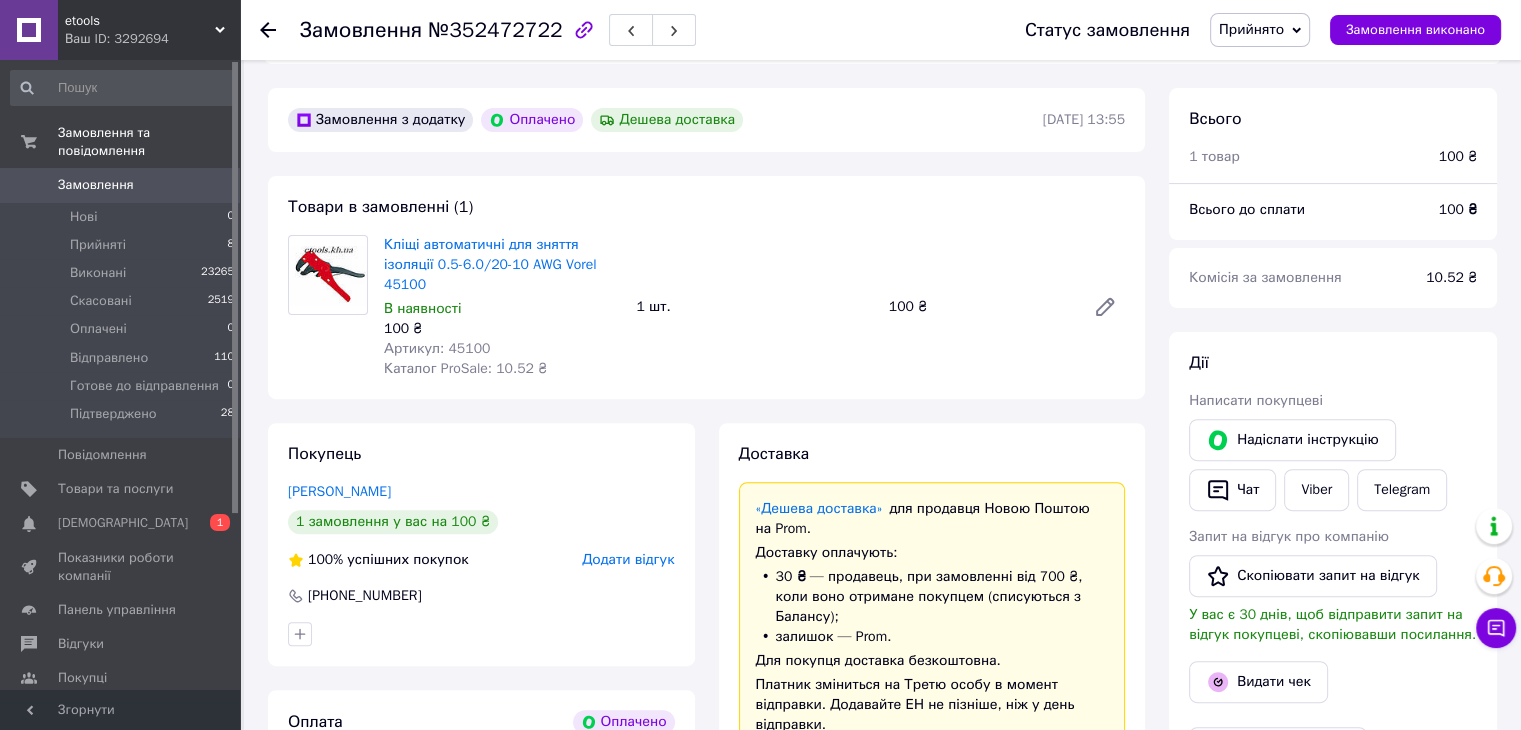 scroll, scrollTop: 554, scrollLeft: 0, axis: vertical 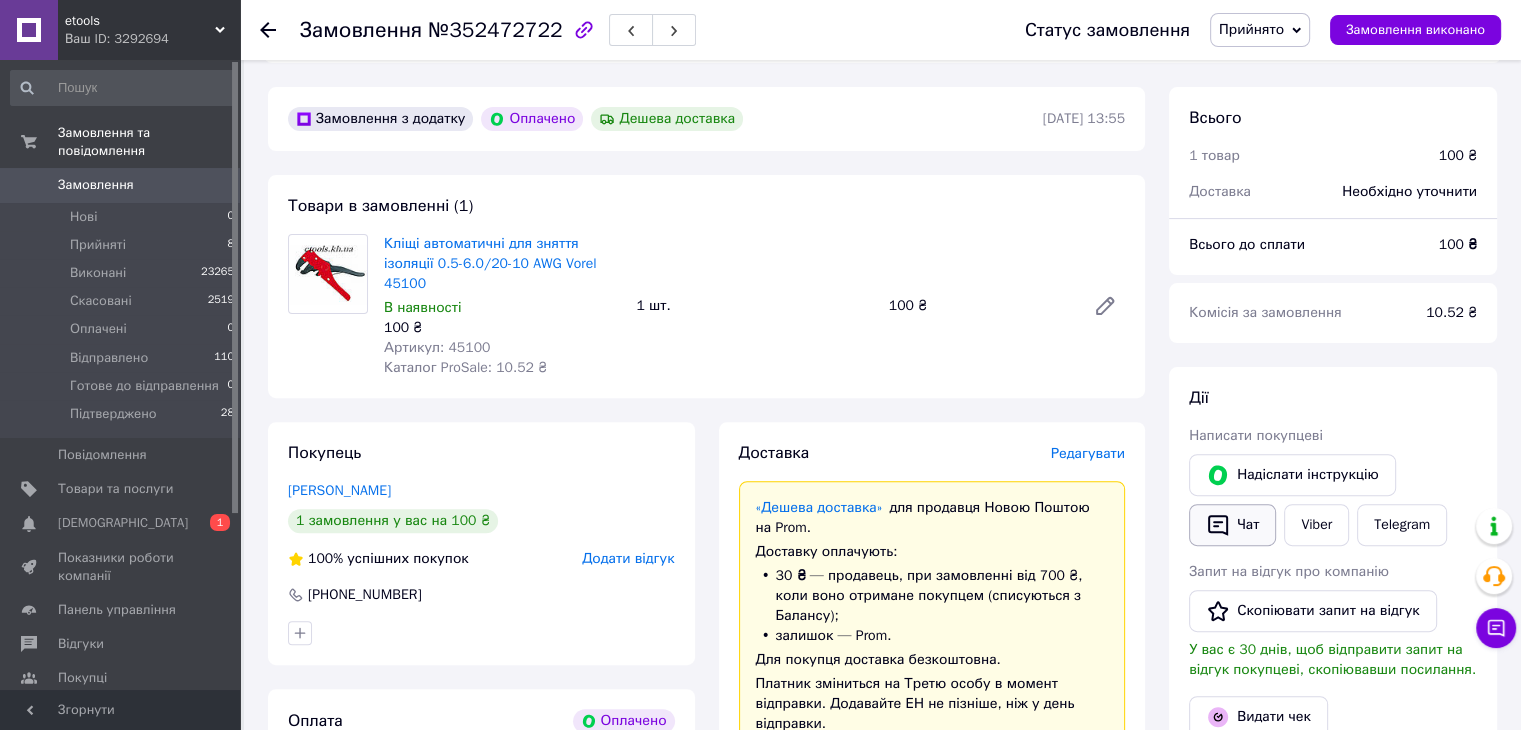 click on "Чат" at bounding box center [1232, 525] 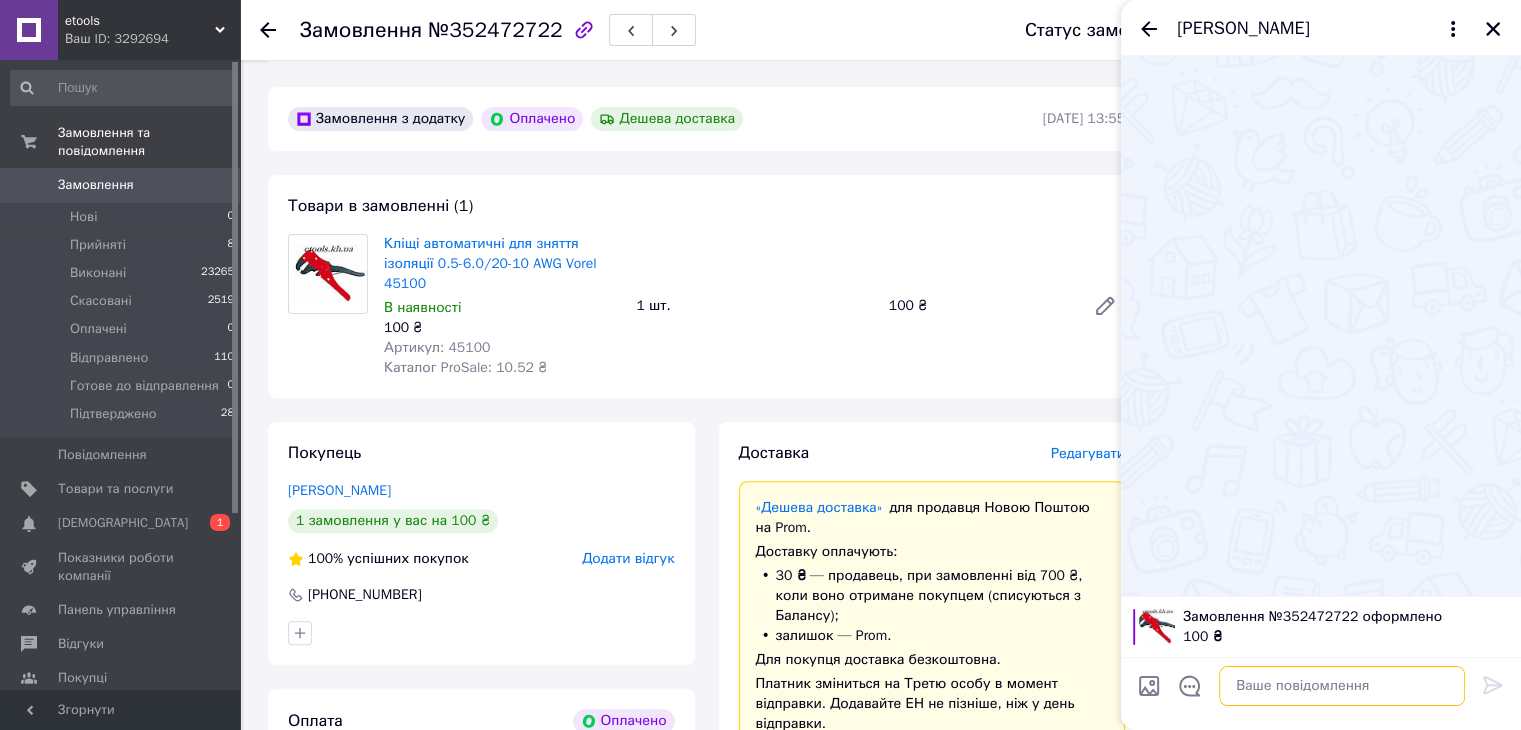click at bounding box center [1342, 686] 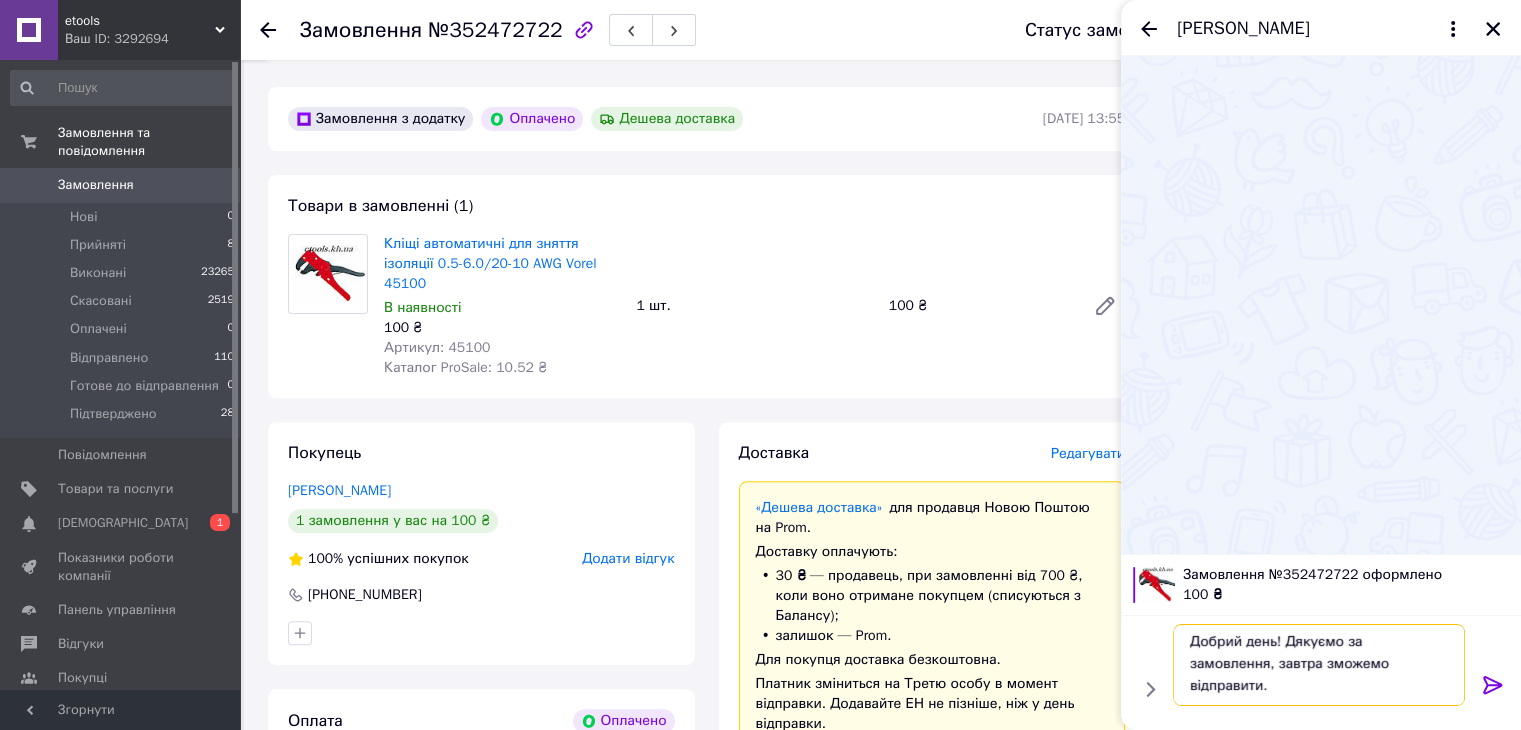 scroll, scrollTop: 1, scrollLeft: 0, axis: vertical 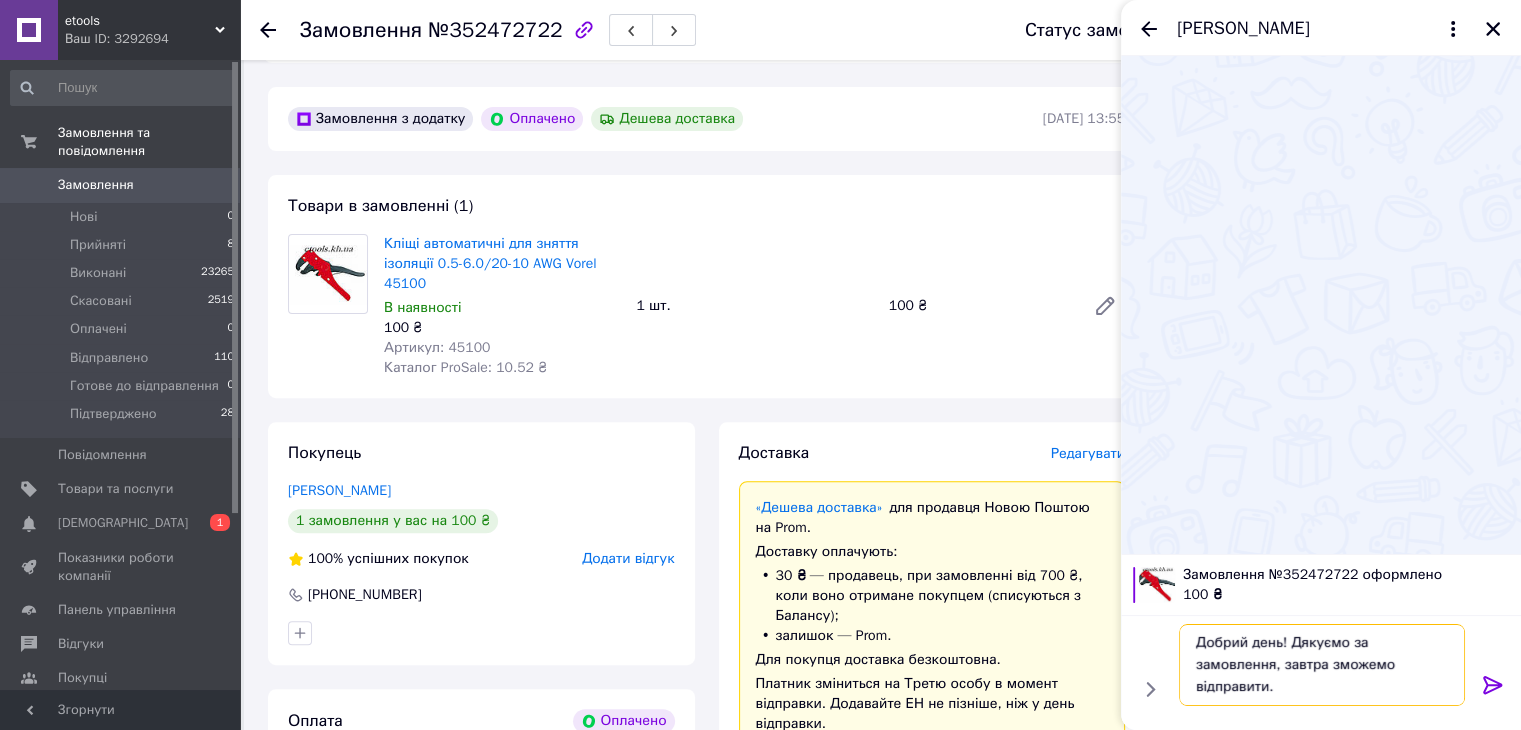 type on "Добрий день! Дякуємо за замовлення, завтра зможемо відправити." 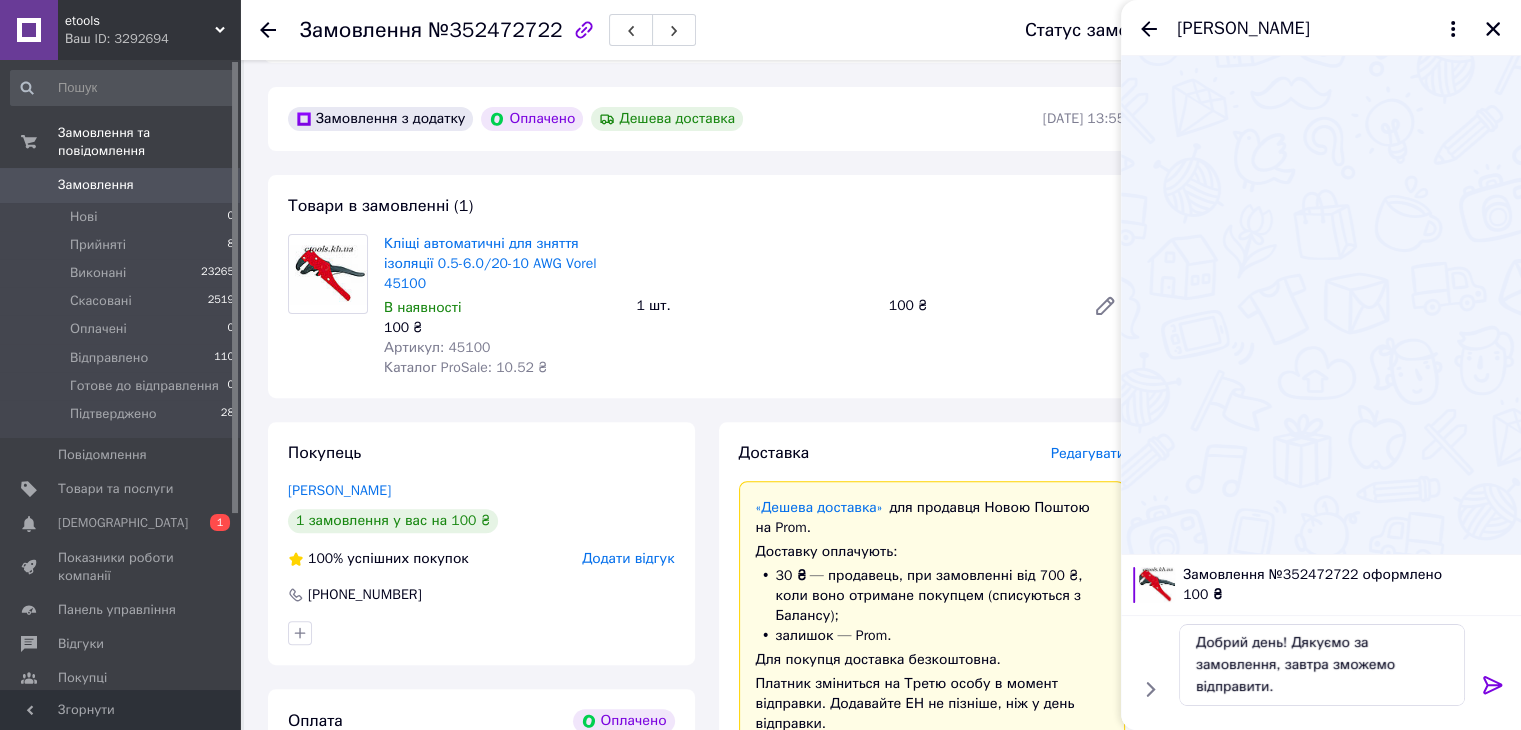 click 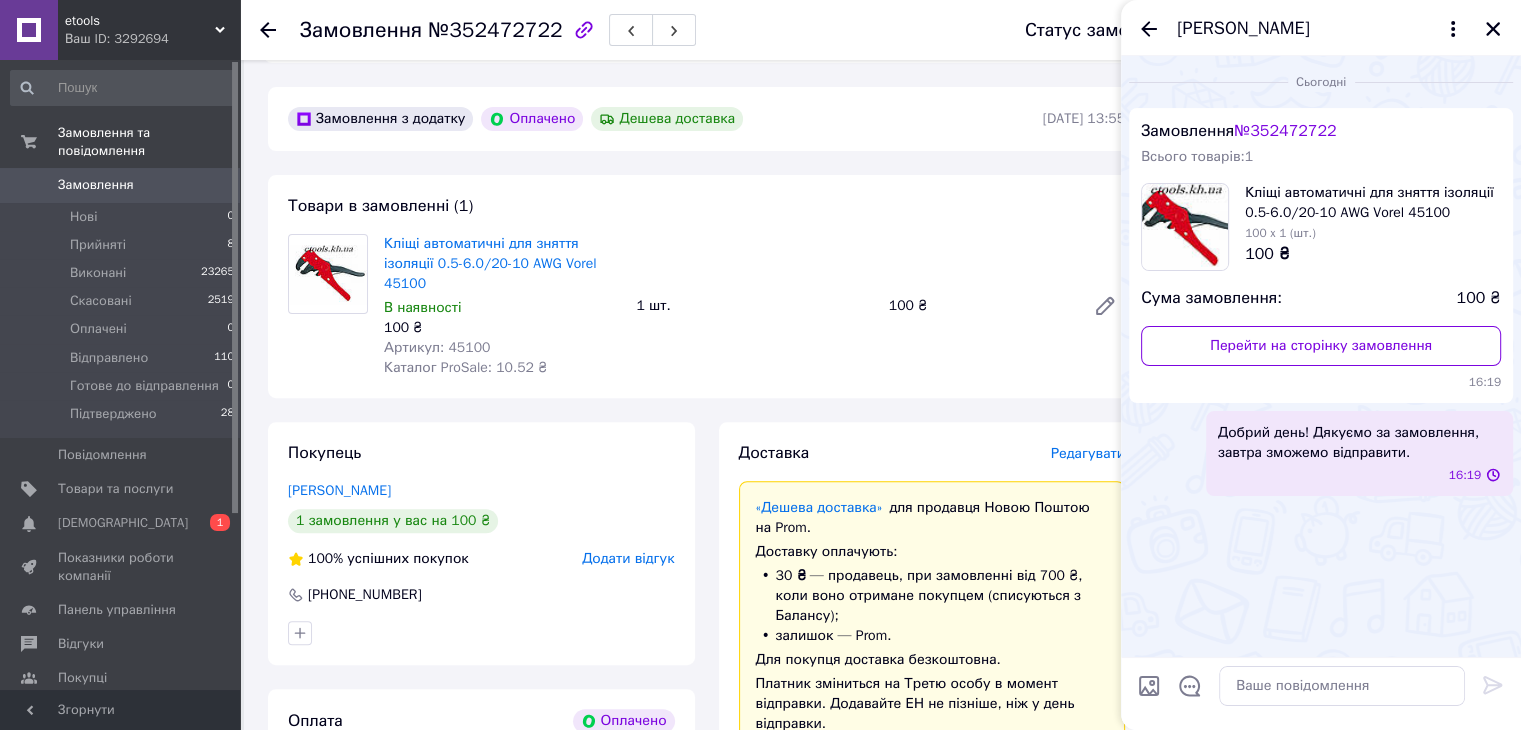 scroll, scrollTop: 0, scrollLeft: 0, axis: both 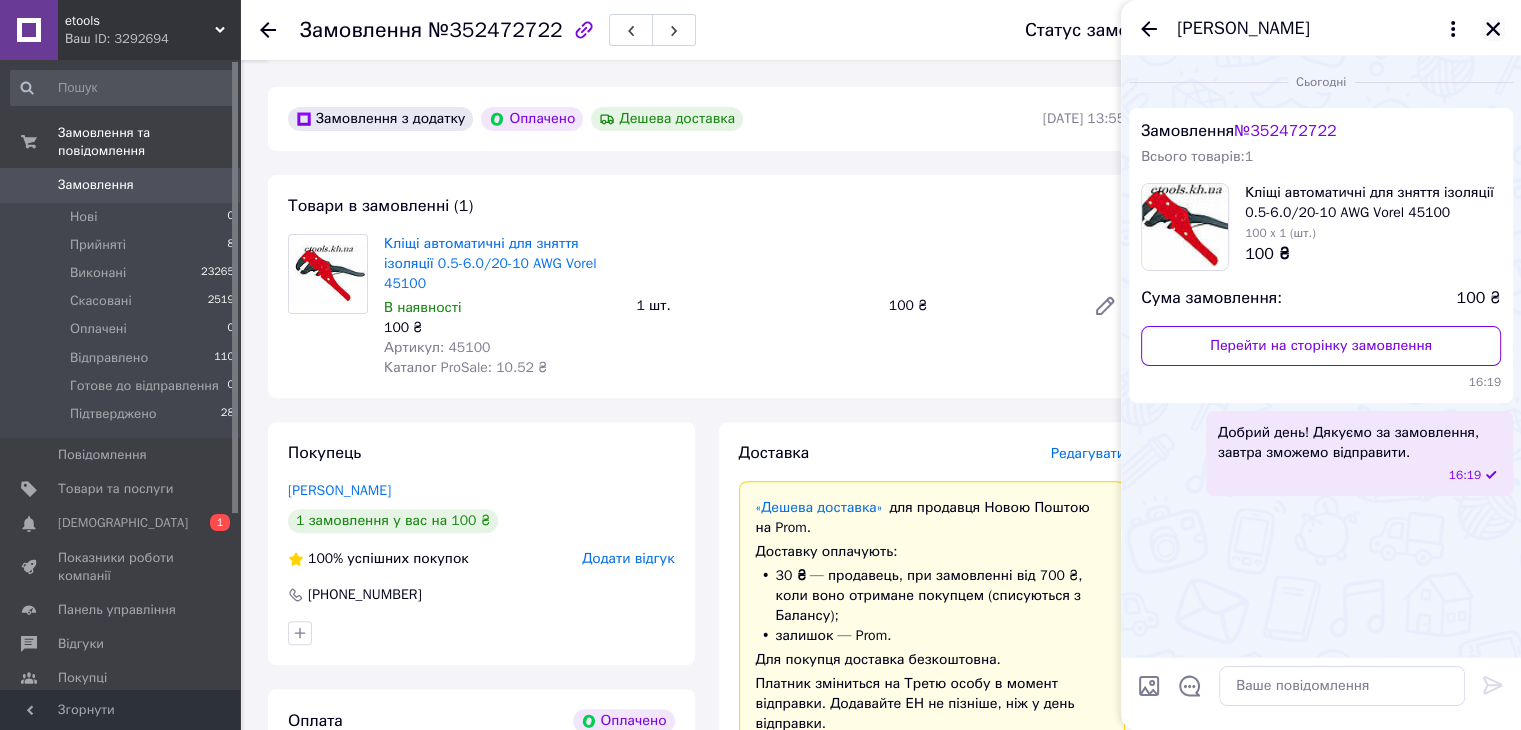 click 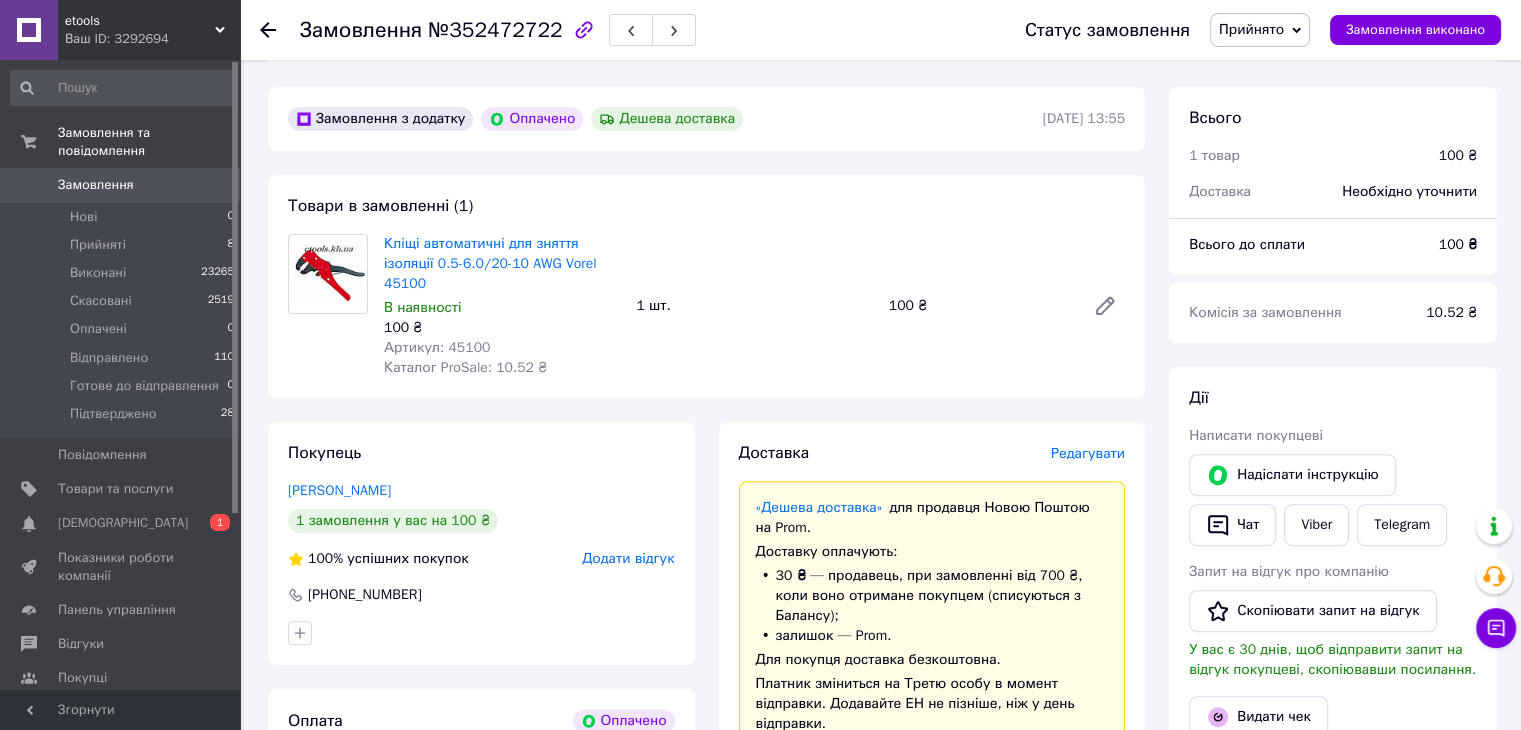 click on "Прийнято" at bounding box center [1251, 29] 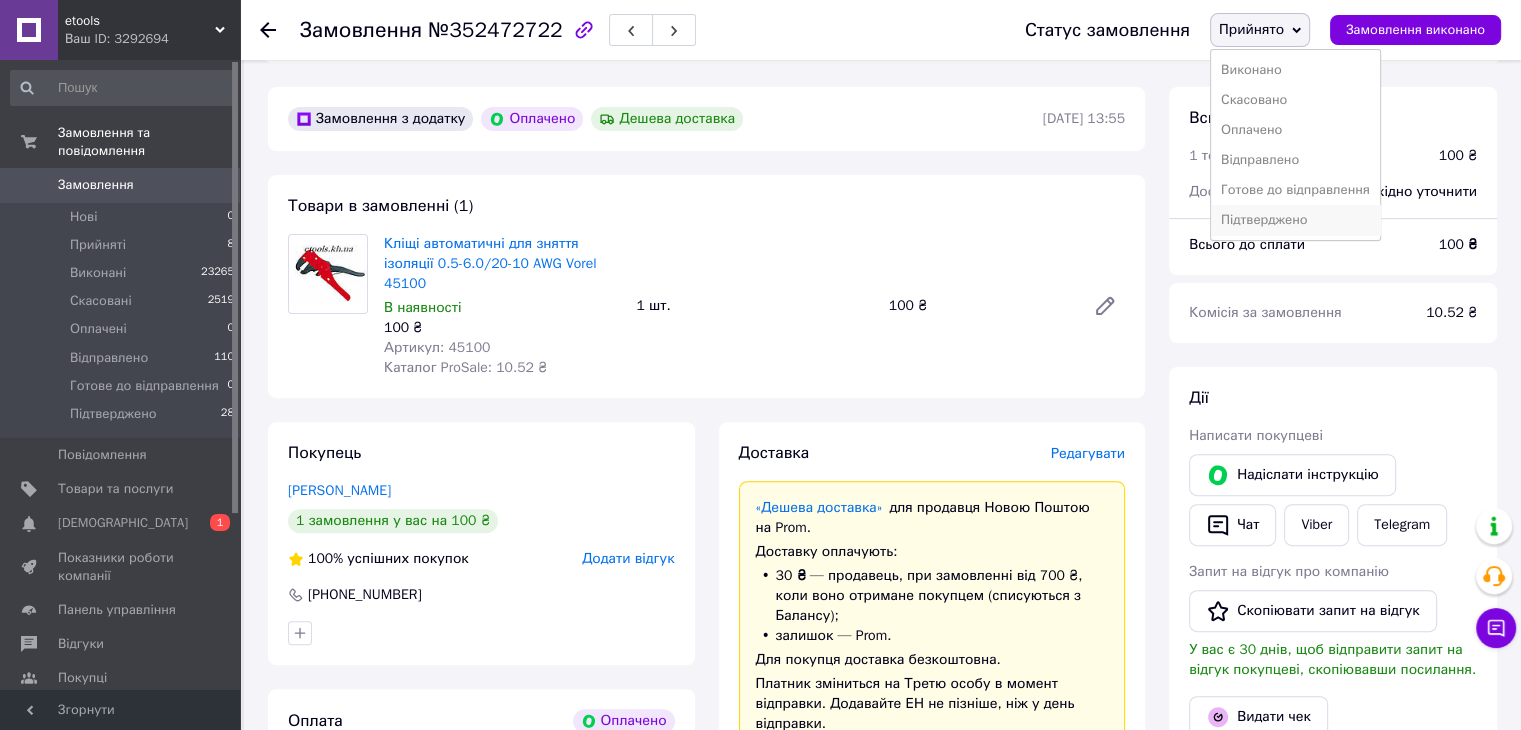click on "Підтверджено" at bounding box center [1295, 220] 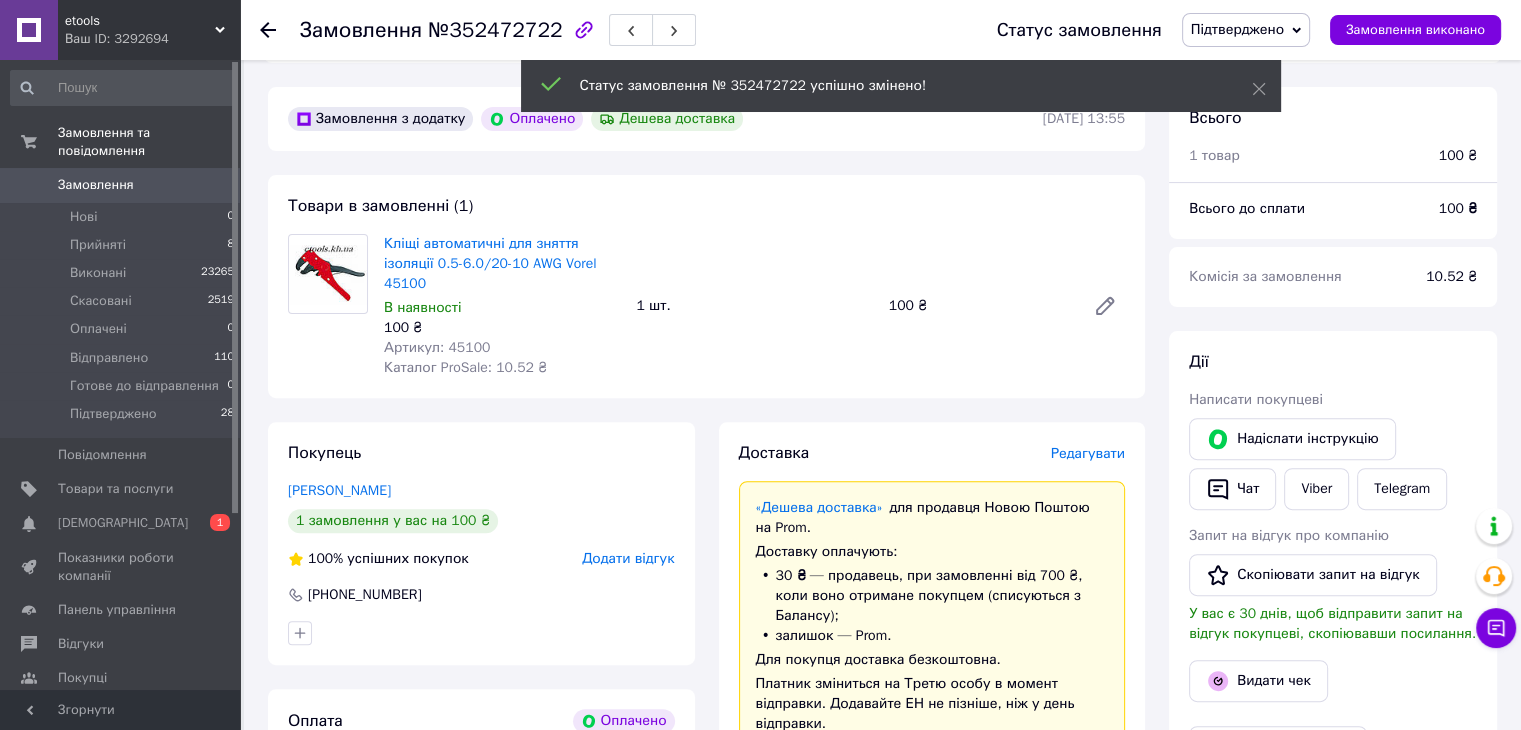 click 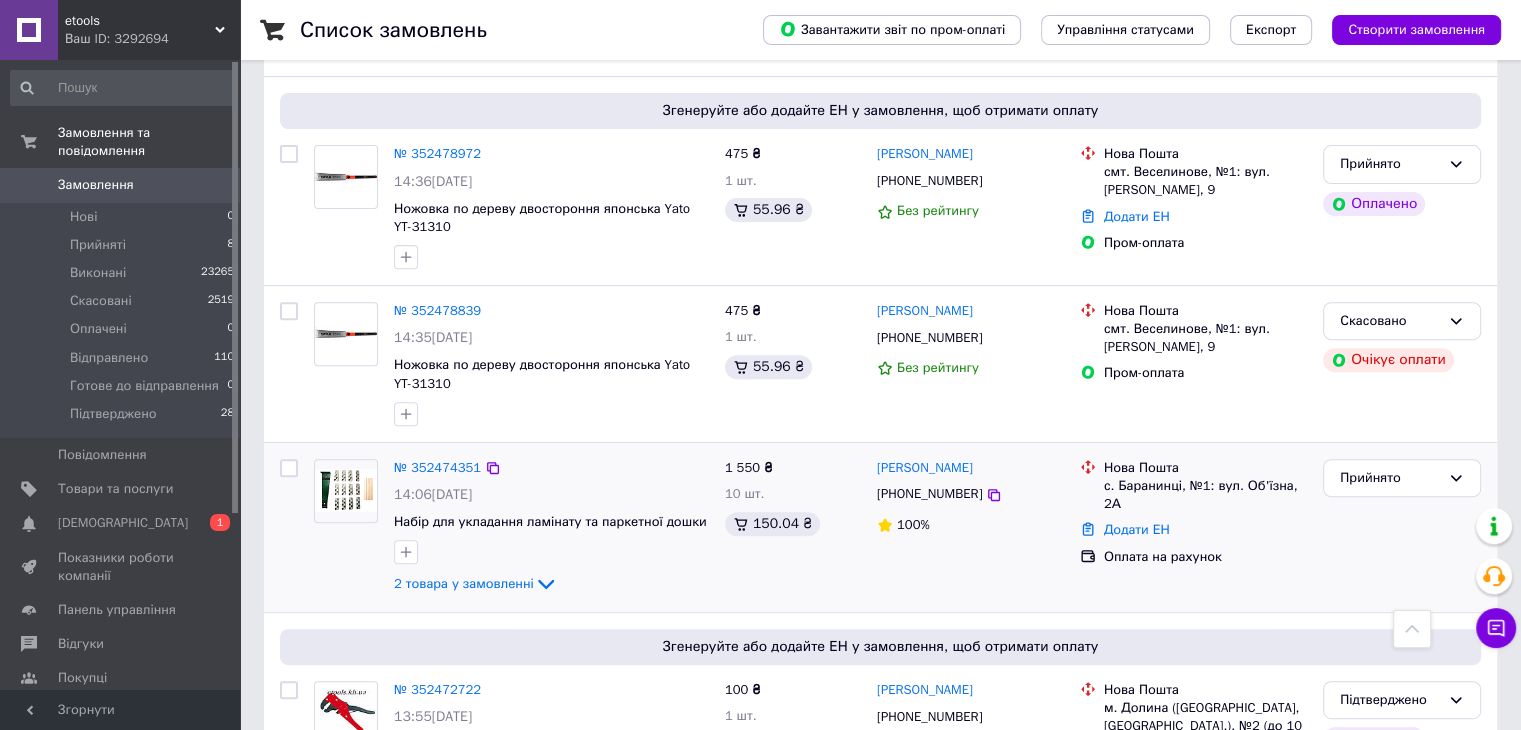 scroll, scrollTop: 800, scrollLeft: 0, axis: vertical 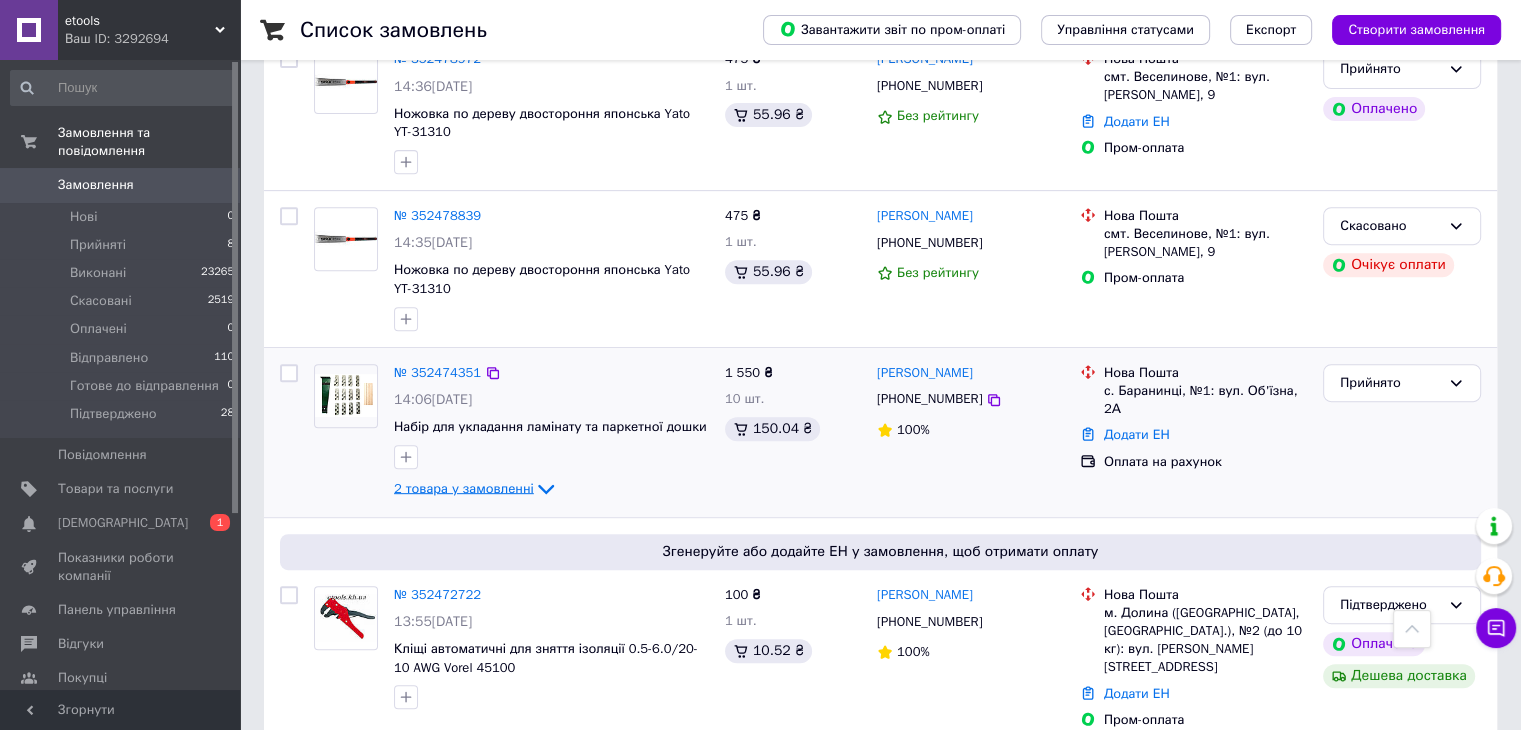 click on "2 товара у замовленні" at bounding box center (464, 487) 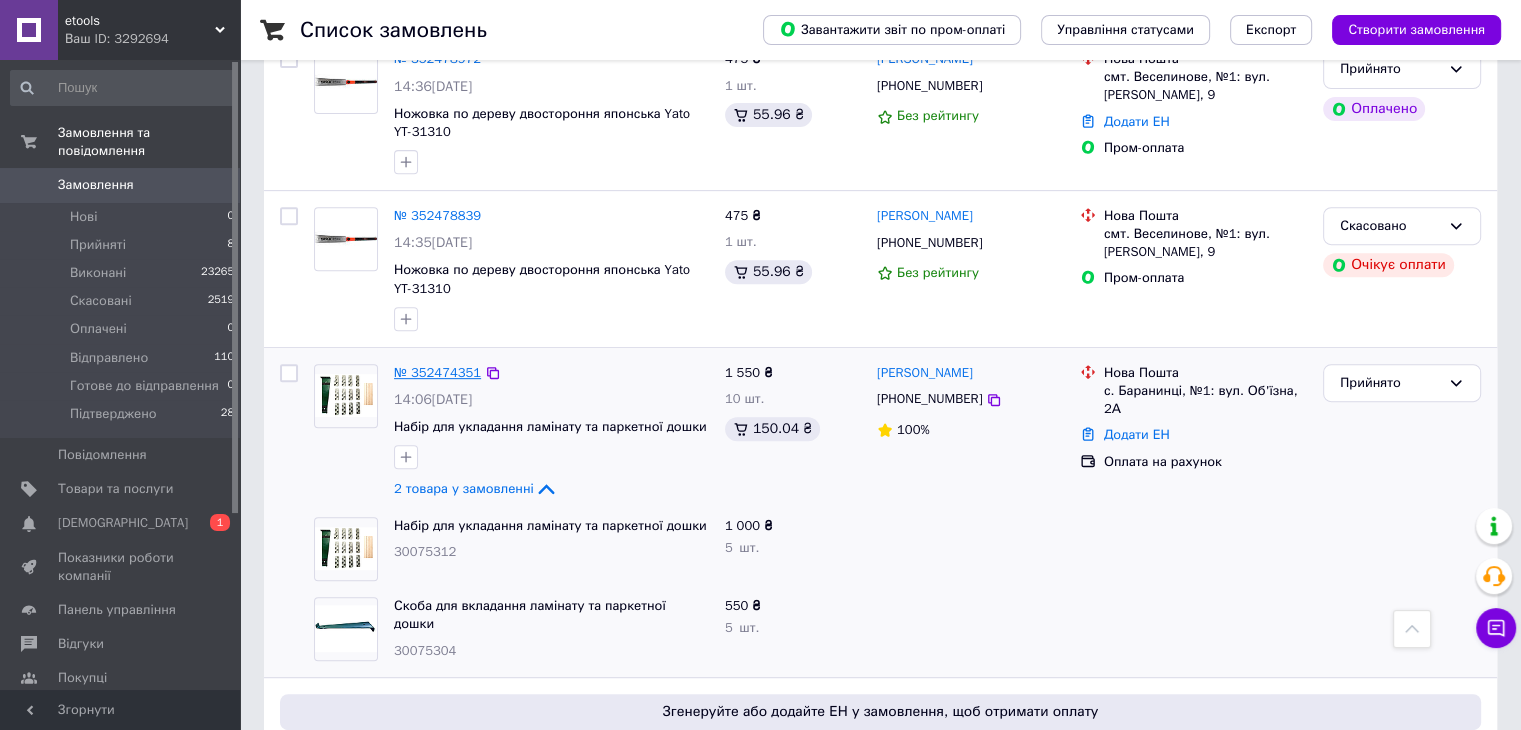 click on "№ 352474351" at bounding box center [437, 372] 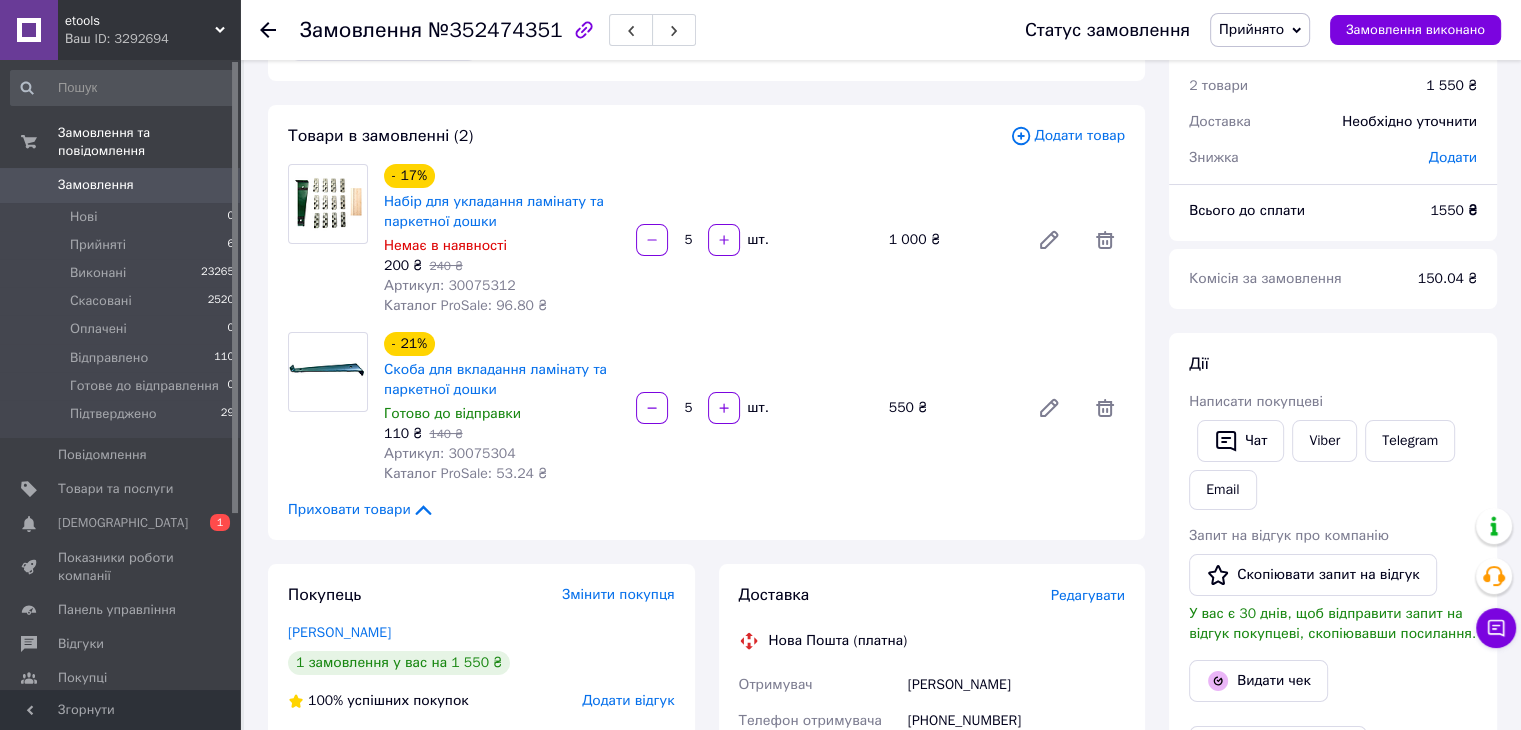 scroll, scrollTop: 10, scrollLeft: 0, axis: vertical 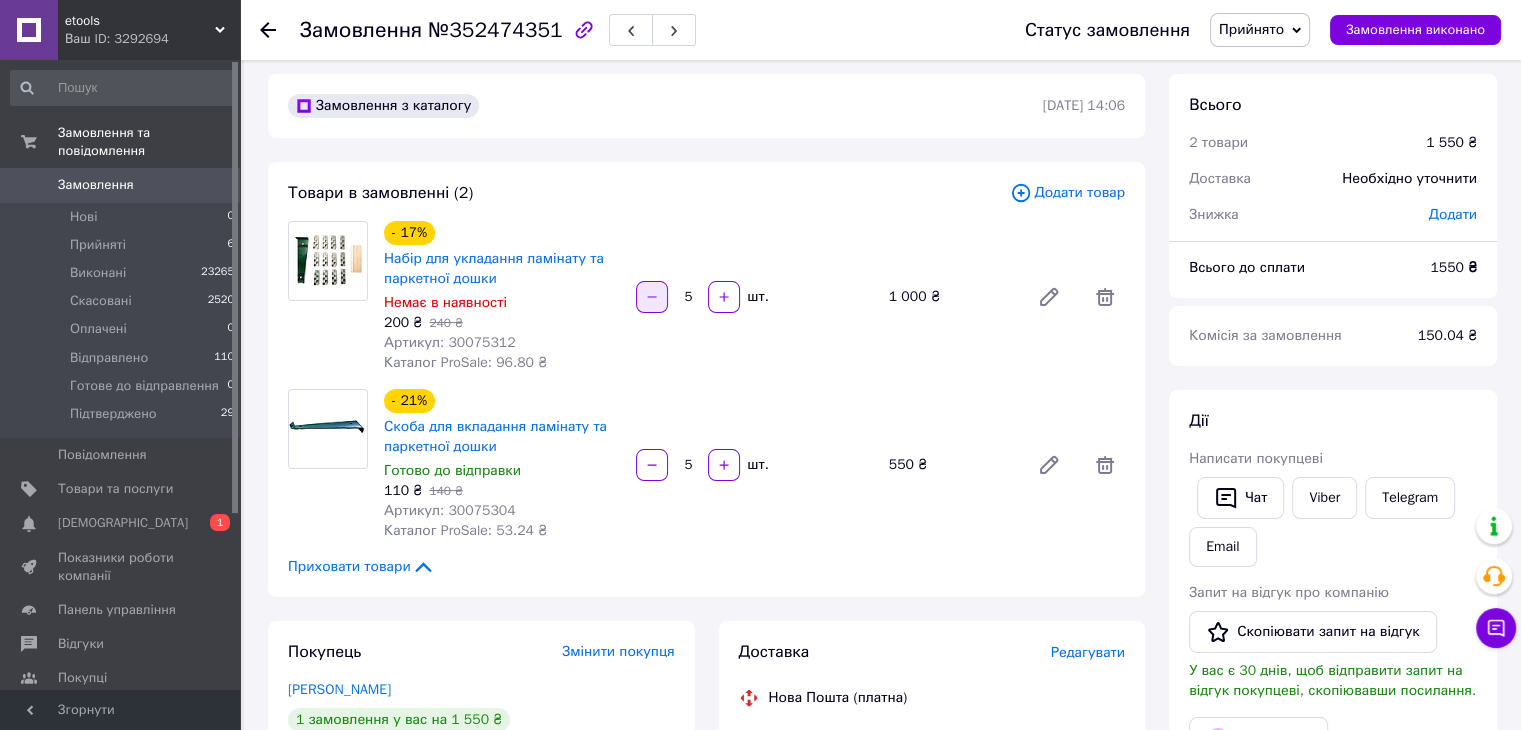click 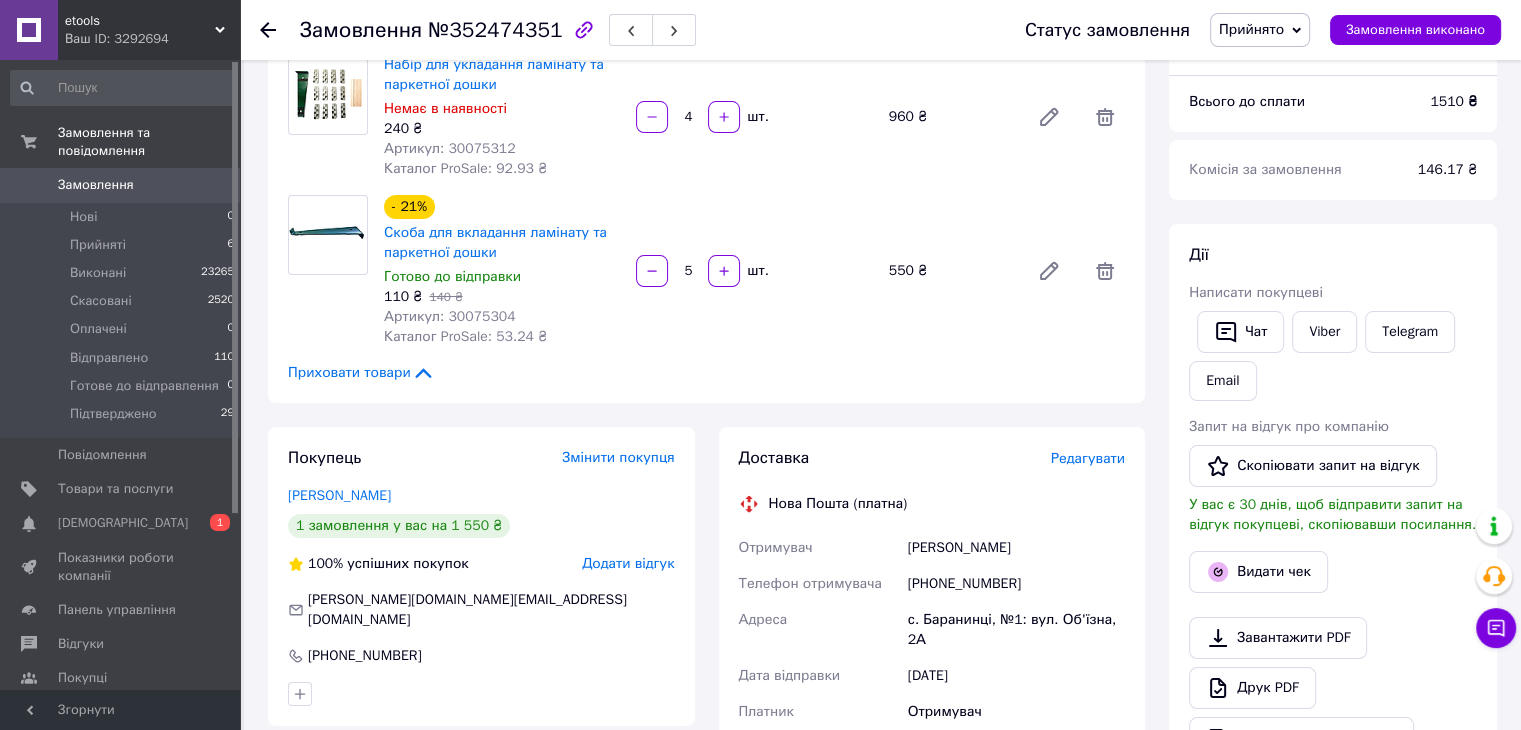 scroll, scrollTop: 210, scrollLeft: 0, axis: vertical 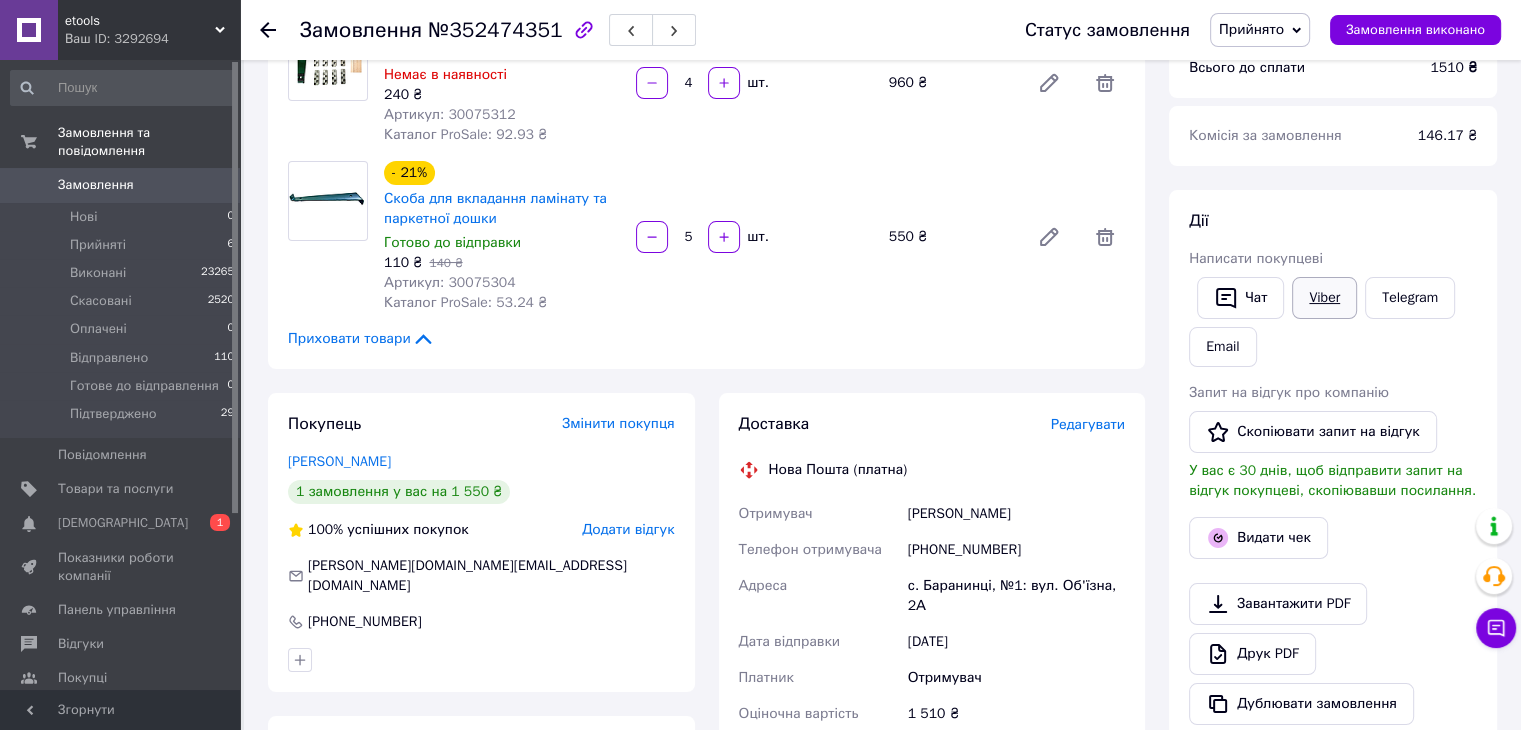 click on "Viber" at bounding box center (1324, 298) 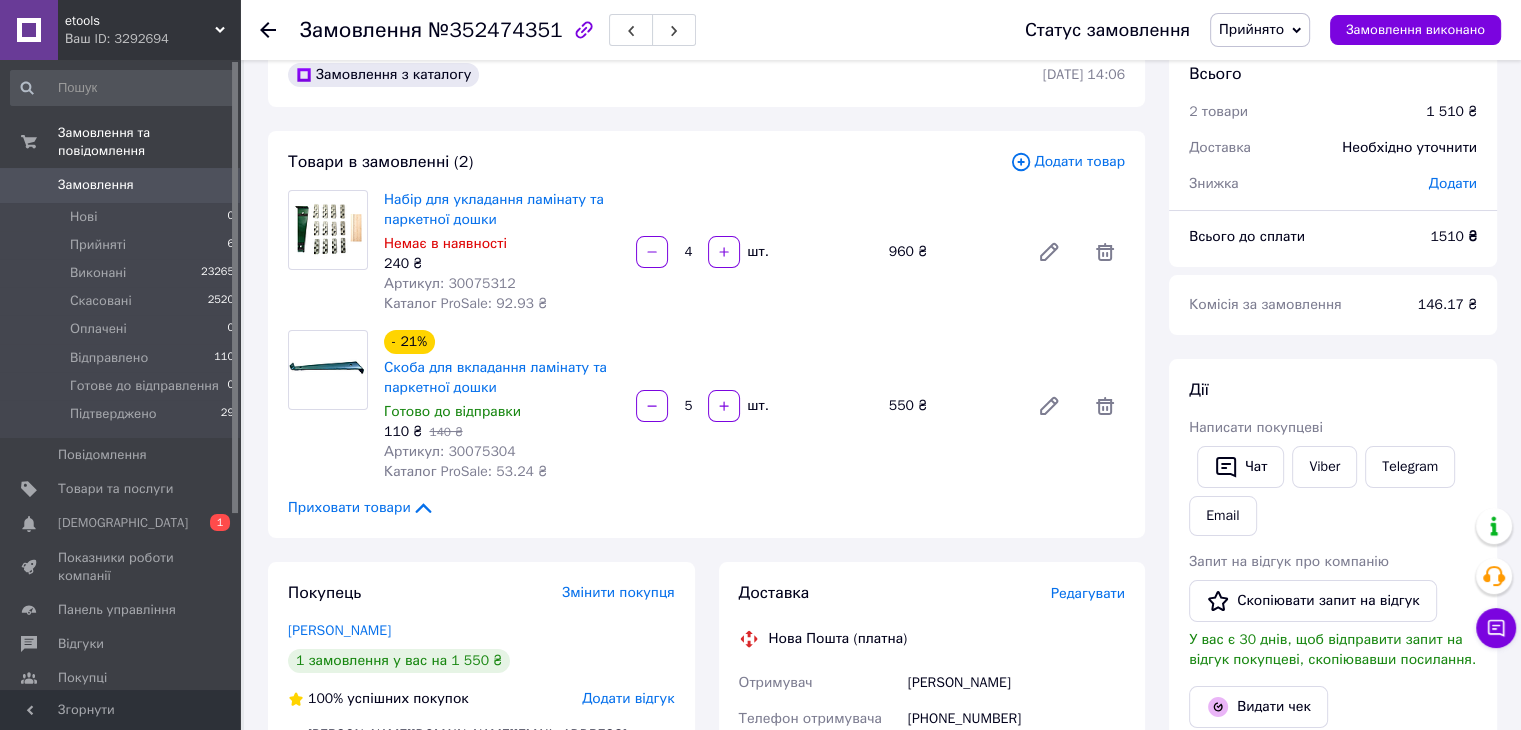 scroll, scrollTop: 10, scrollLeft: 0, axis: vertical 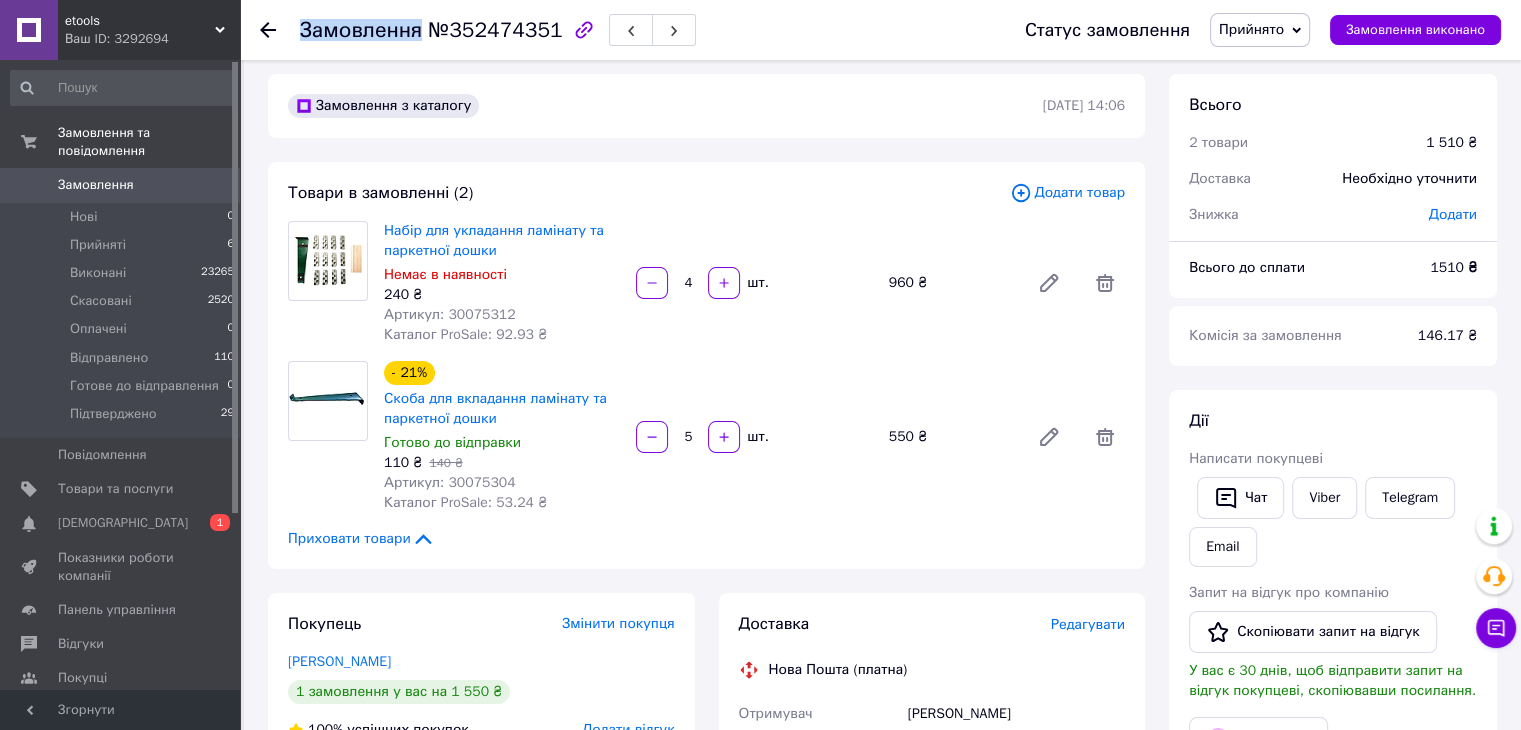 drag, startPoint x: 425, startPoint y: 29, endPoint x: 549, endPoint y: 34, distance: 124.10077 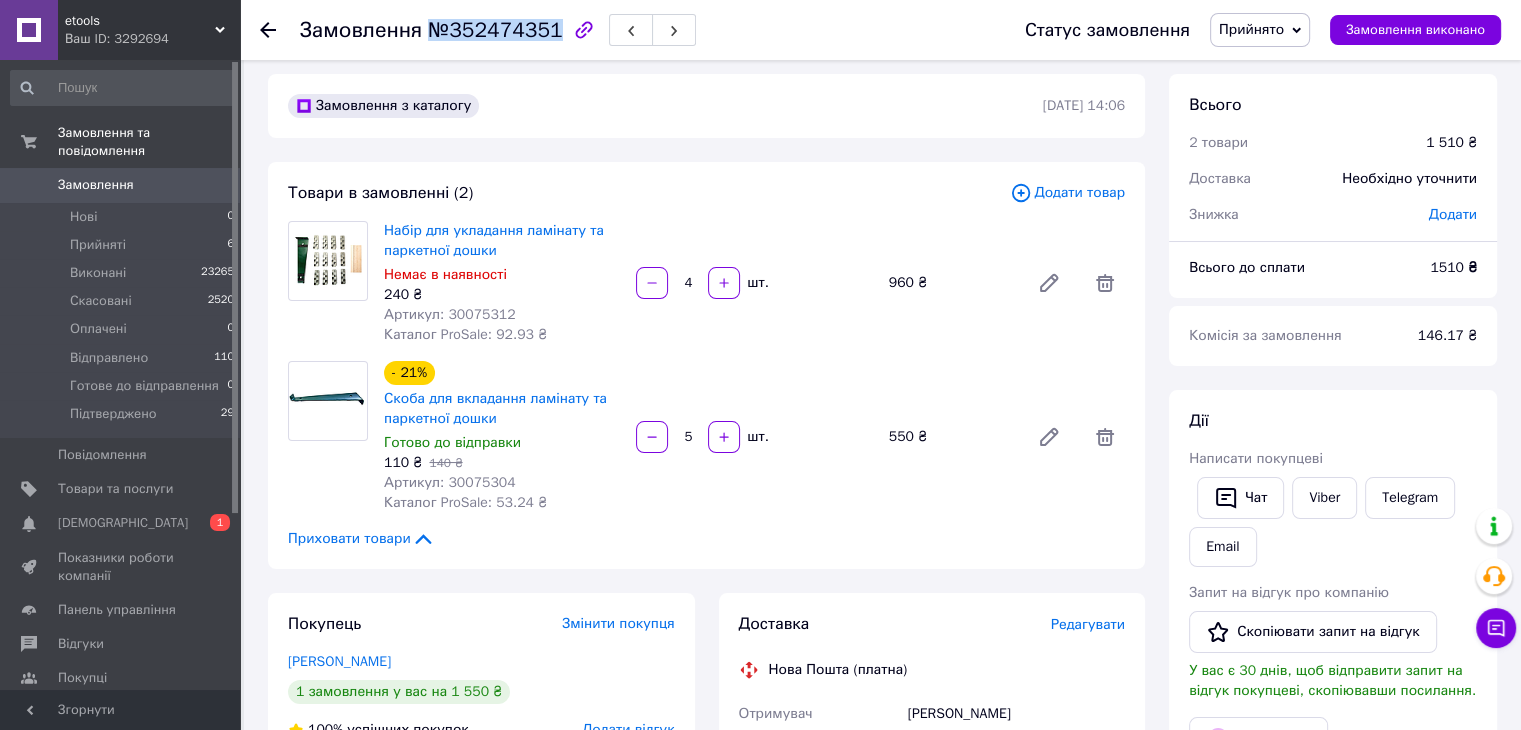drag, startPoint x: 548, startPoint y: 31, endPoint x: 426, endPoint y: 29, distance: 122.016396 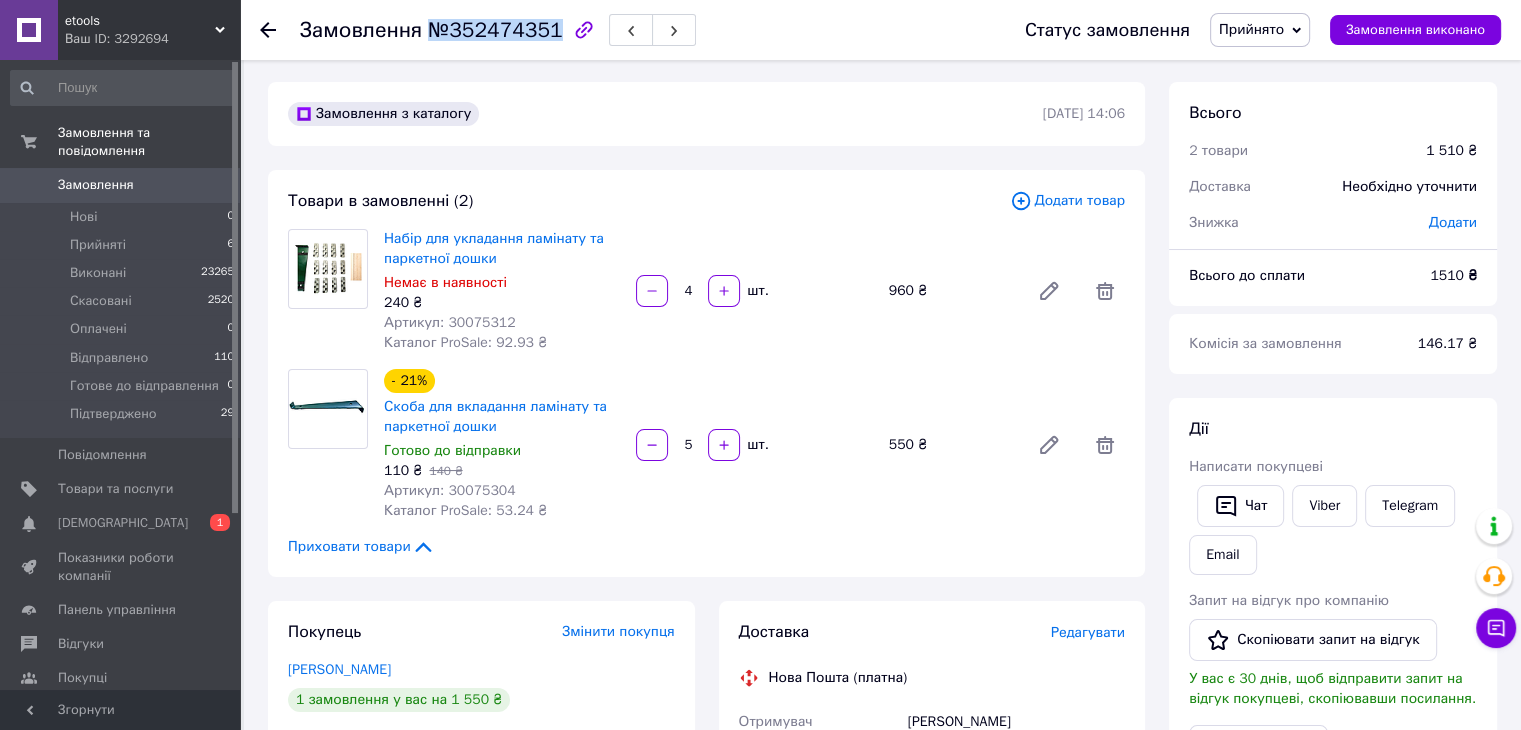 scroll, scrollTop: 0, scrollLeft: 0, axis: both 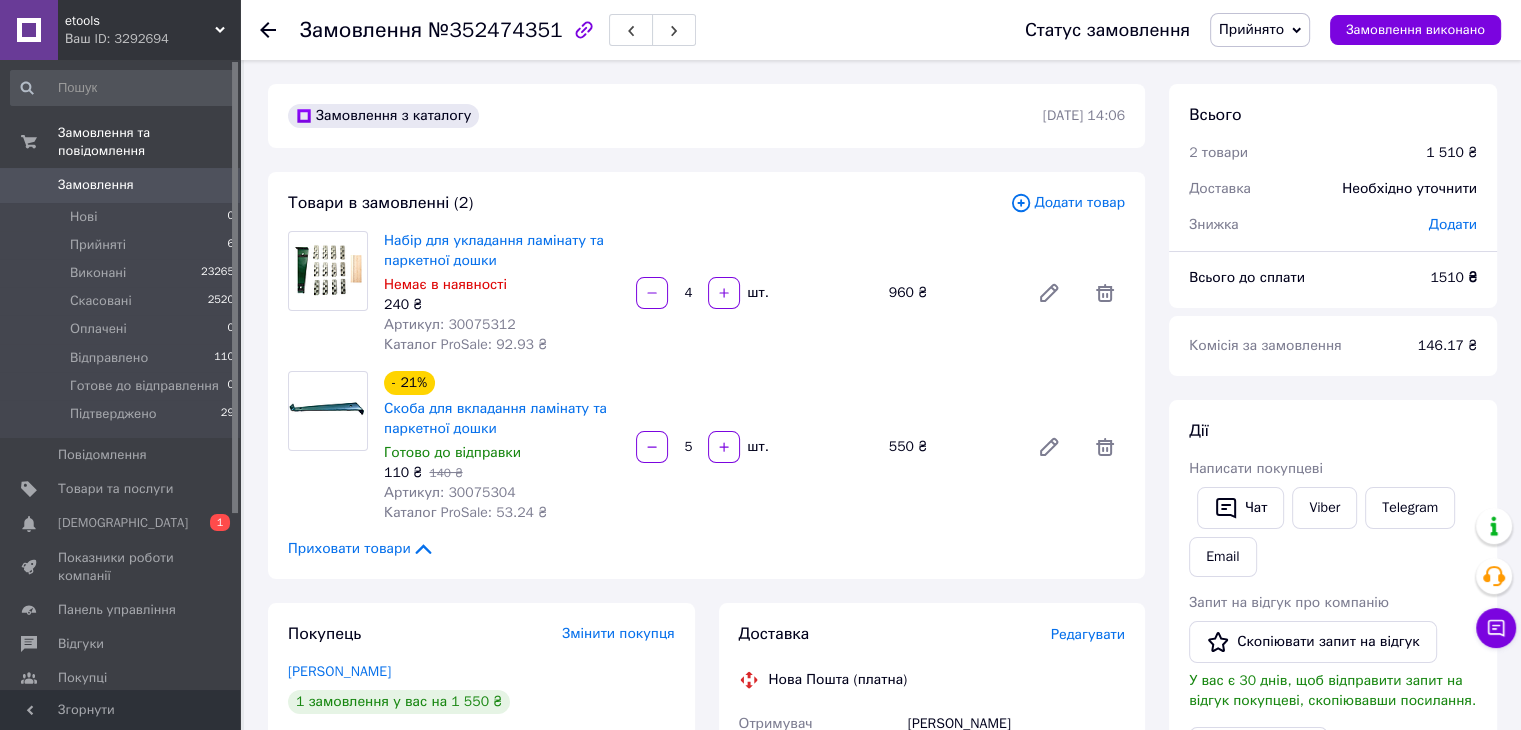 click 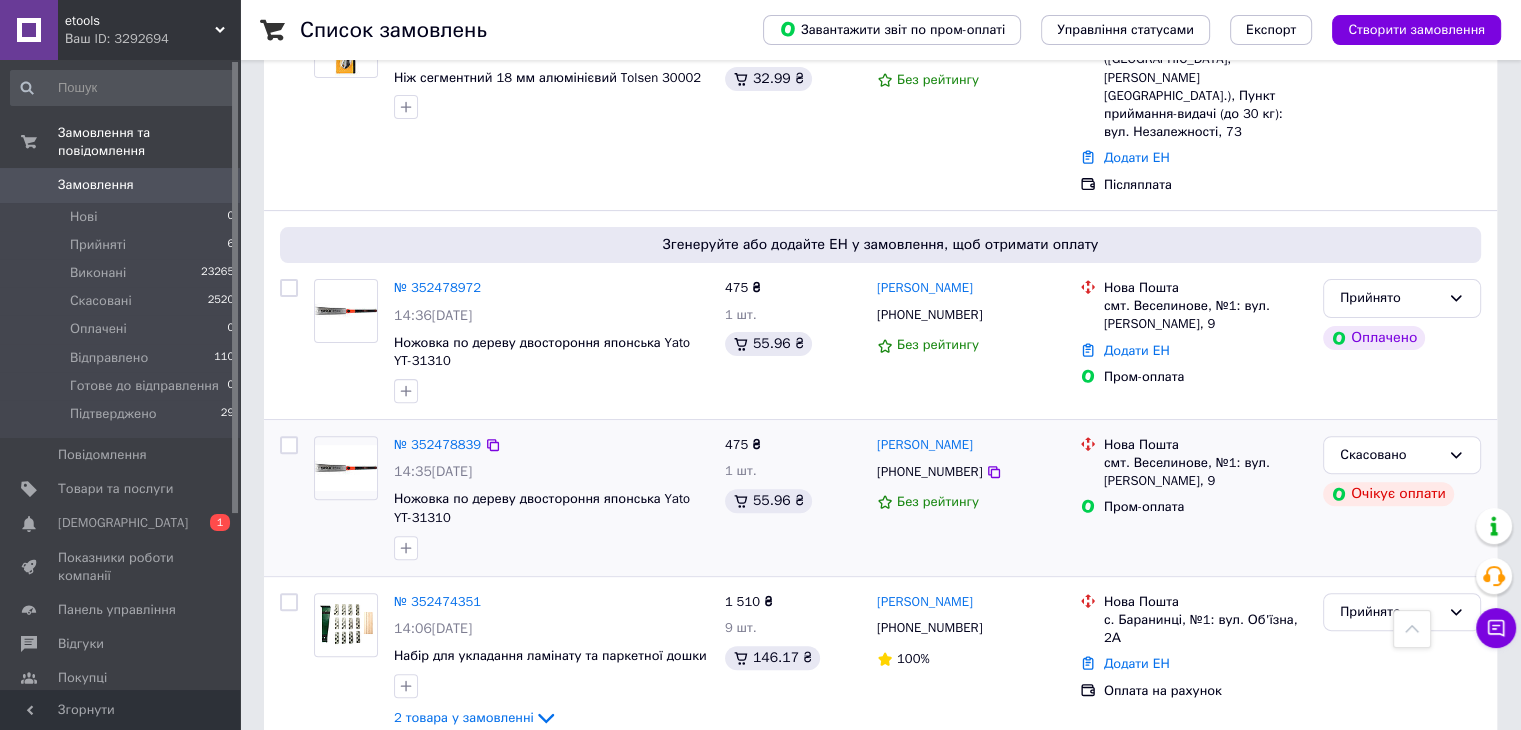 scroll, scrollTop: 600, scrollLeft: 0, axis: vertical 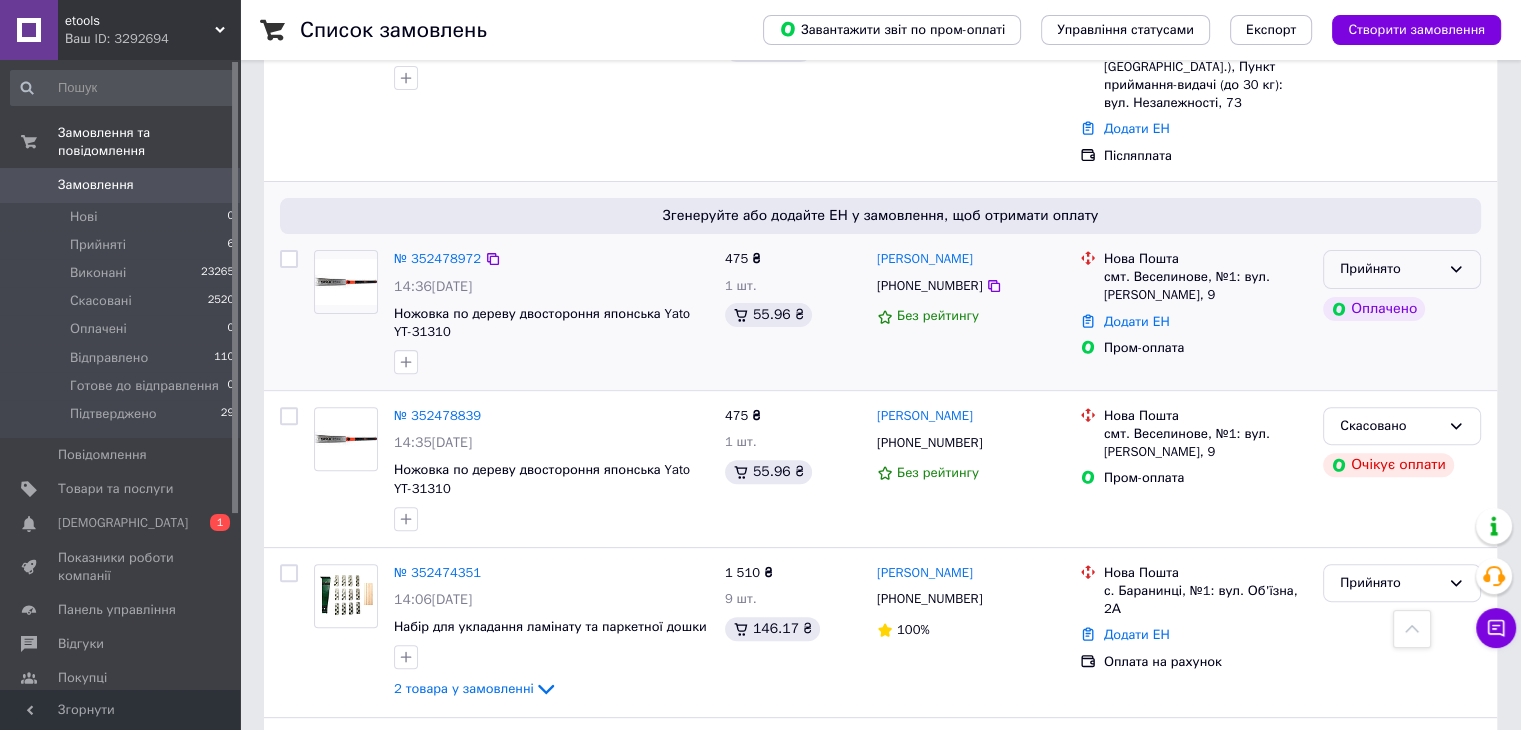 click 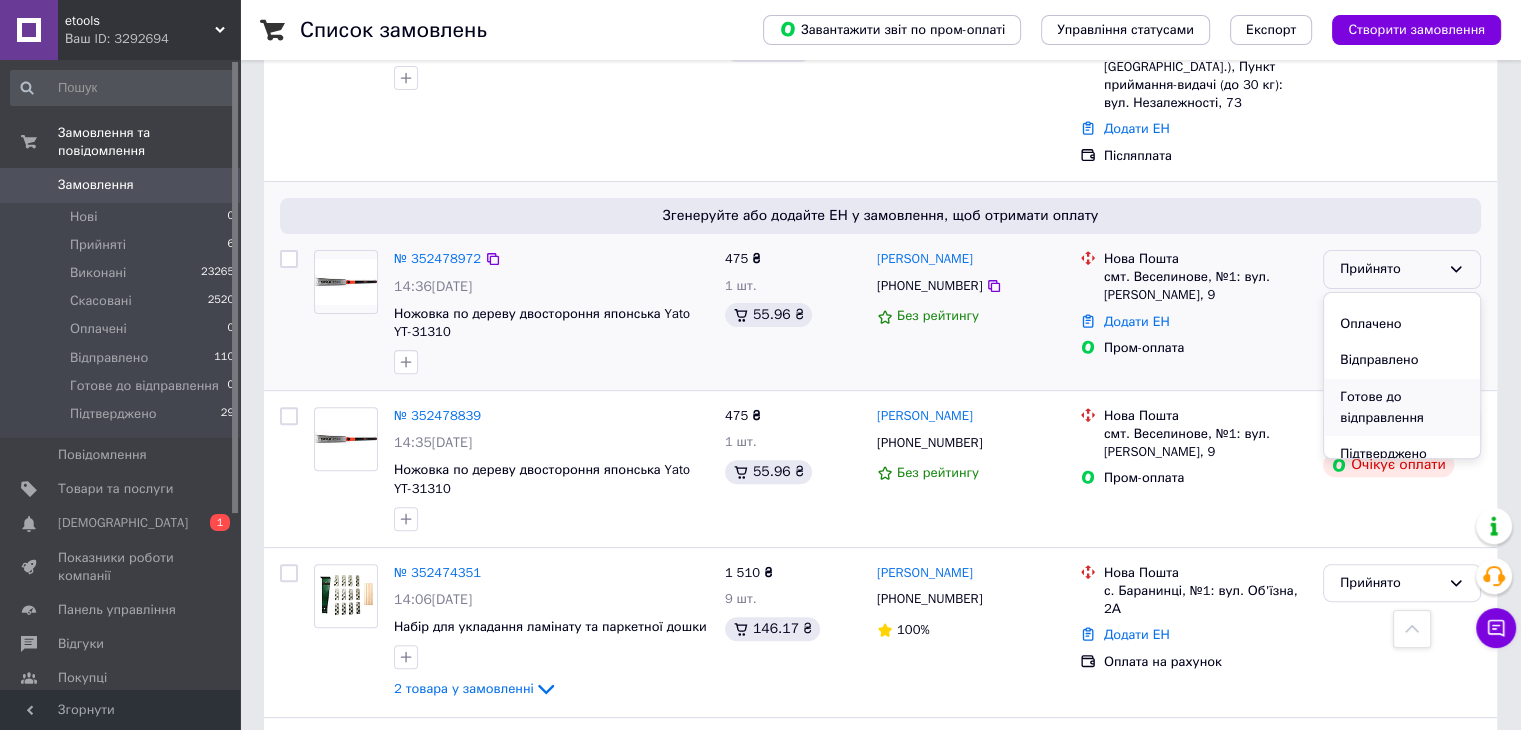 scroll, scrollTop: 74, scrollLeft: 0, axis: vertical 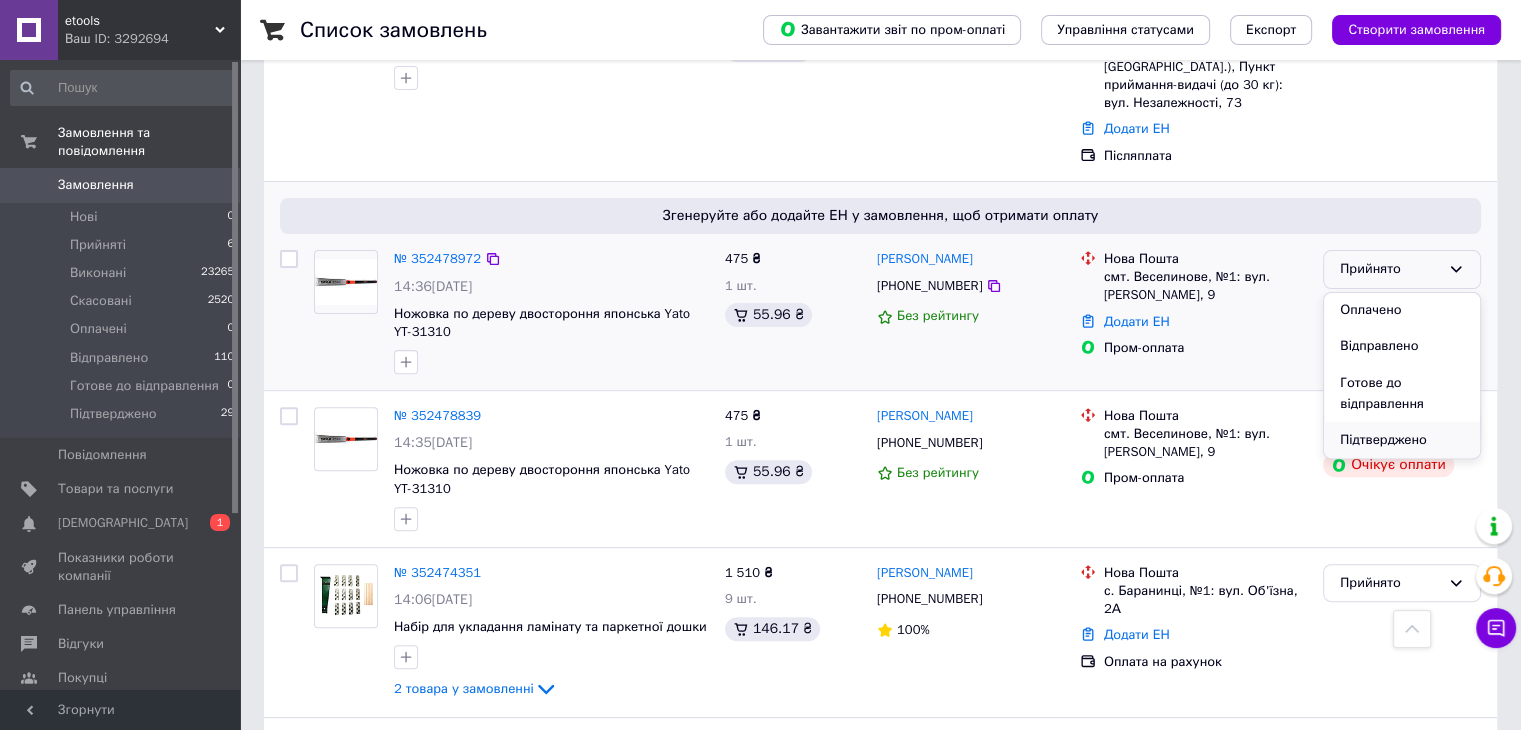 click on "Підтверджено" at bounding box center (1402, 440) 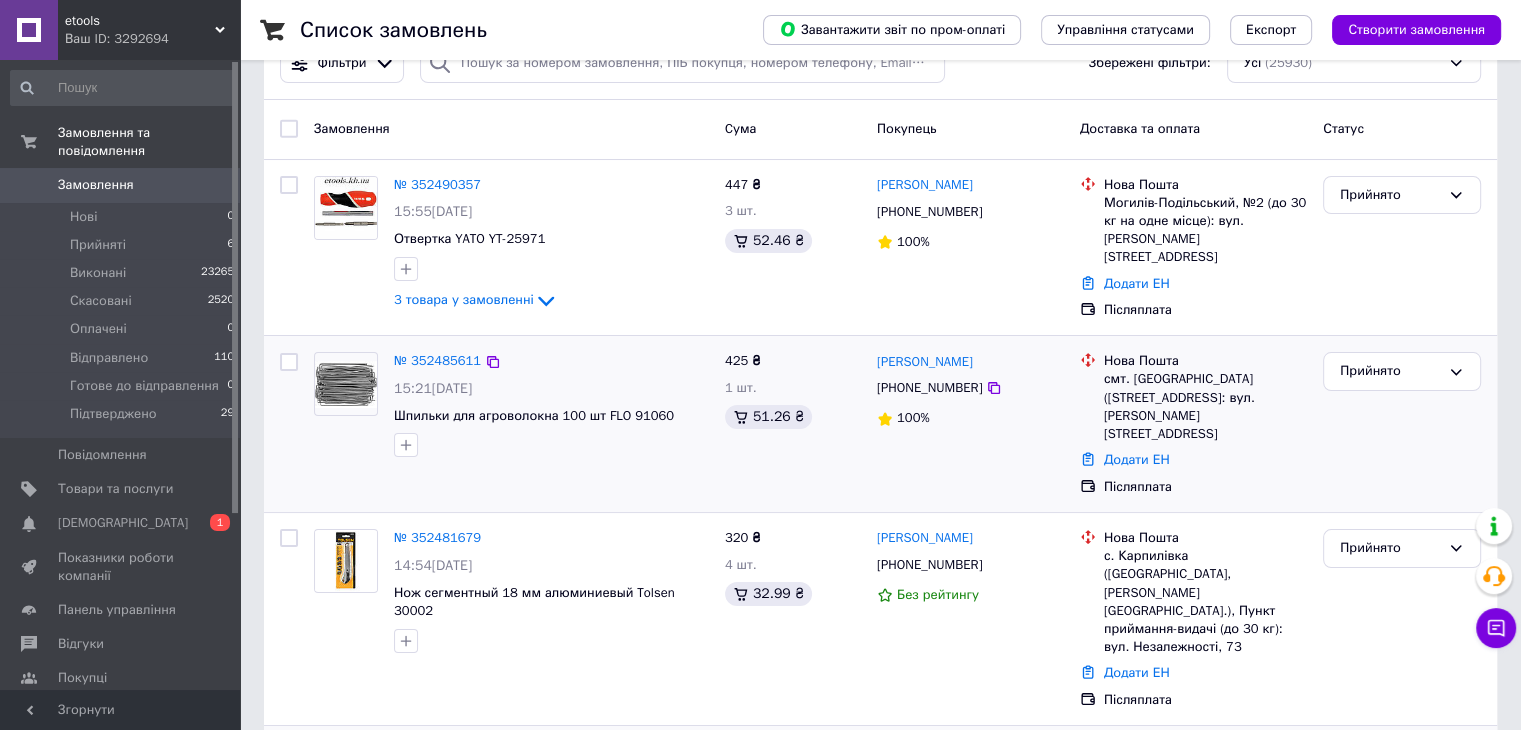 scroll, scrollTop: 0, scrollLeft: 0, axis: both 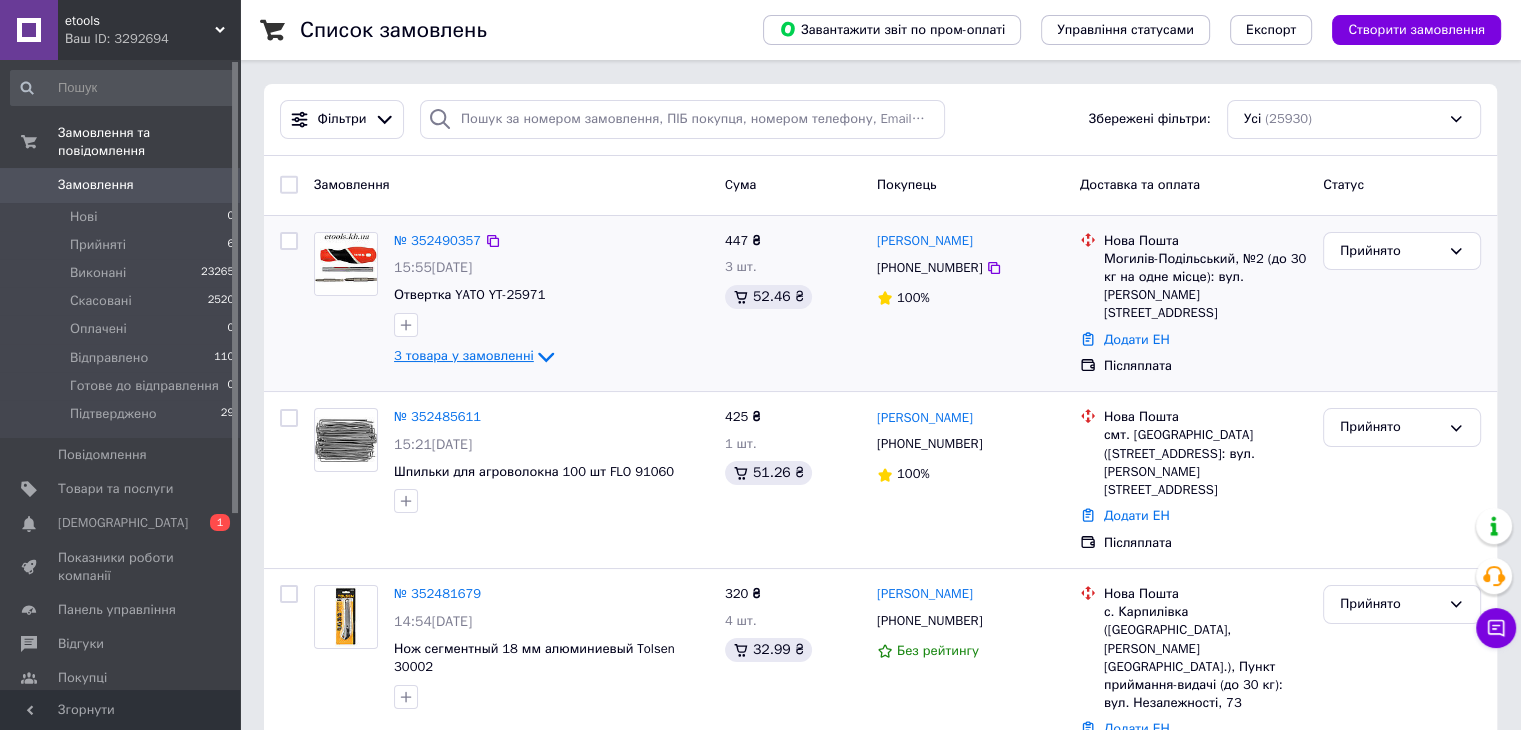 click on "3 товара у замовленні" at bounding box center (464, 355) 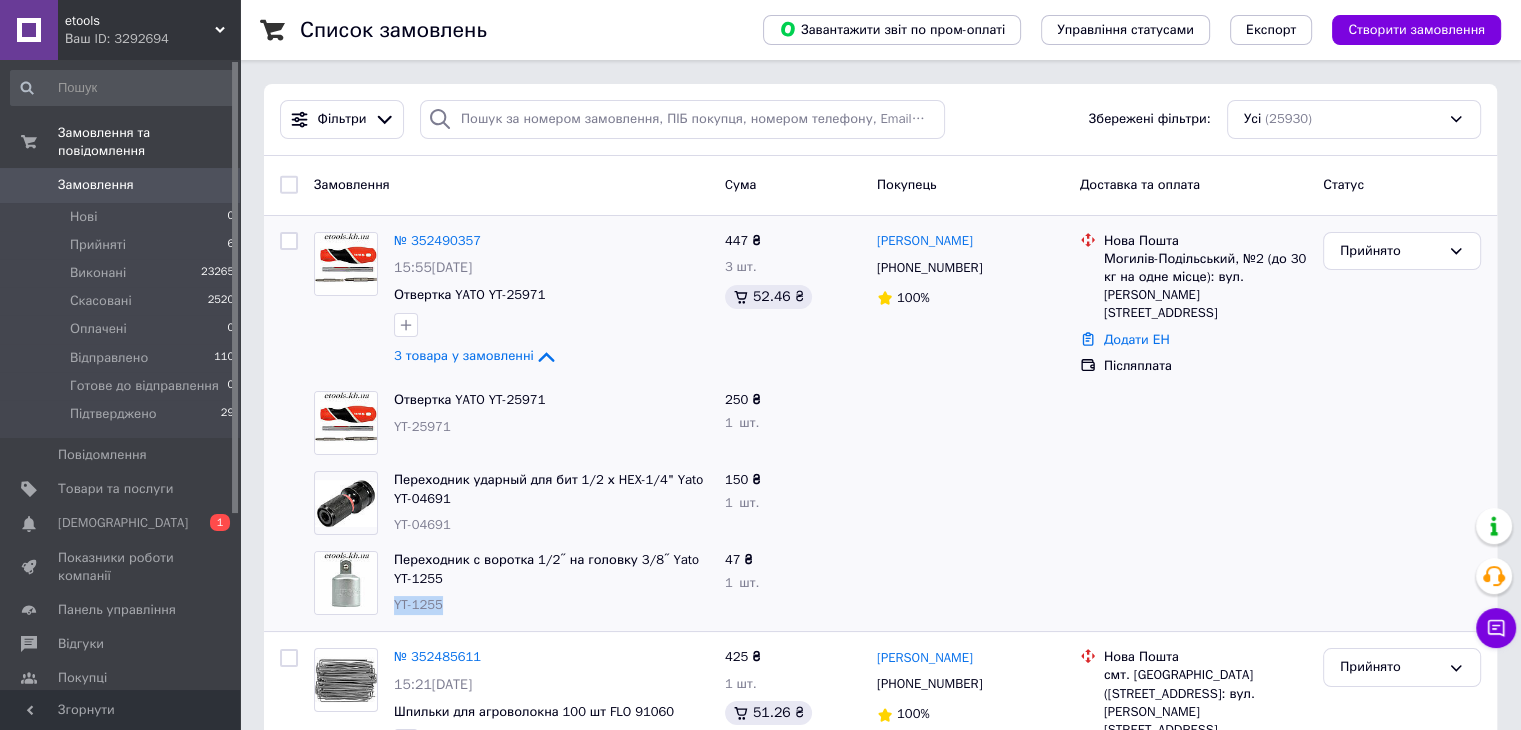 drag, startPoint x: 448, startPoint y: 597, endPoint x: 390, endPoint y: 598, distance: 58.00862 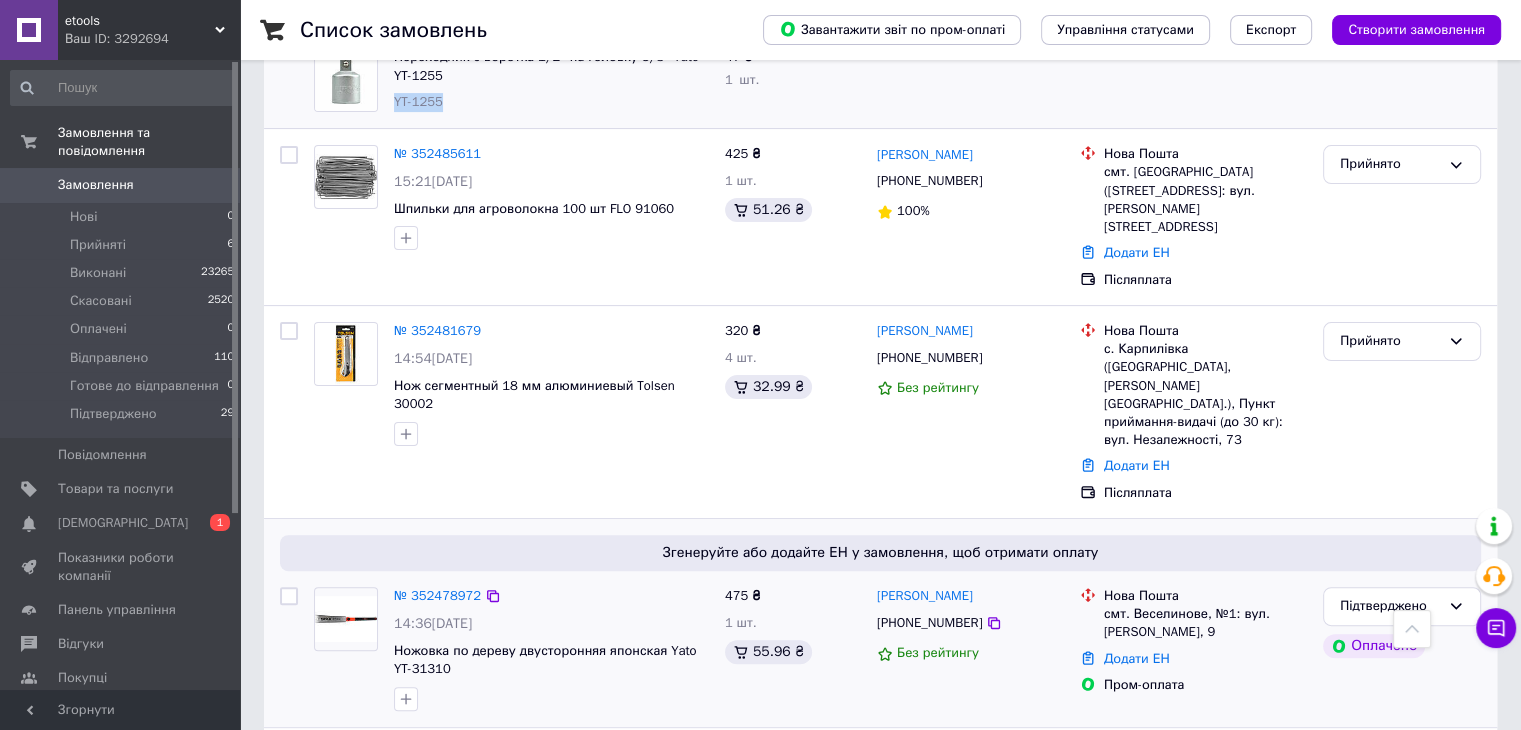 scroll, scrollTop: 500, scrollLeft: 0, axis: vertical 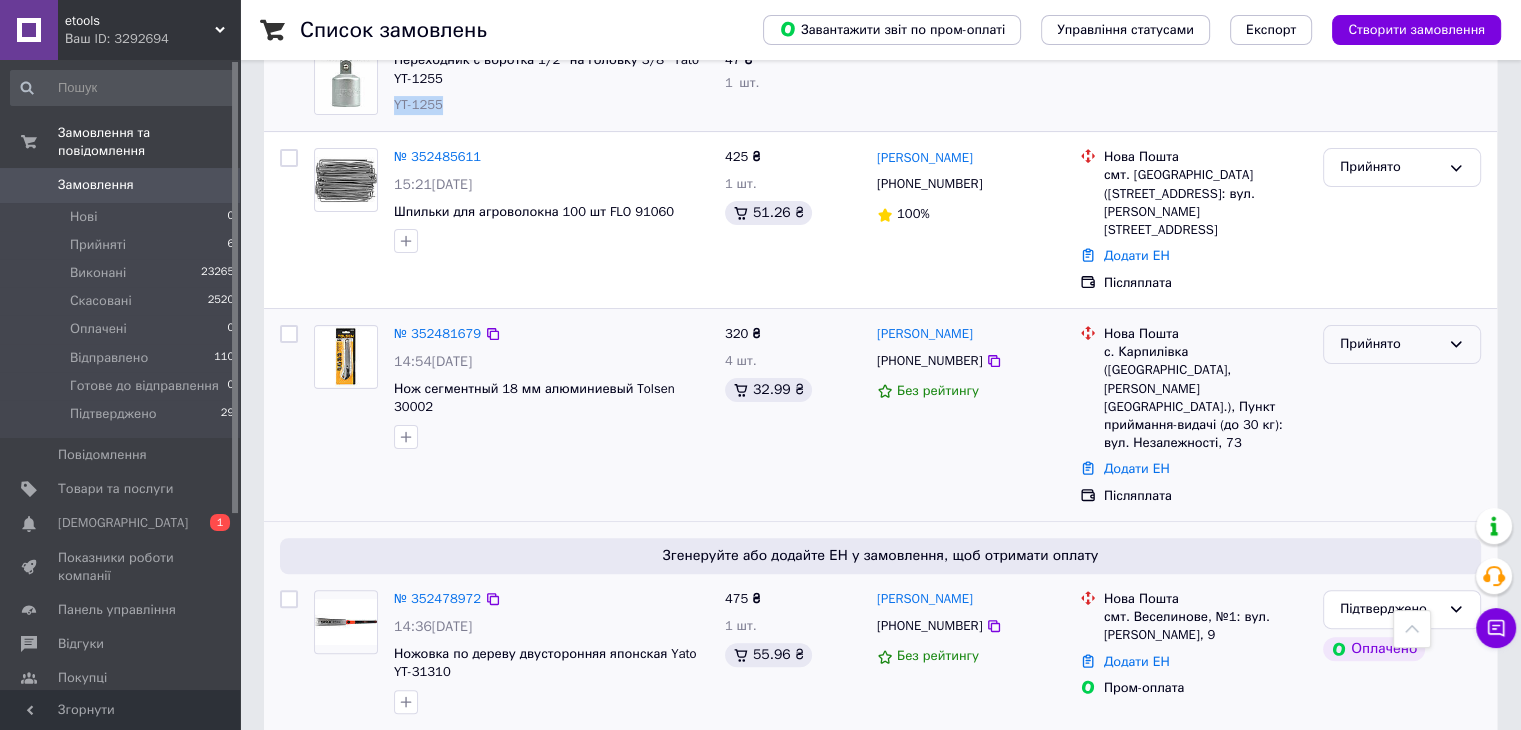 click on "Прийнято" at bounding box center [1402, 344] 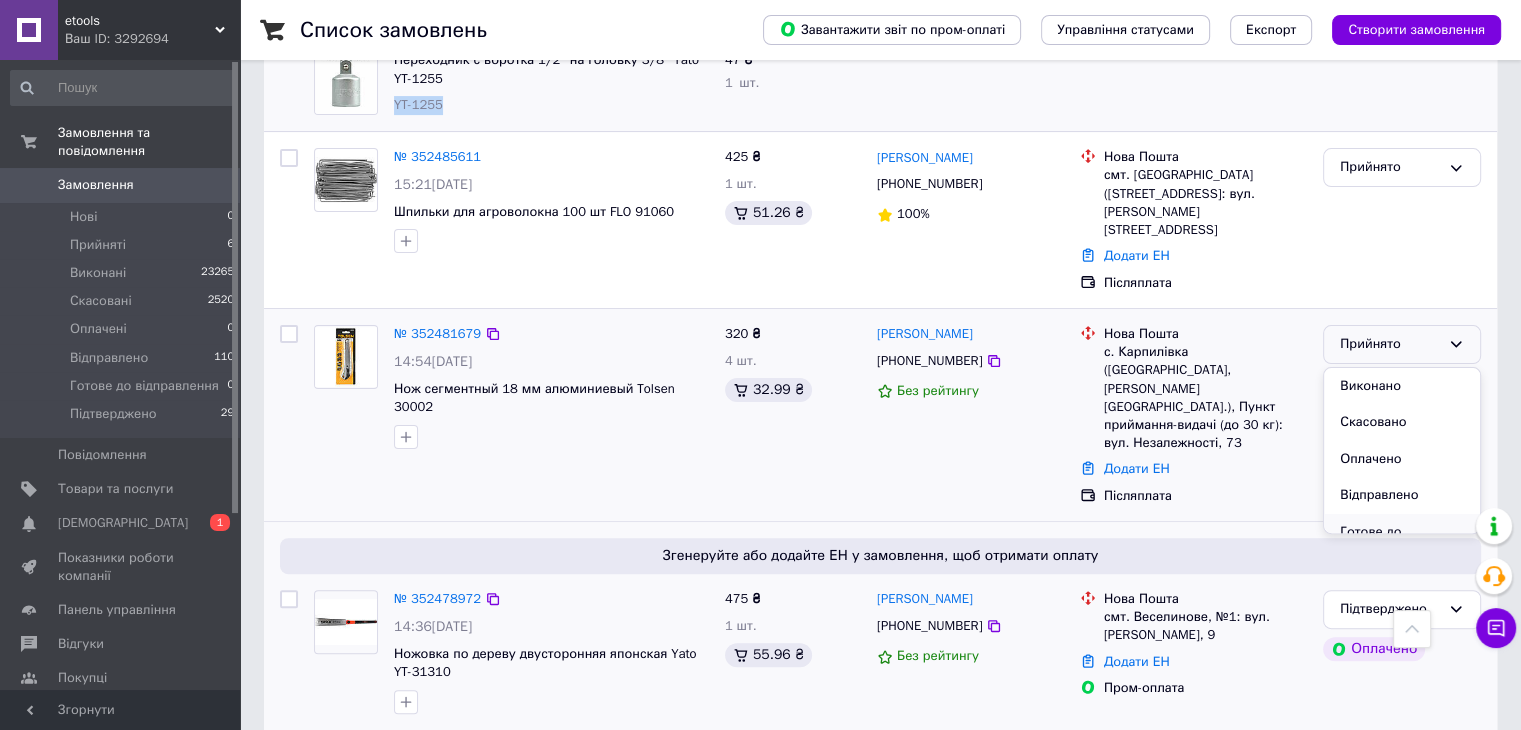scroll, scrollTop: 74, scrollLeft: 0, axis: vertical 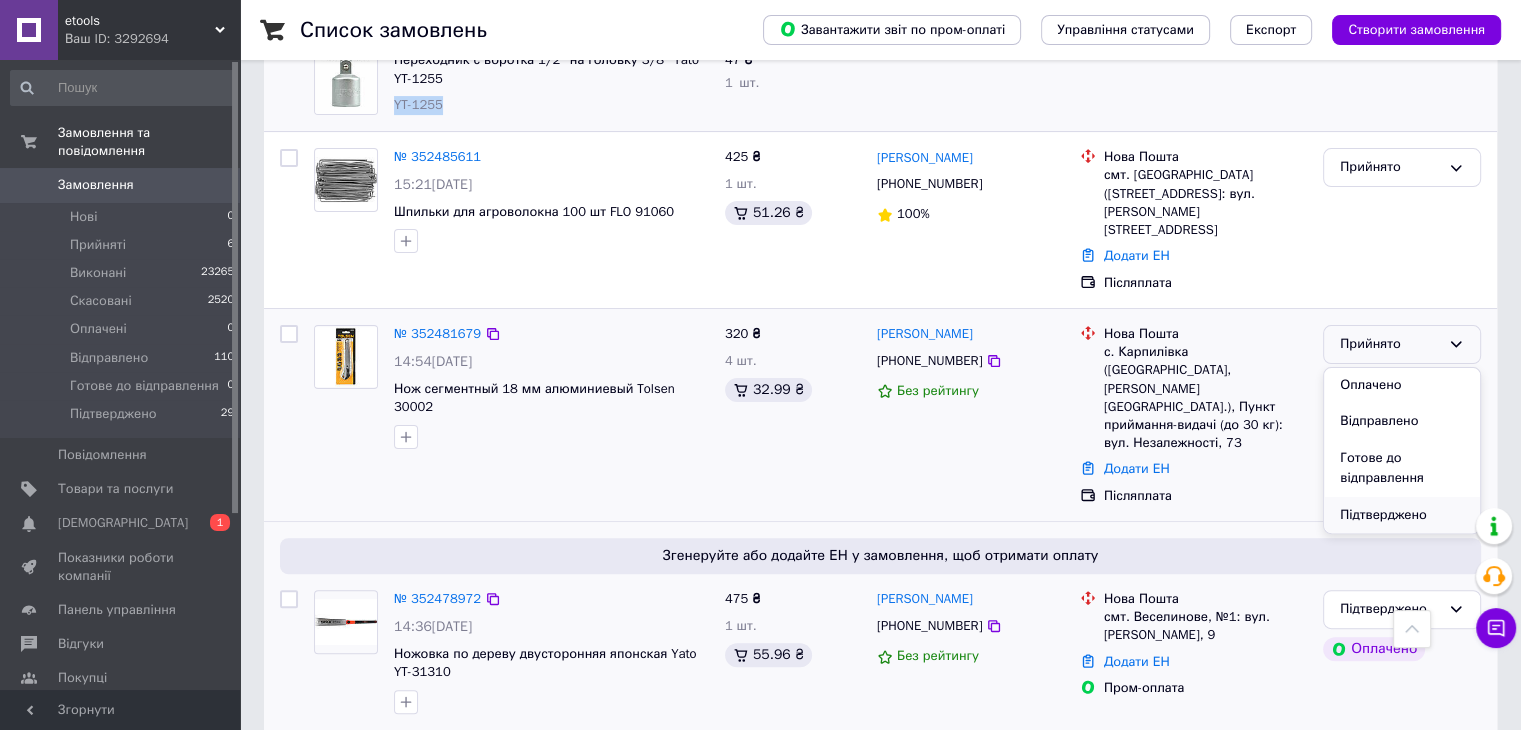 click on "Підтверджено" at bounding box center (1402, 515) 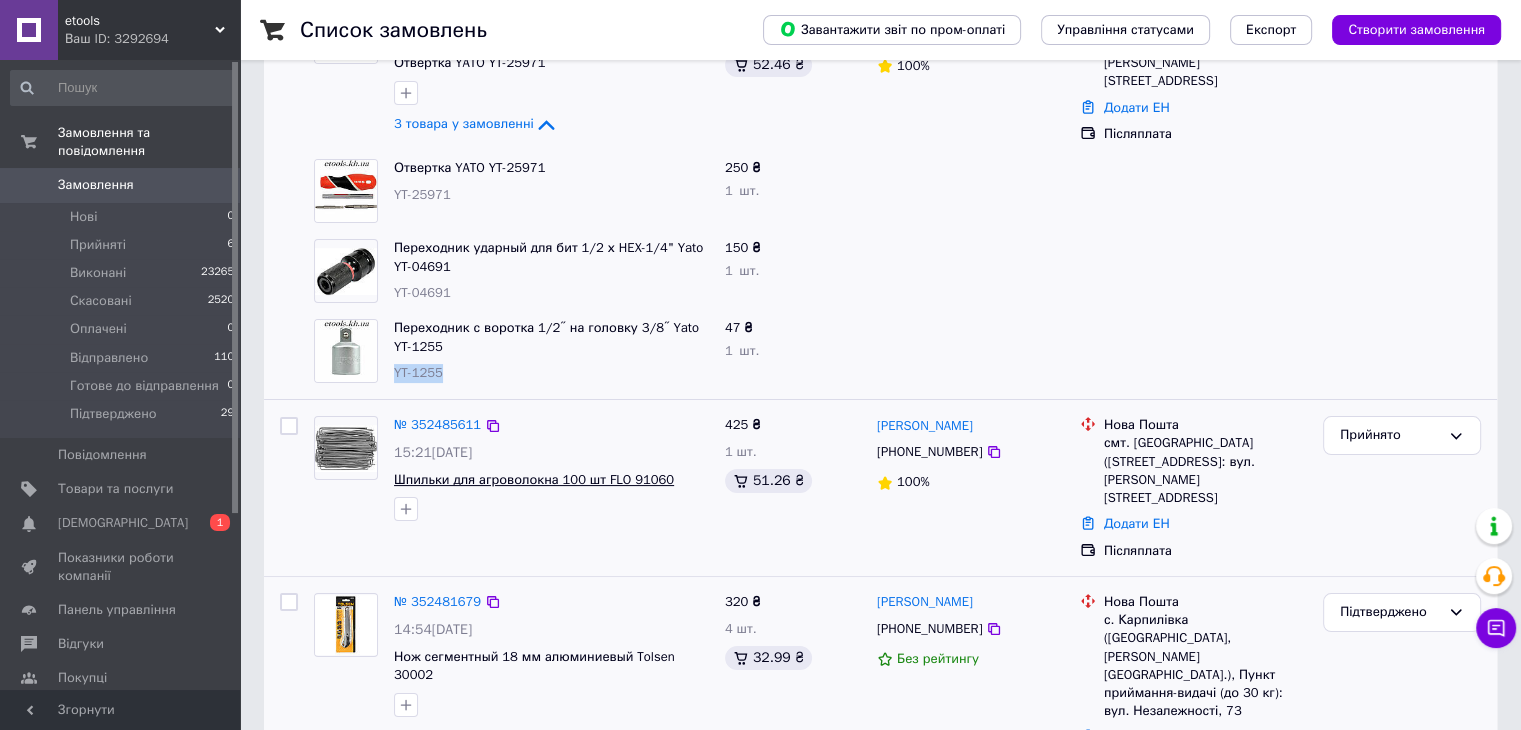 scroll, scrollTop: 200, scrollLeft: 0, axis: vertical 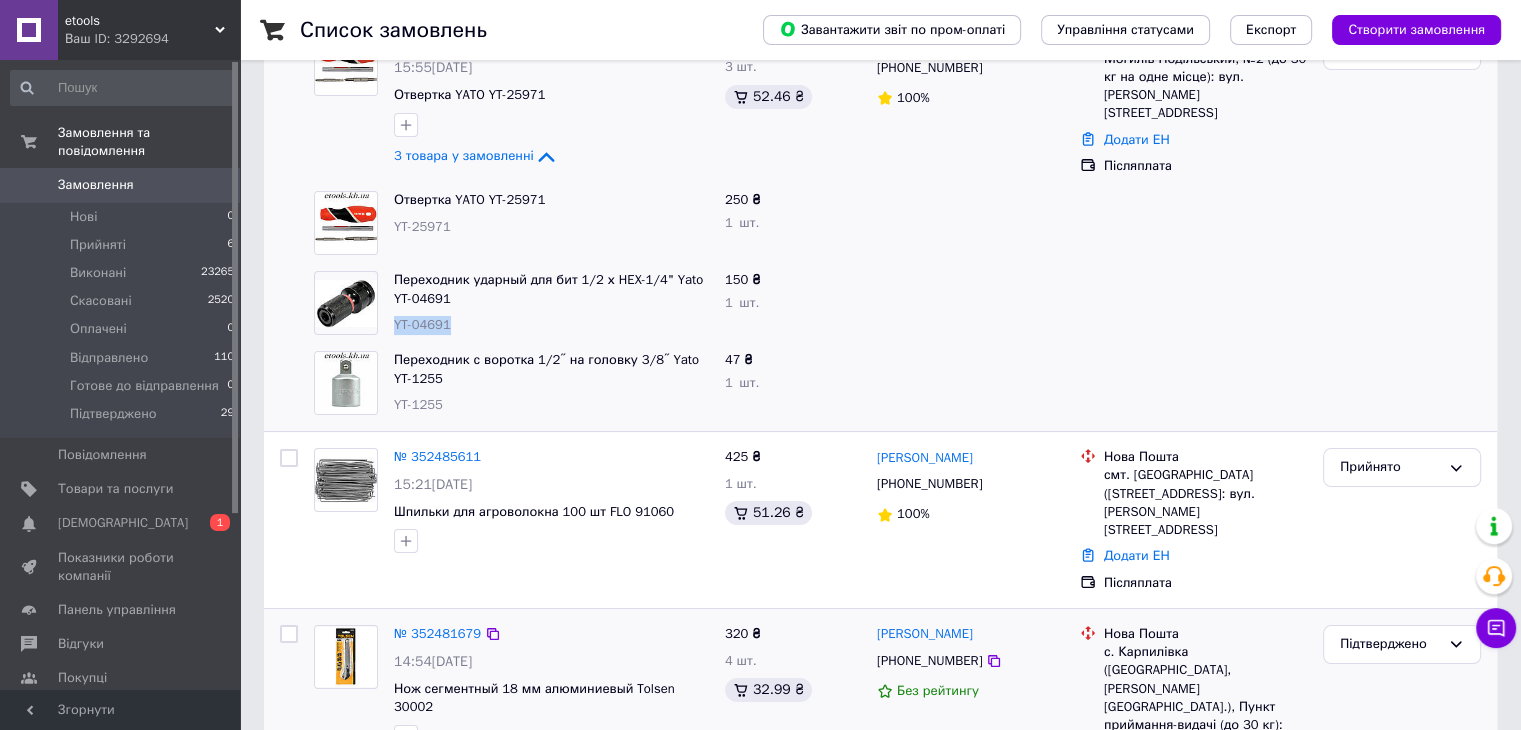 drag, startPoint x: 454, startPoint y: 320, endPoint x: 391, endPoint y: 318, distance: 63.03174 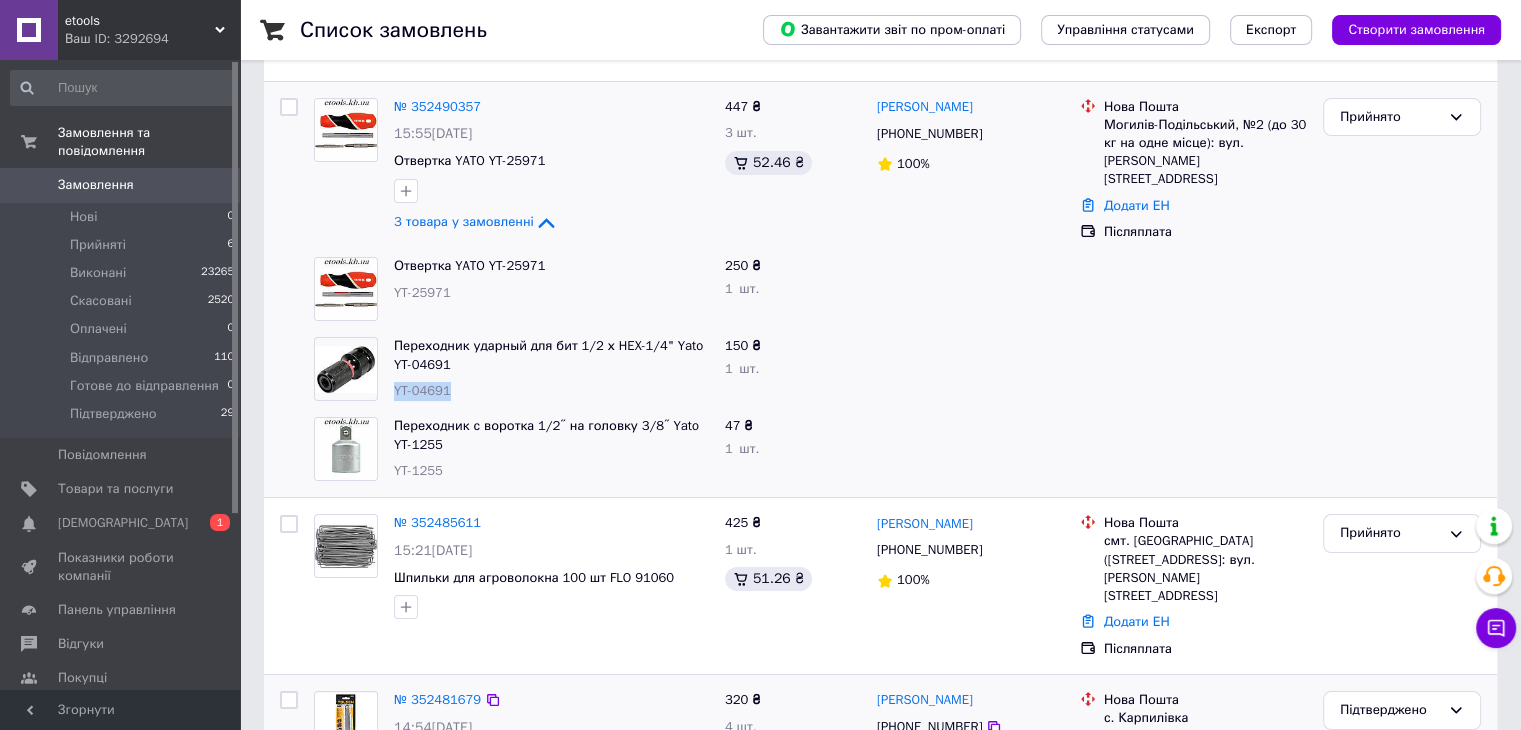 scroll, scrollTop: 100, scrollLeft: 0, axis: vertical 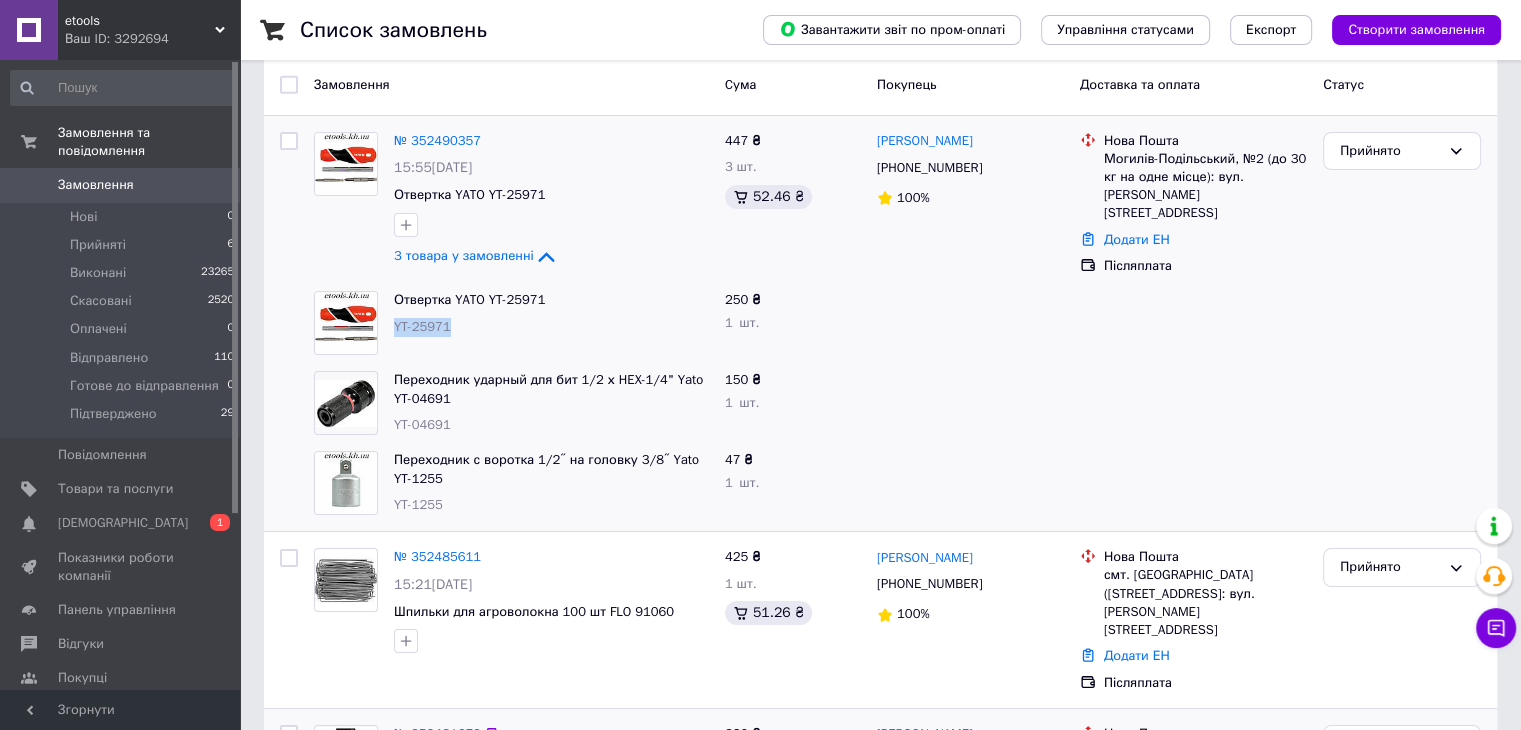 drag, startPoint x: 455, startPoint y: 325, endPoint x: 390, endPoint y: 321, distance: 65.12296 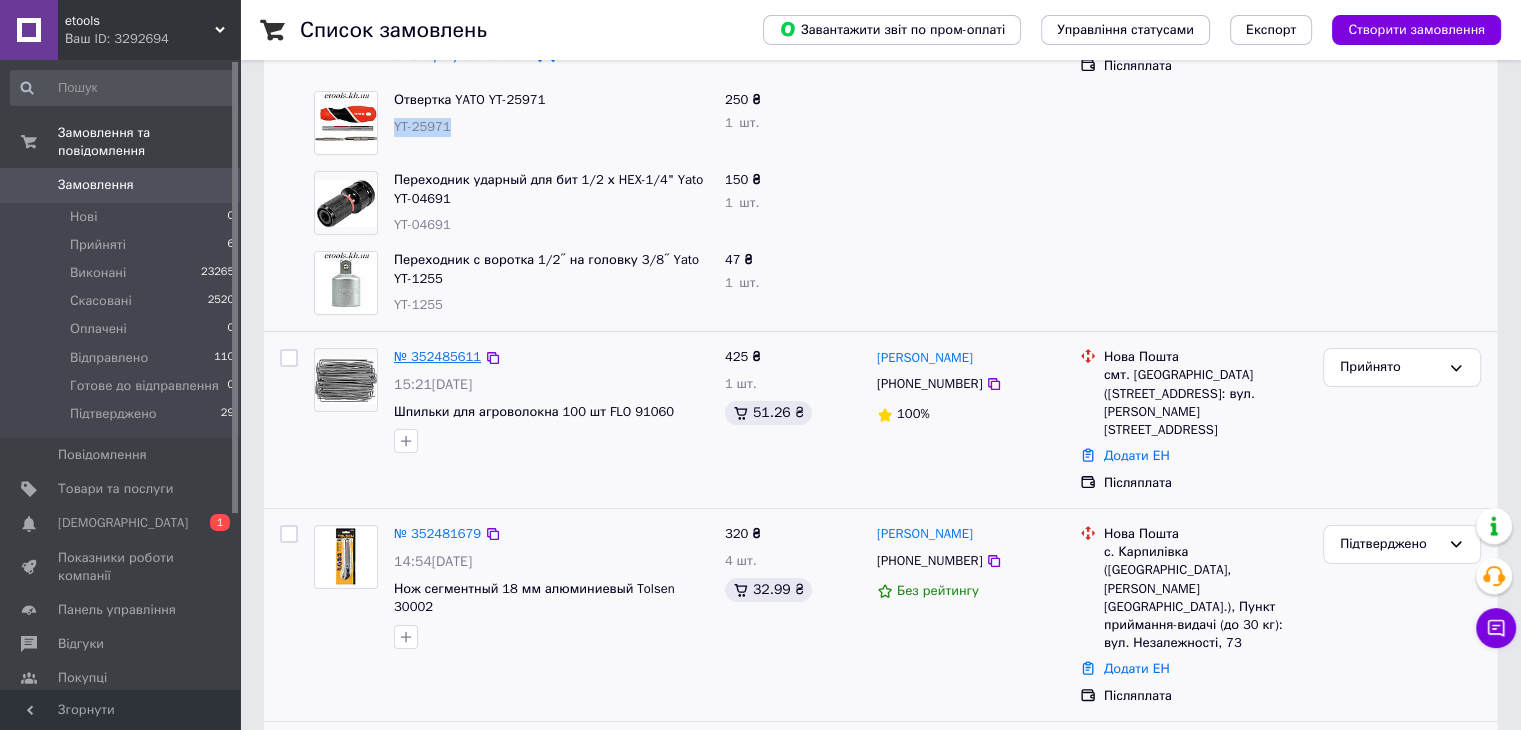 click on "№ 352485611" at bounding box center [437, 356] 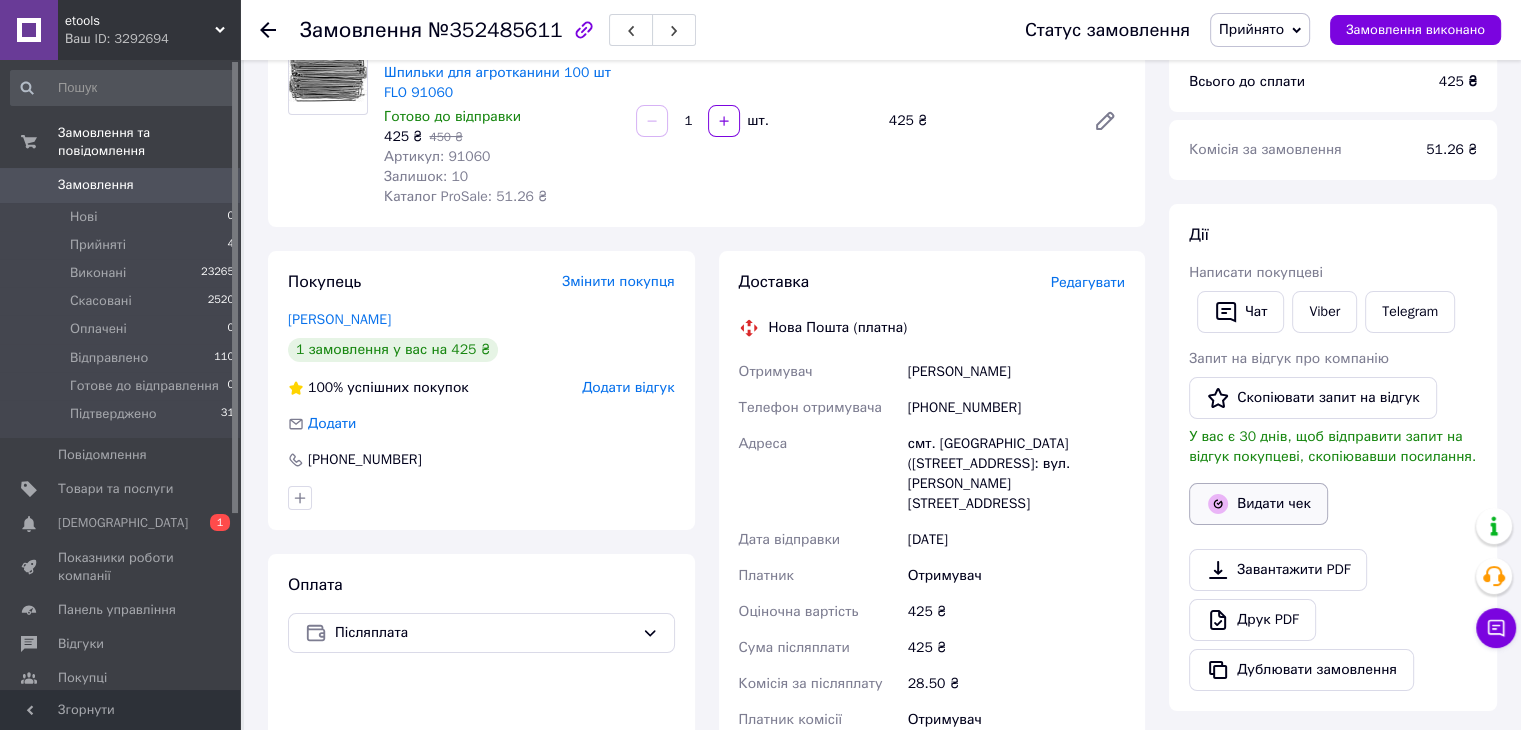scroll, scrollTop: 200, scrollLeft: 0, axis: vertical 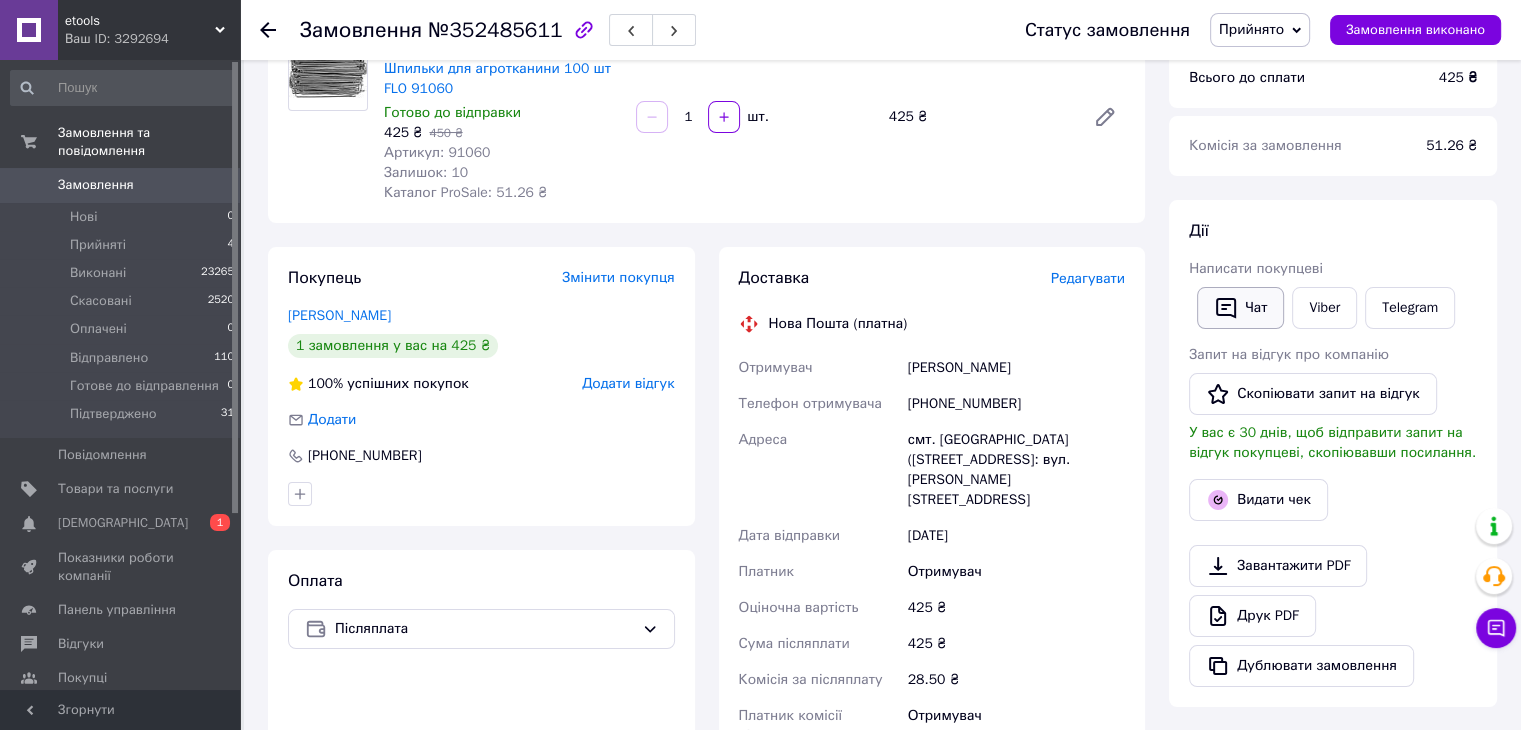 click on "Чат" at bounding box center (1240, 308) 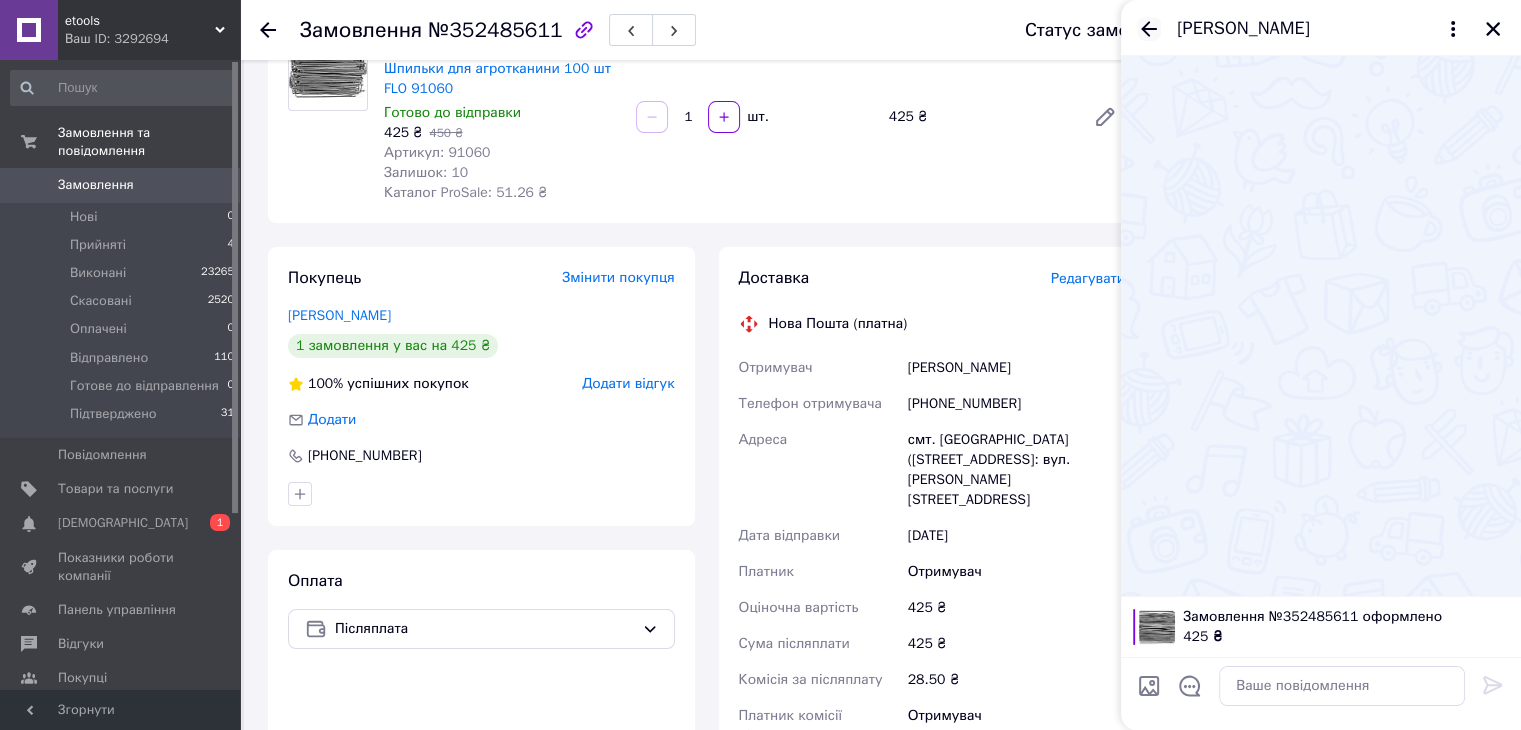 click 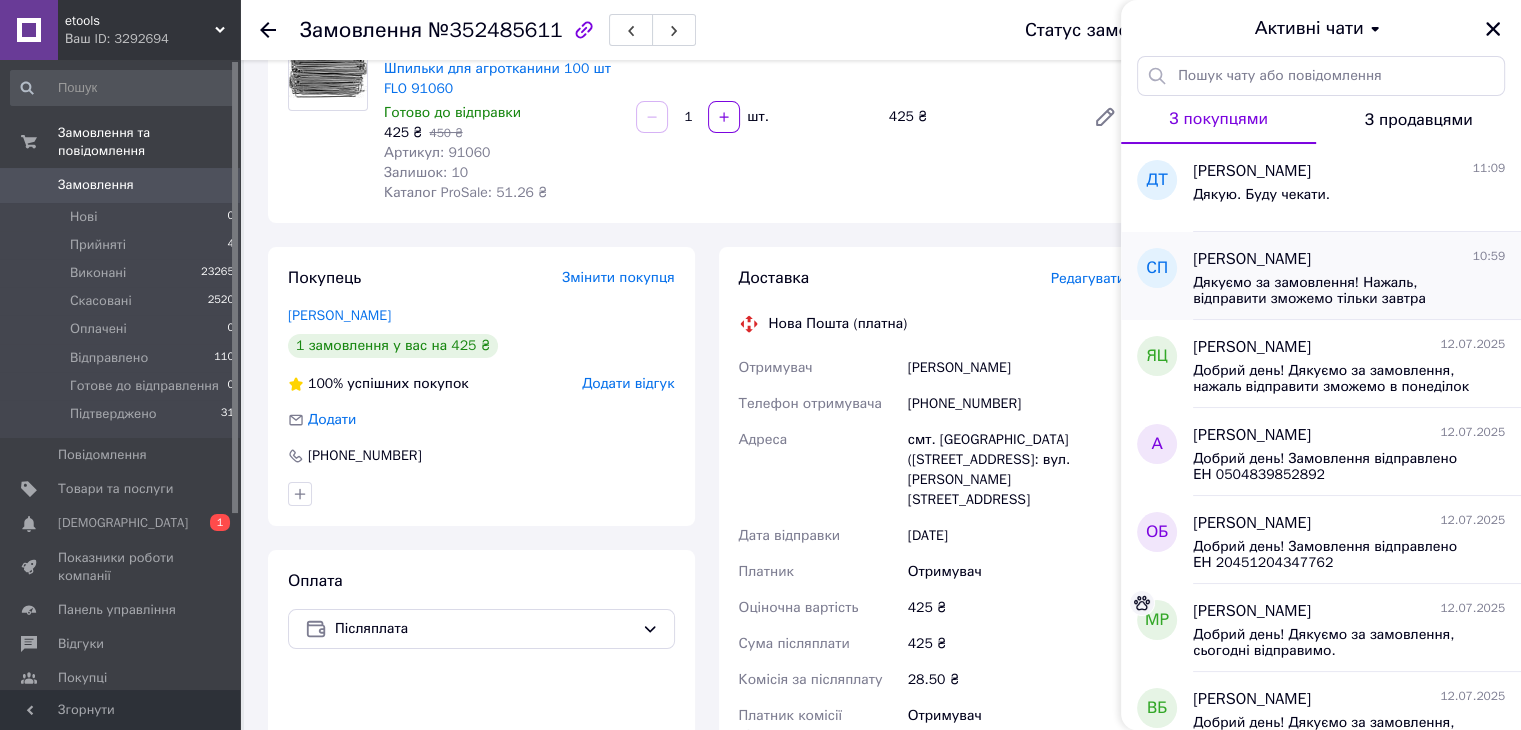 click on "Дякуємо за замовлення! Нажаль, відправити зможемо тільки завтра" at bounding box center (1335, 291) 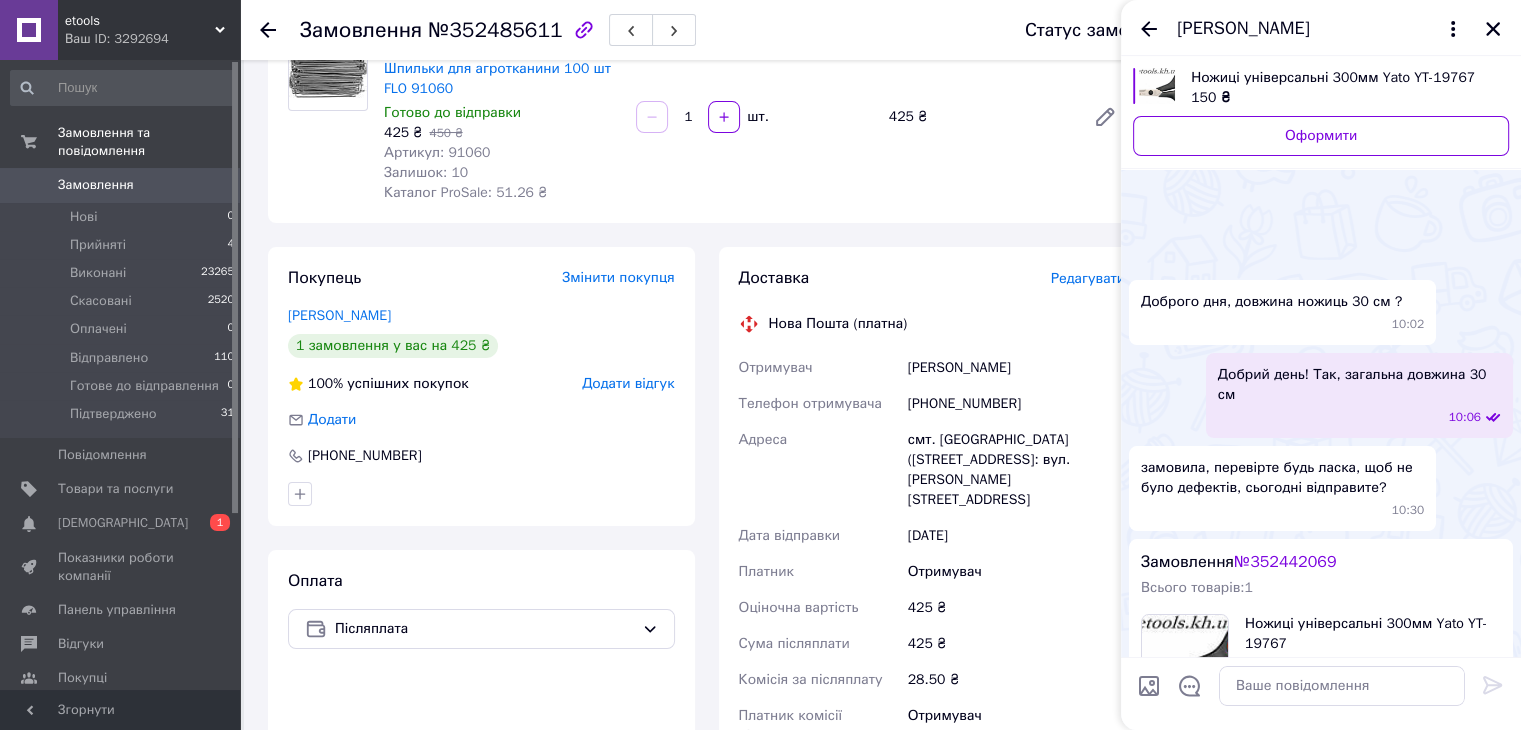 scroll, scrollTop: 258, scrollLeft: 0, axis: vertical 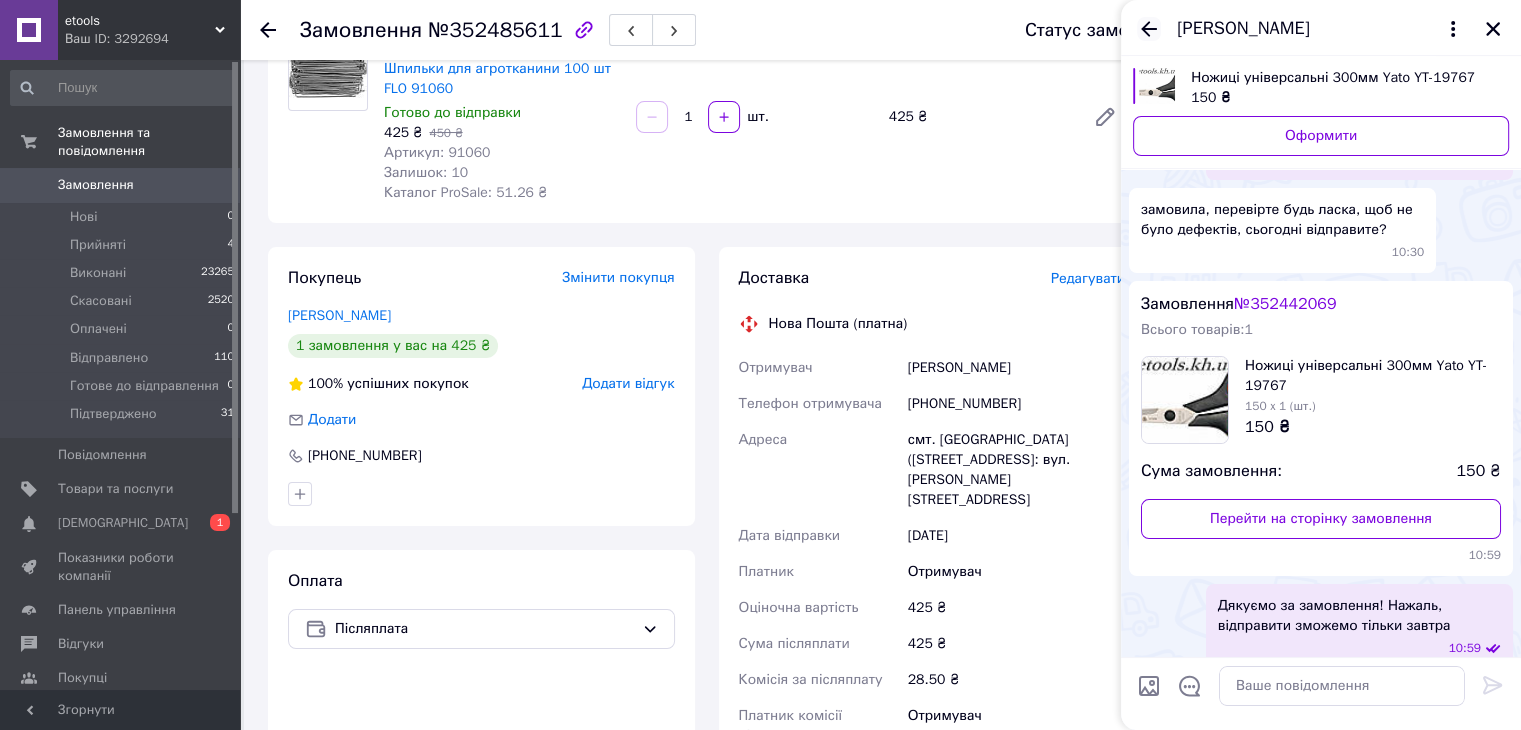 click 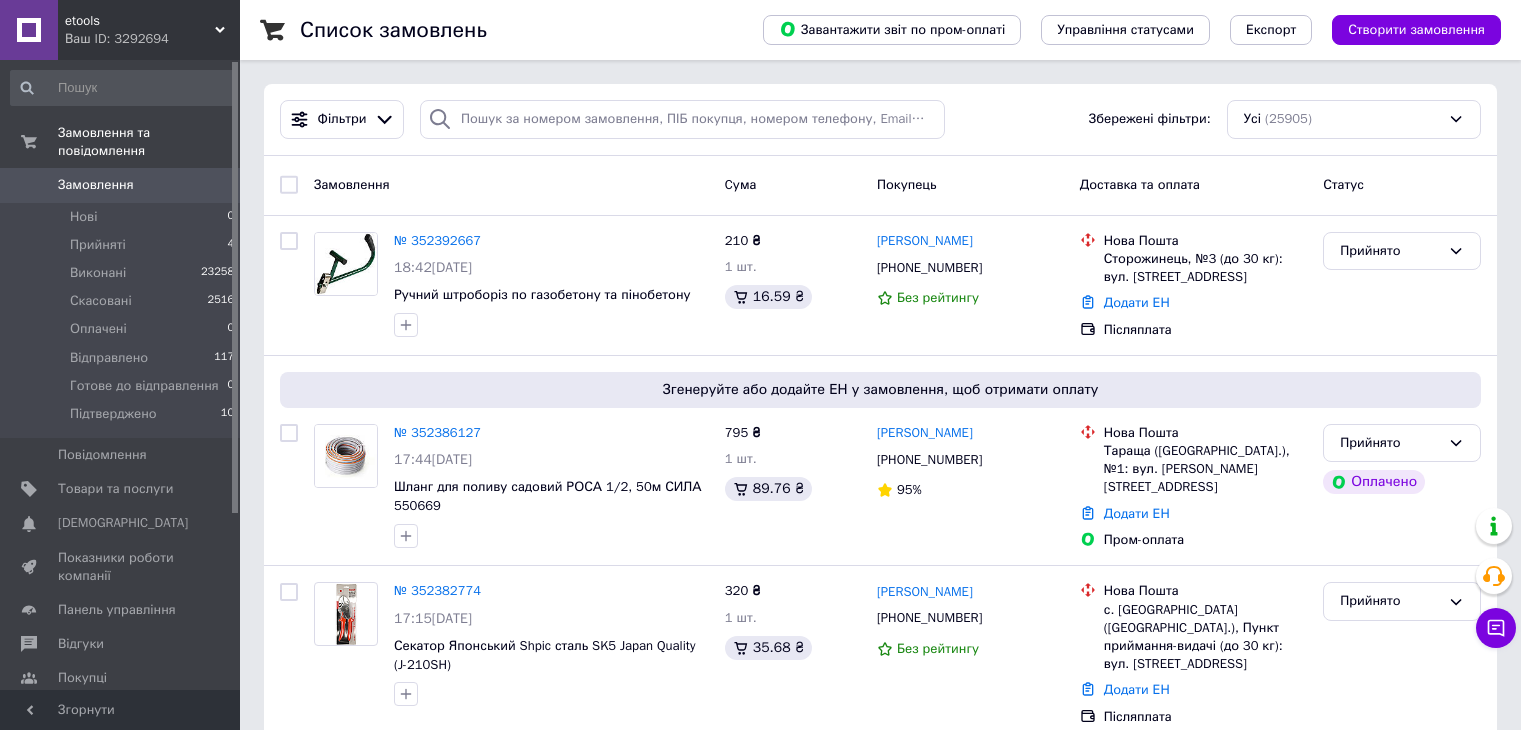 scroll, scrollTop: 100, scrollLeft: 0, axis: vertical 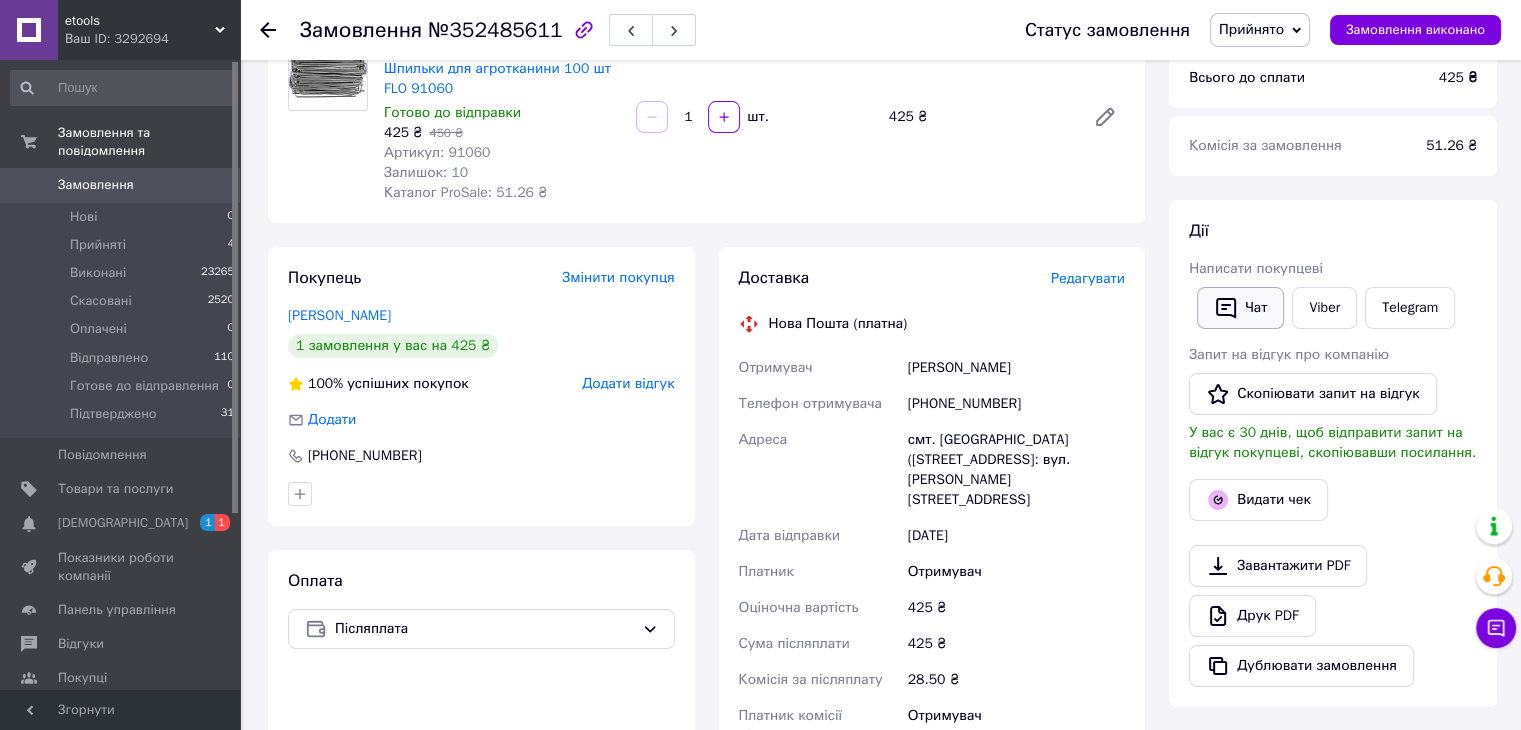 click 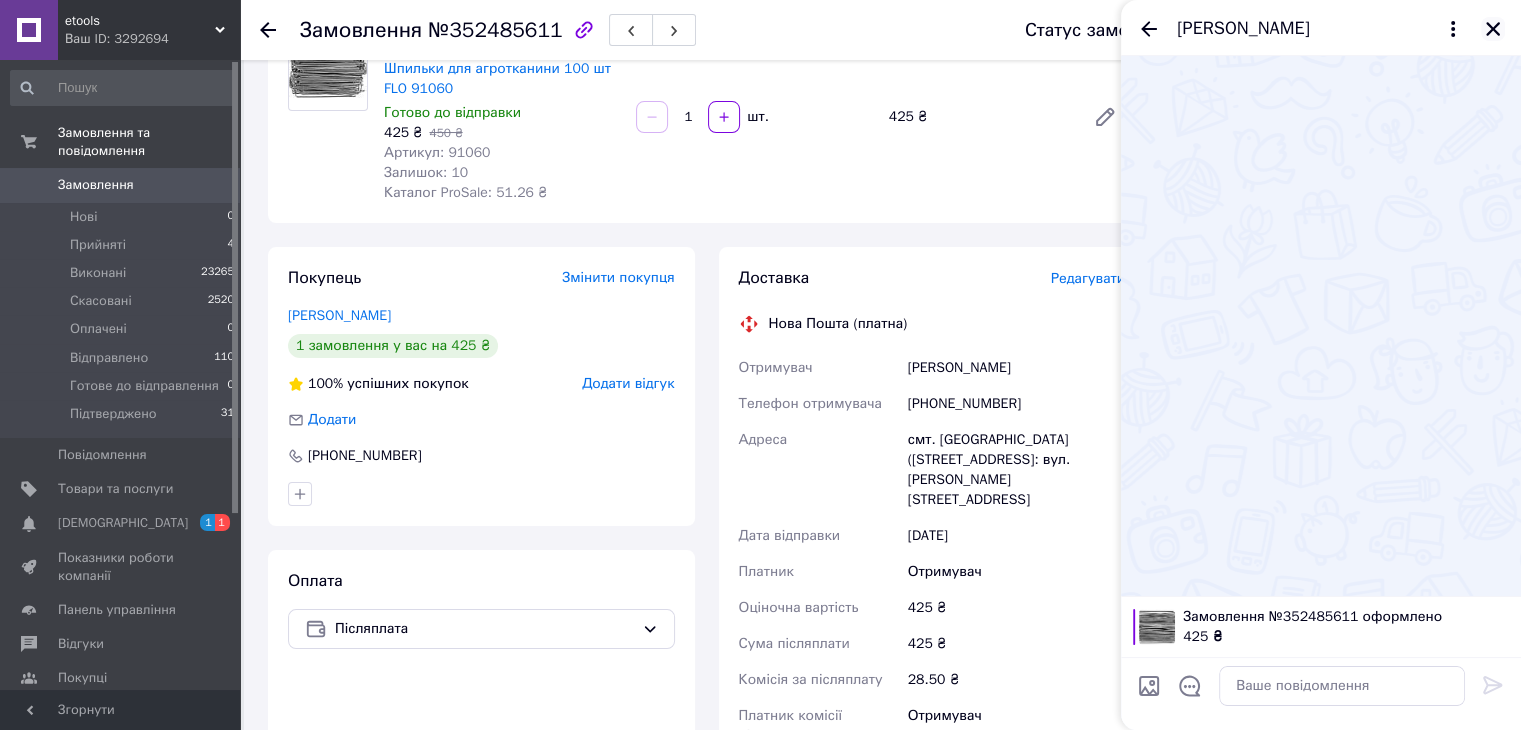 click 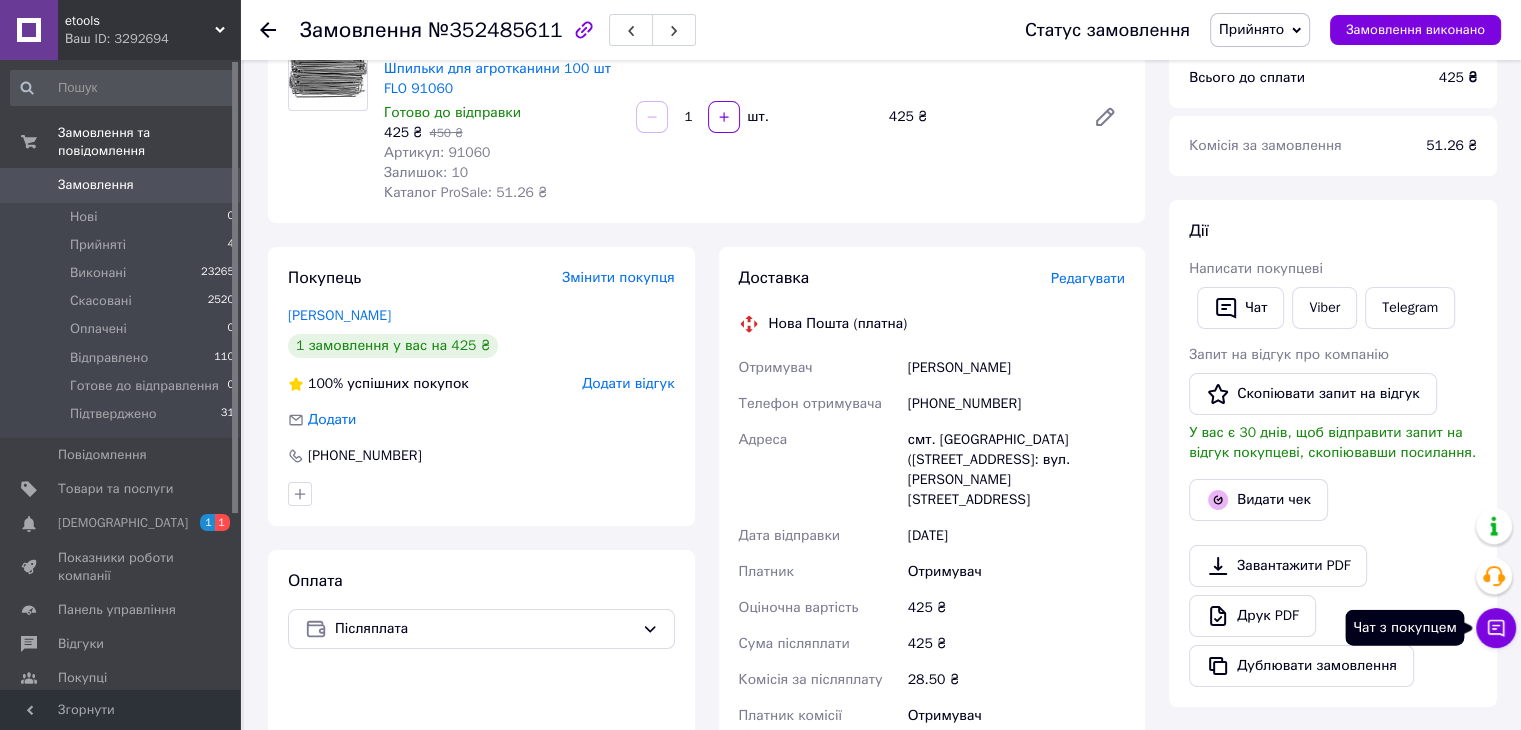 click 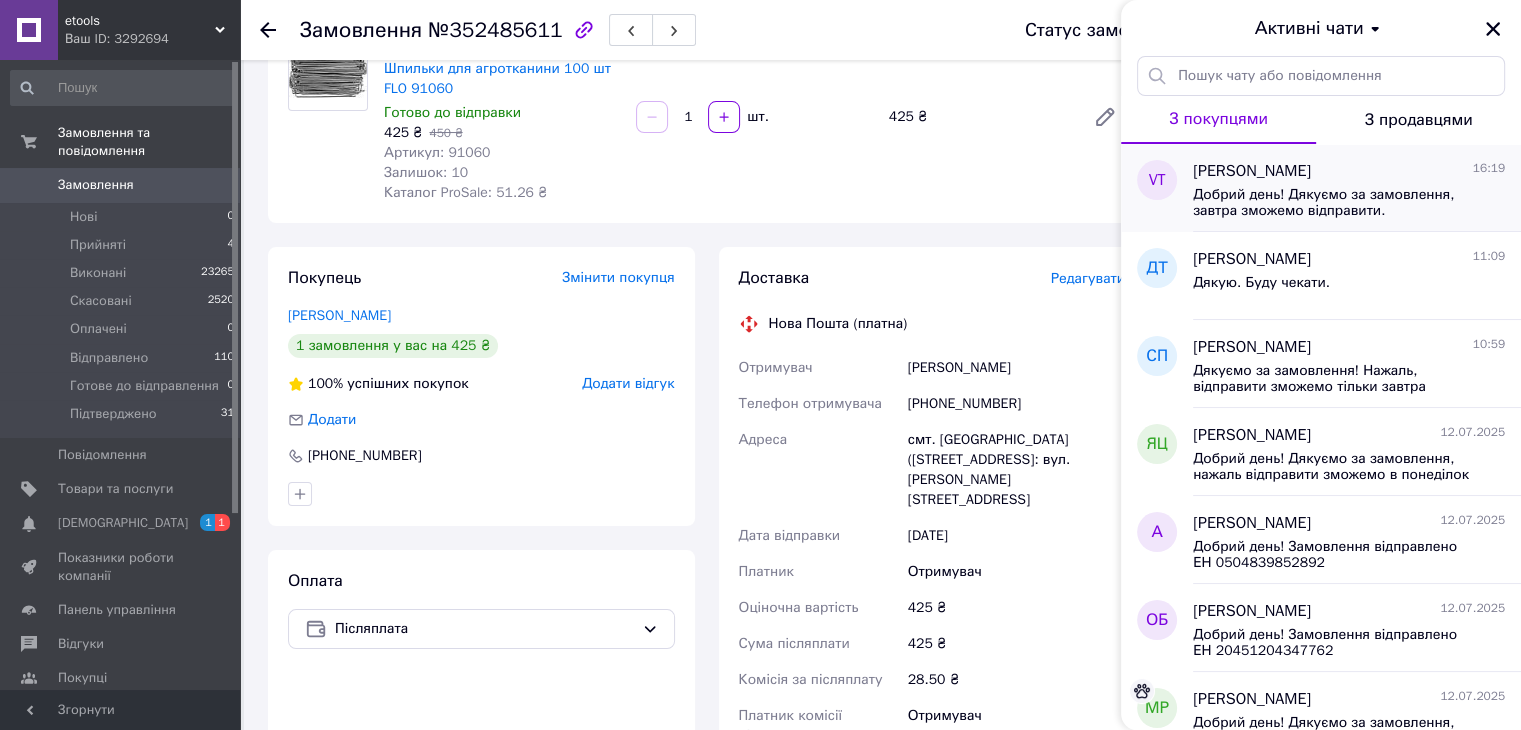 click on "Добрий день! Дякуємо за замовлення, завтра зможемо відправити." at bounding box center (1335, 203) 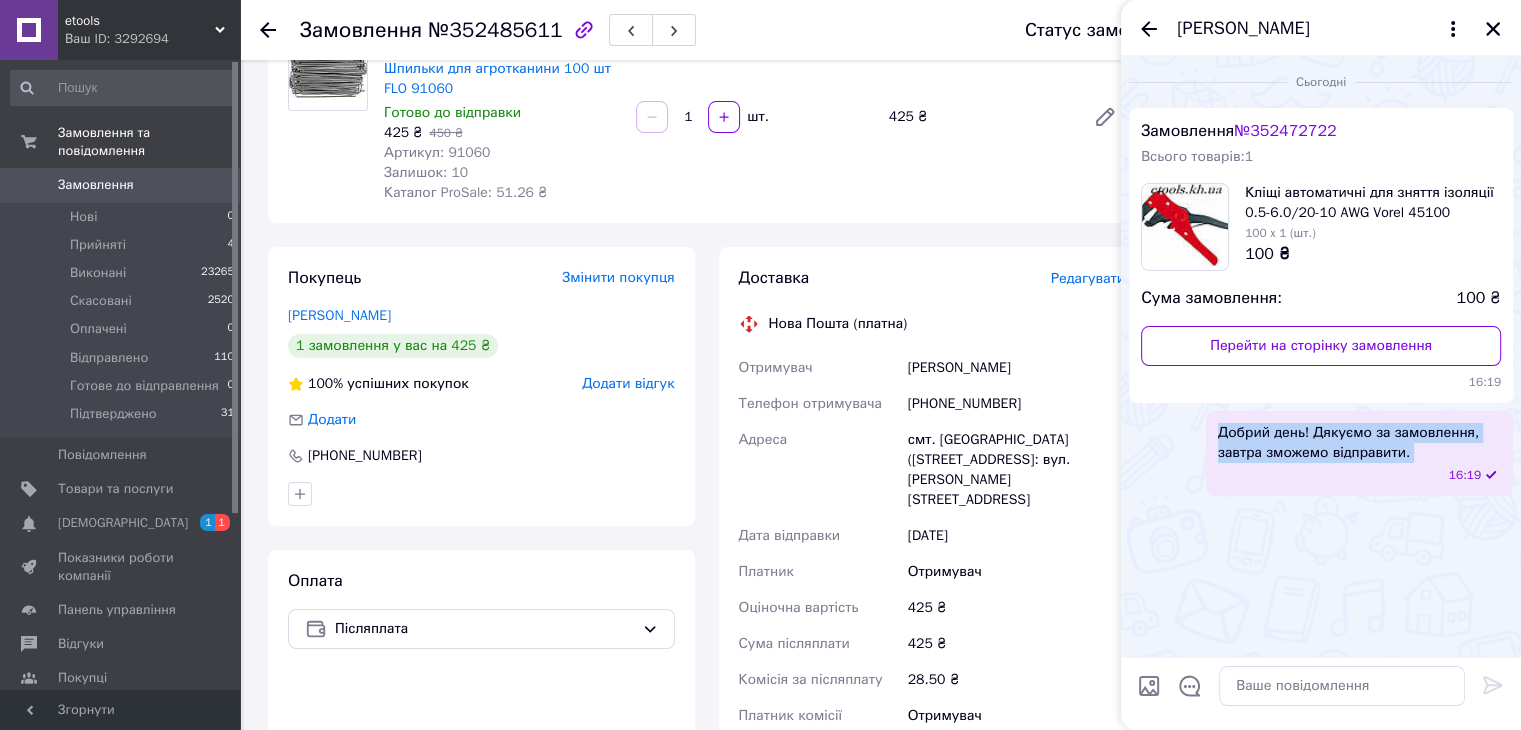 drag, startPoint x: 1221, startPoint y: 433, endPoint x: 1408, endPoint y: 470, distance: 190.62529 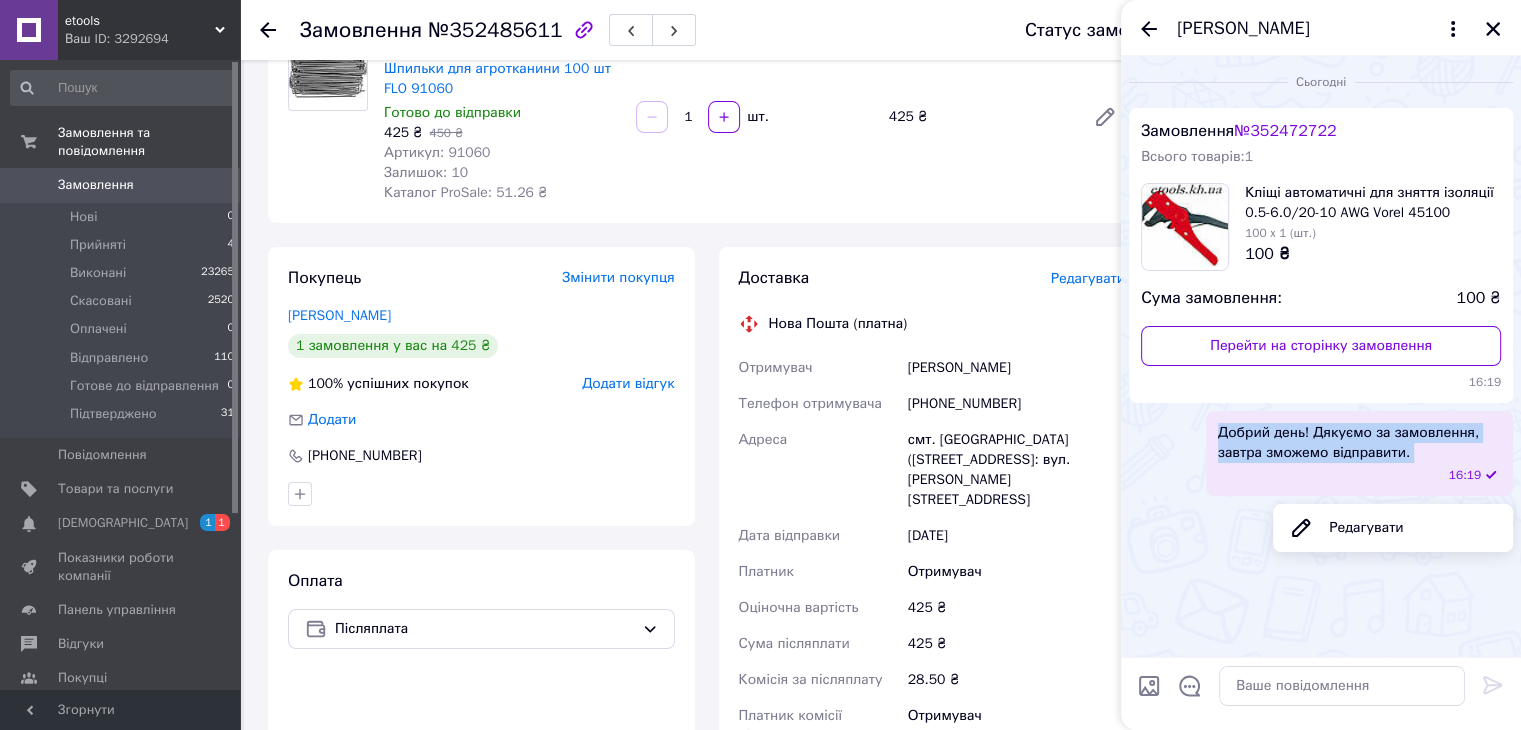 copy on "Добрий день! Дякуємо за замовлення, завтра зможемо відправити." 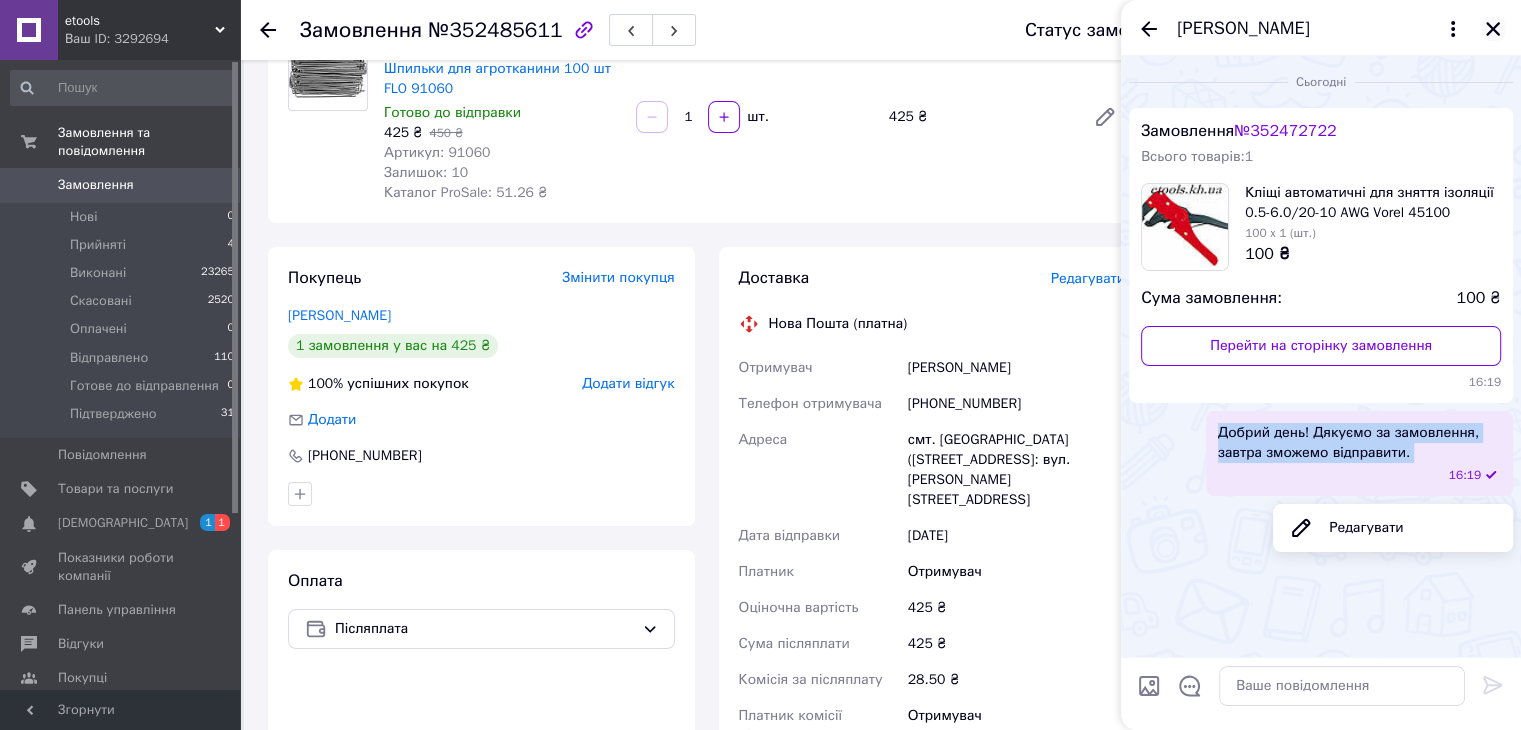 click 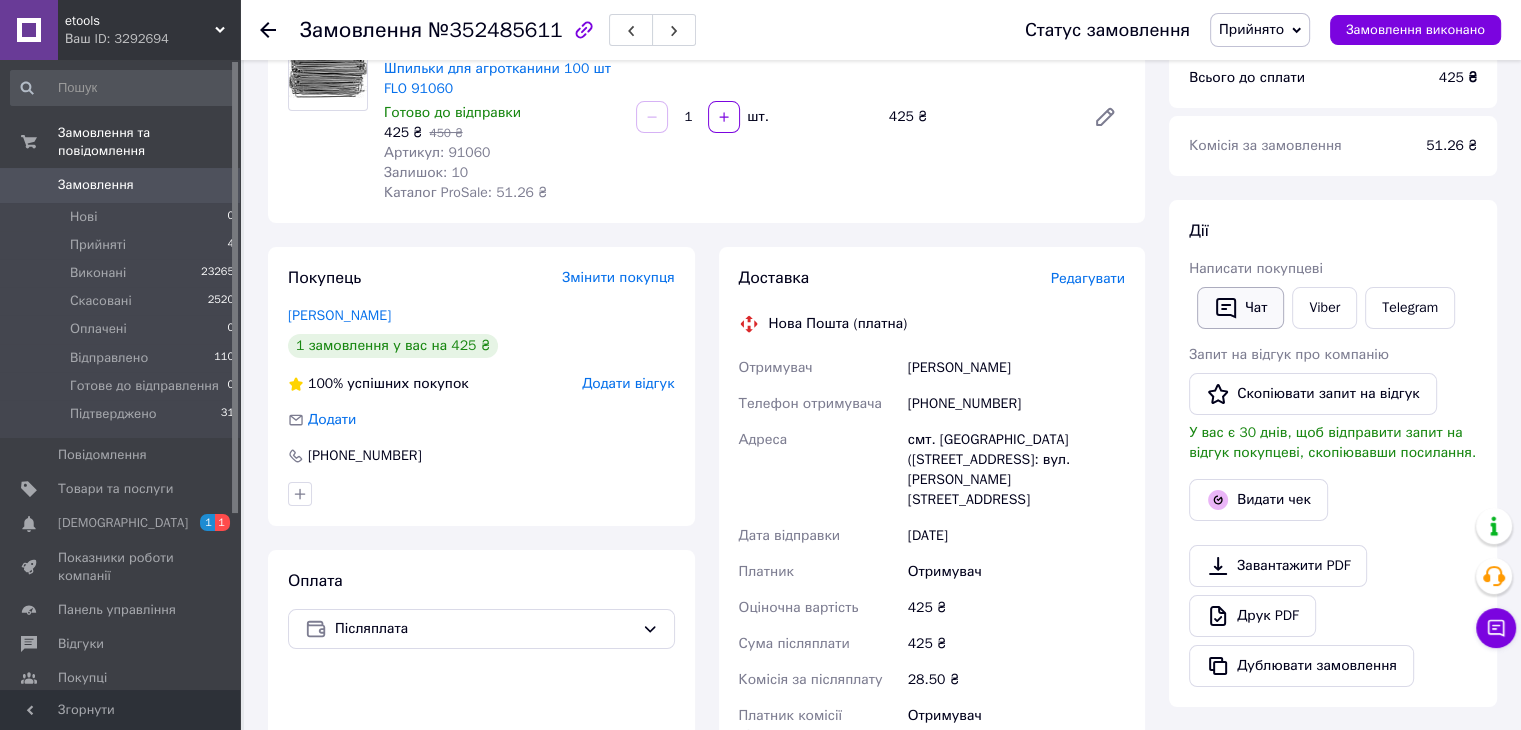 click 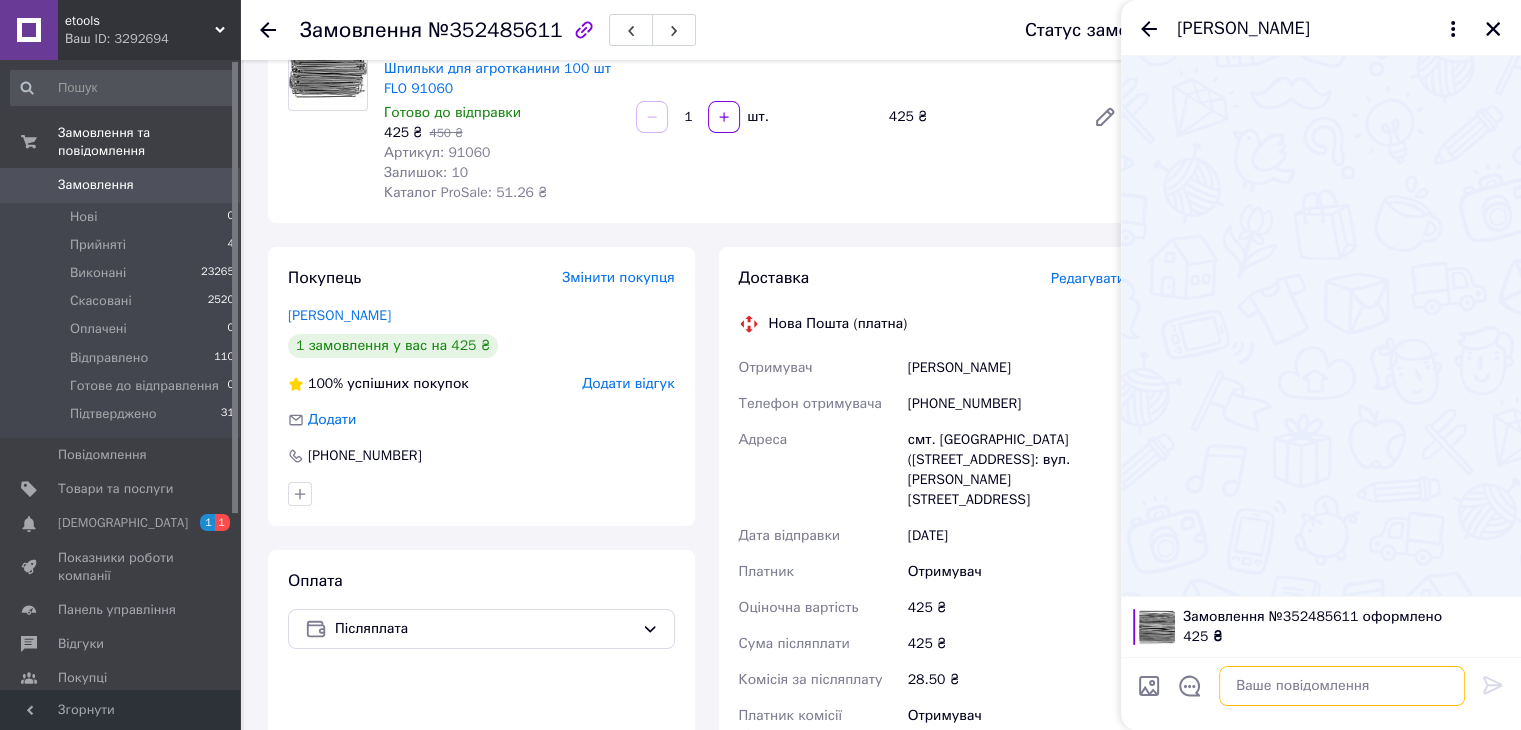 click at bounding box center (1342, 686) 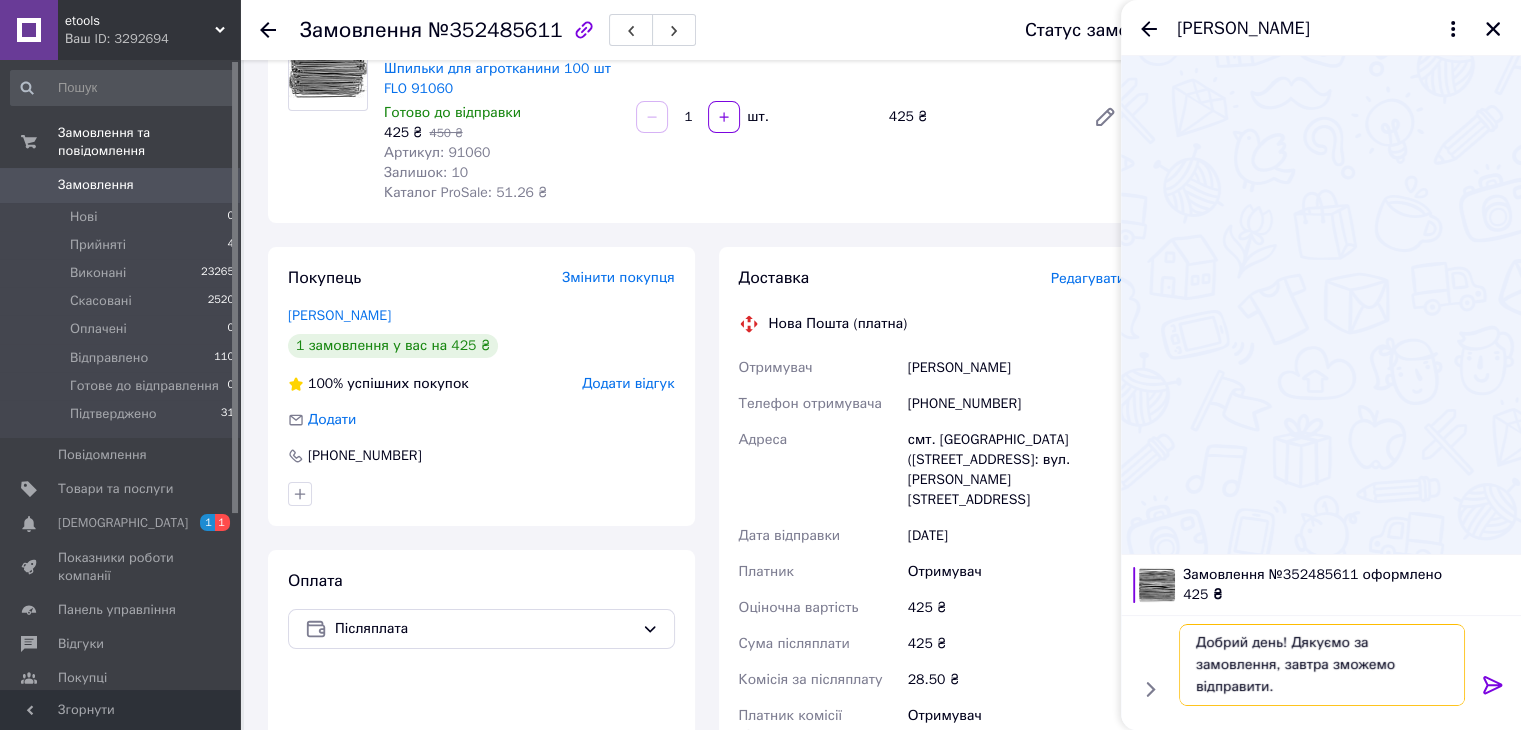 scroll, scrollTop: 0, scrollLeft: 0, axis: both 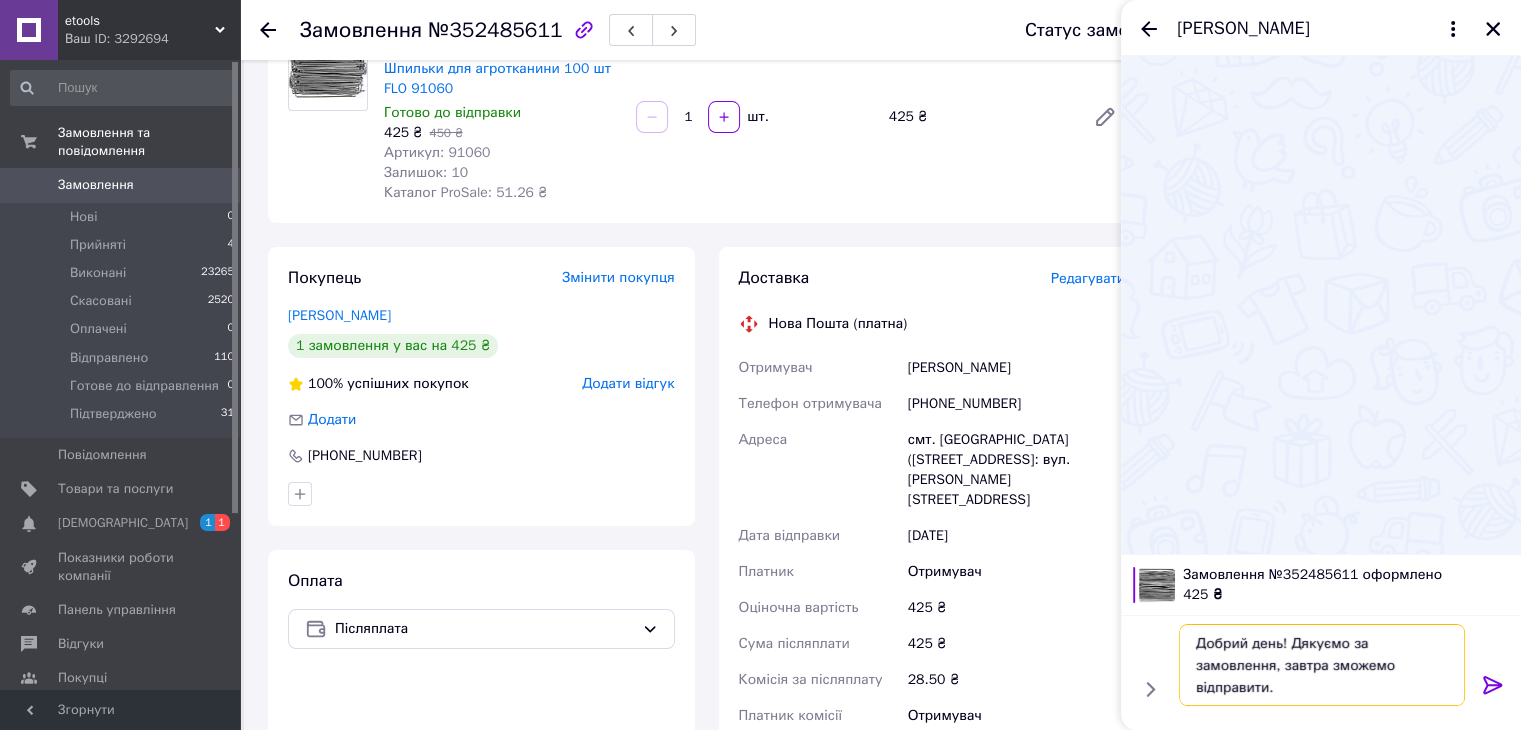 type on "Добрий день! Дякуємо за замовлення, завтра зможемо відправити." 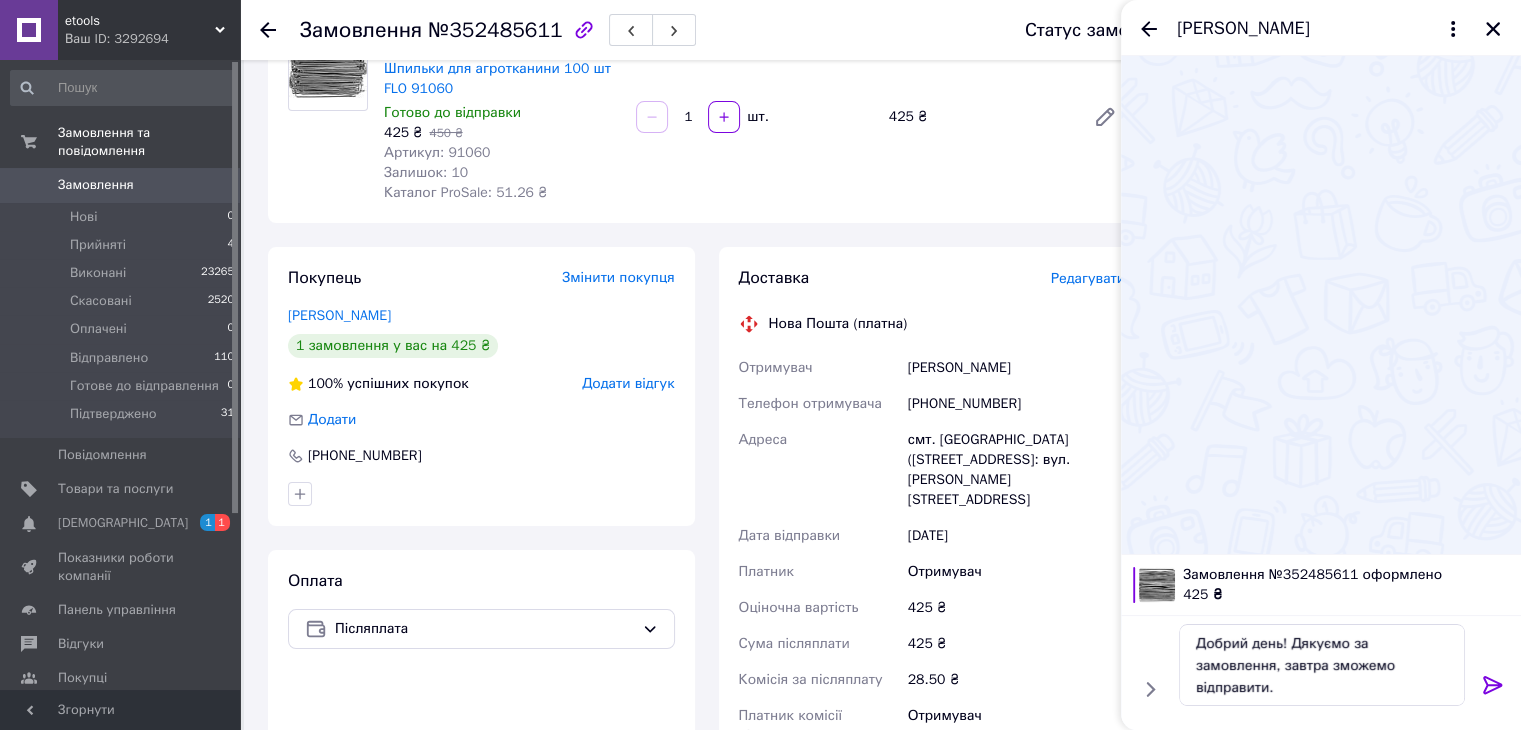 click 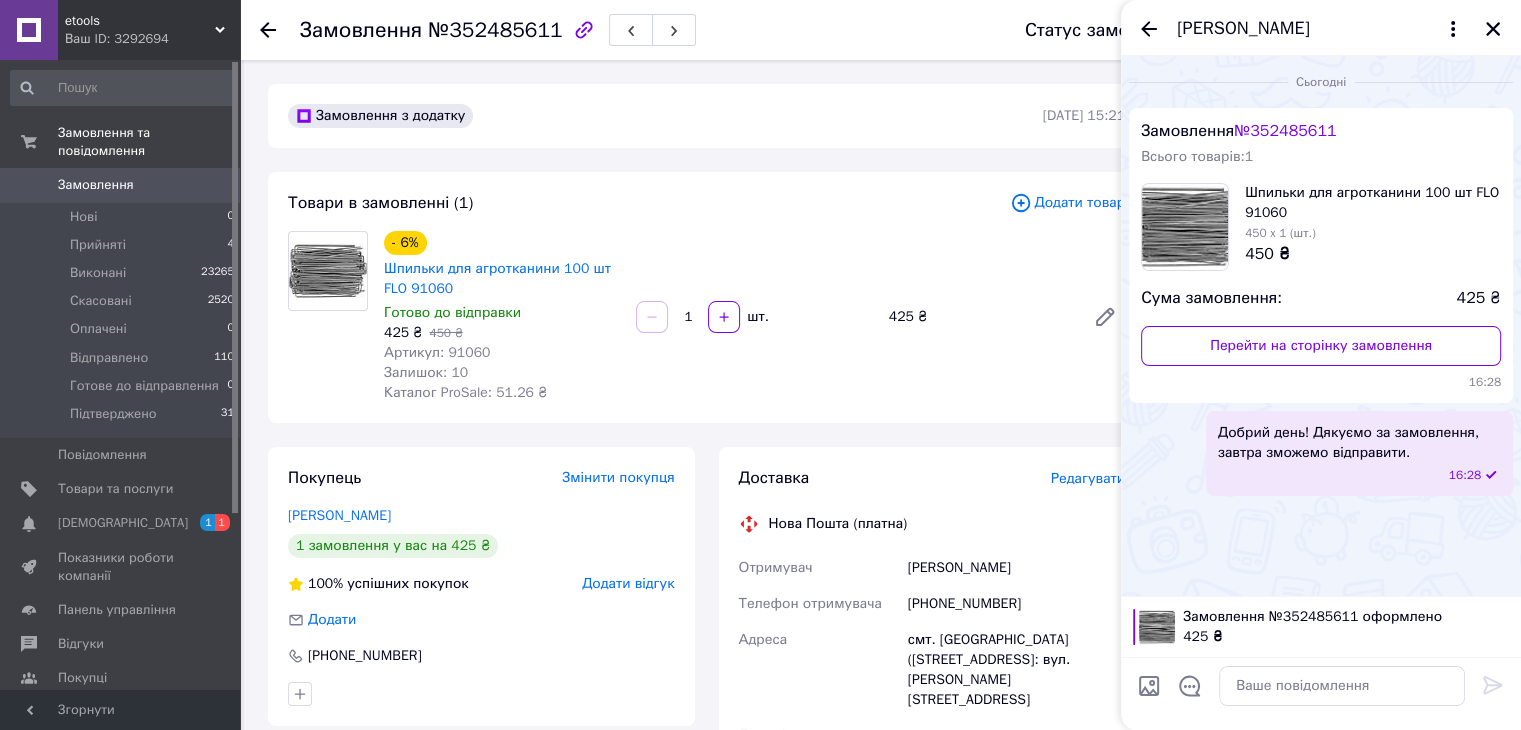 scroll, scrollTop: 0, scrollLeft: 0, axis: both 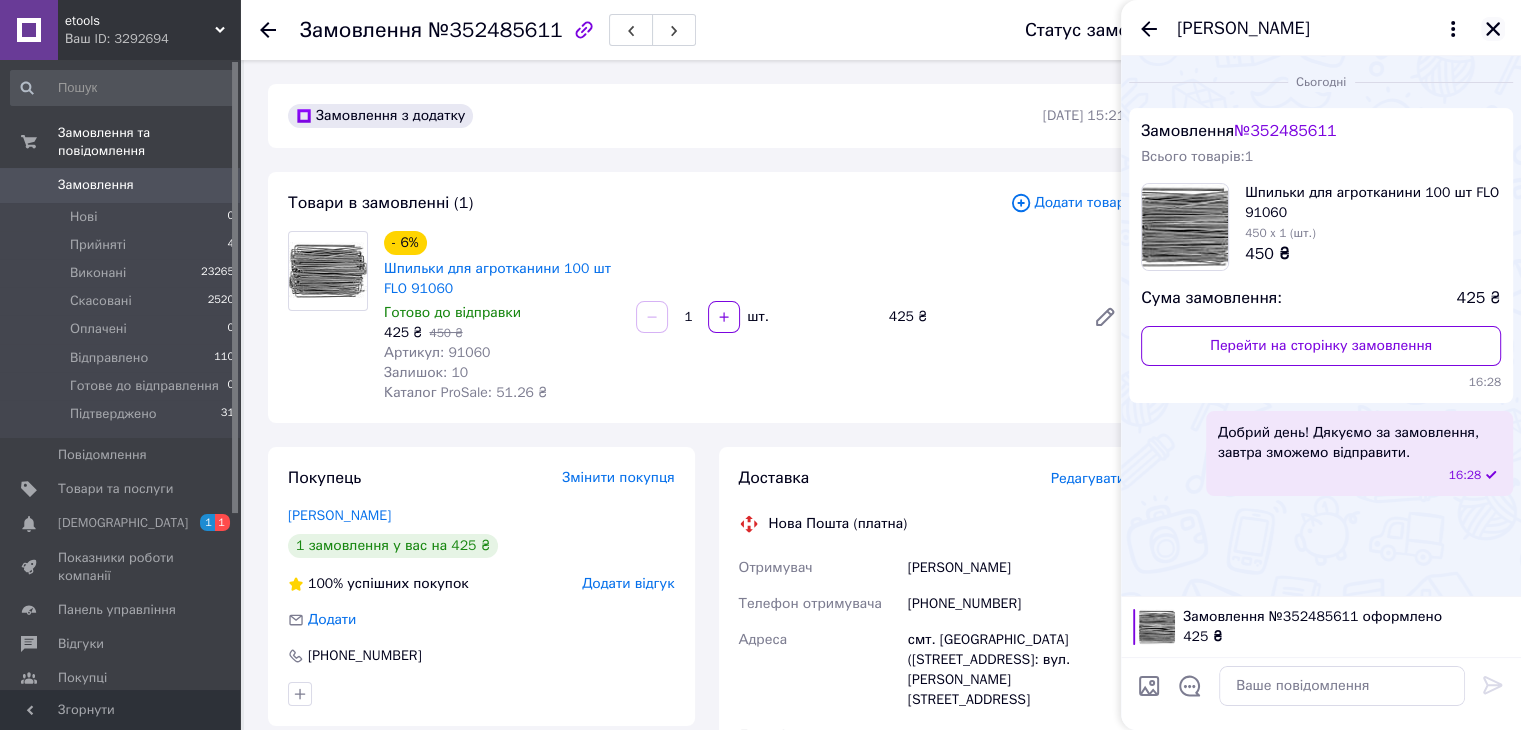 click 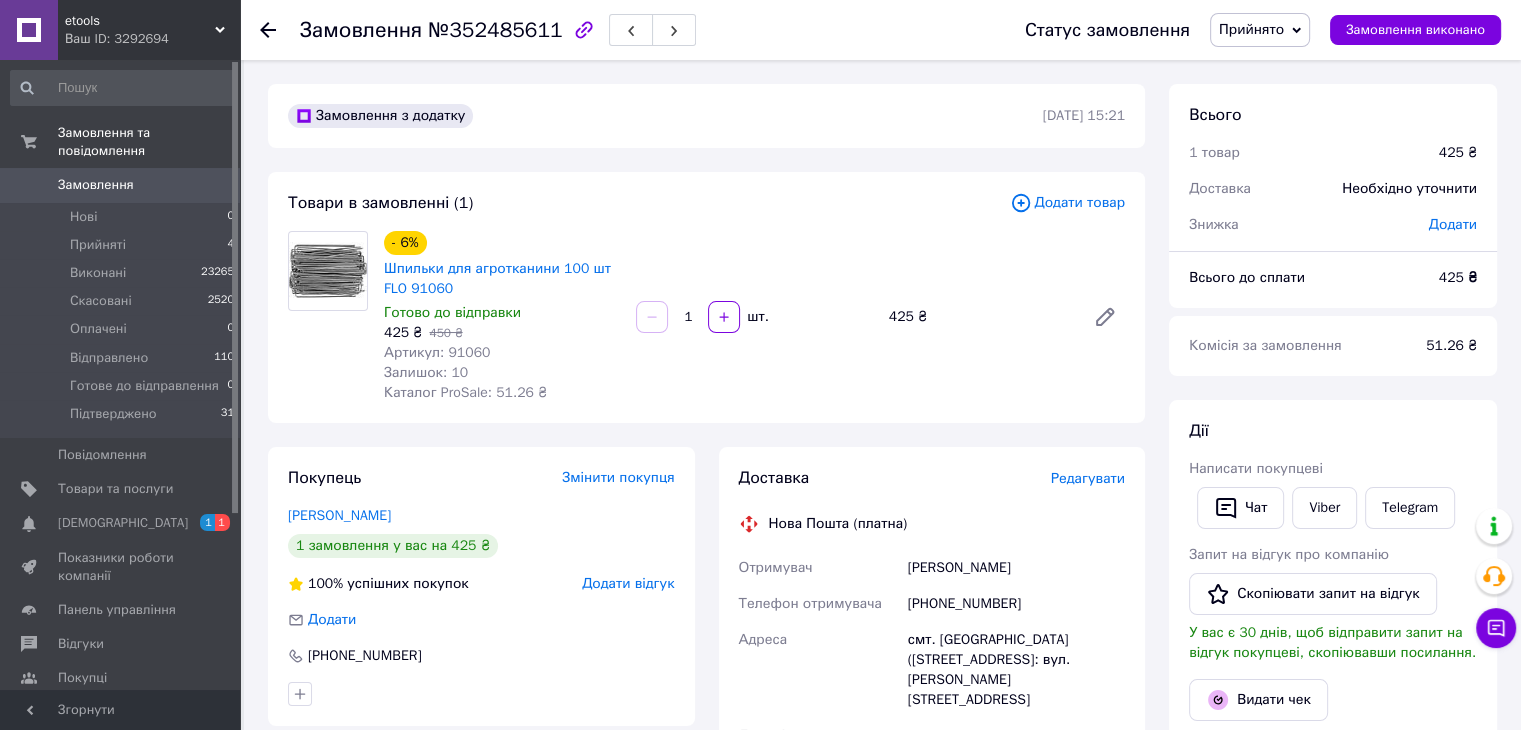 click on "Прийнято" at bounding box center (1251, 29) 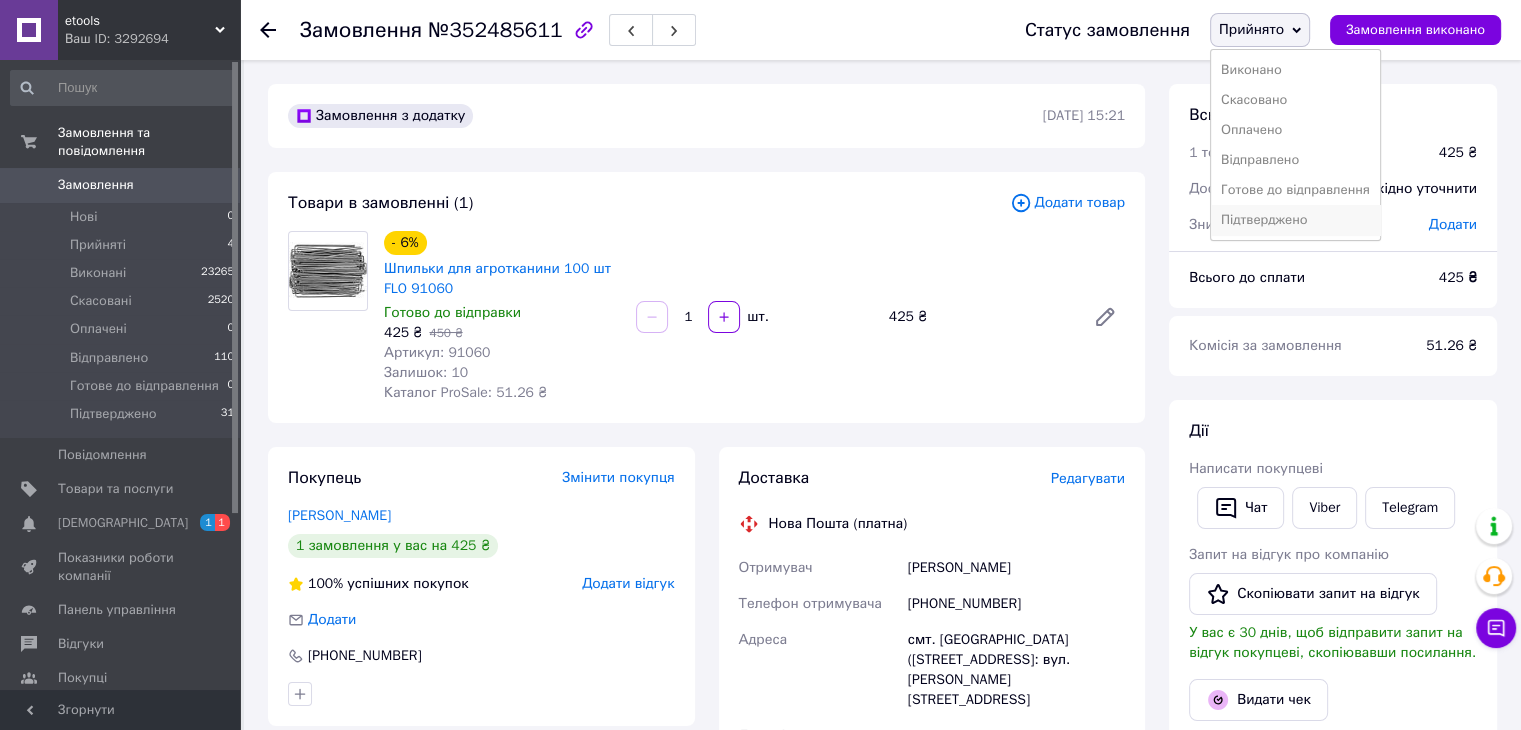 click on "Підтверджено" at bounding box center [1295, 220] 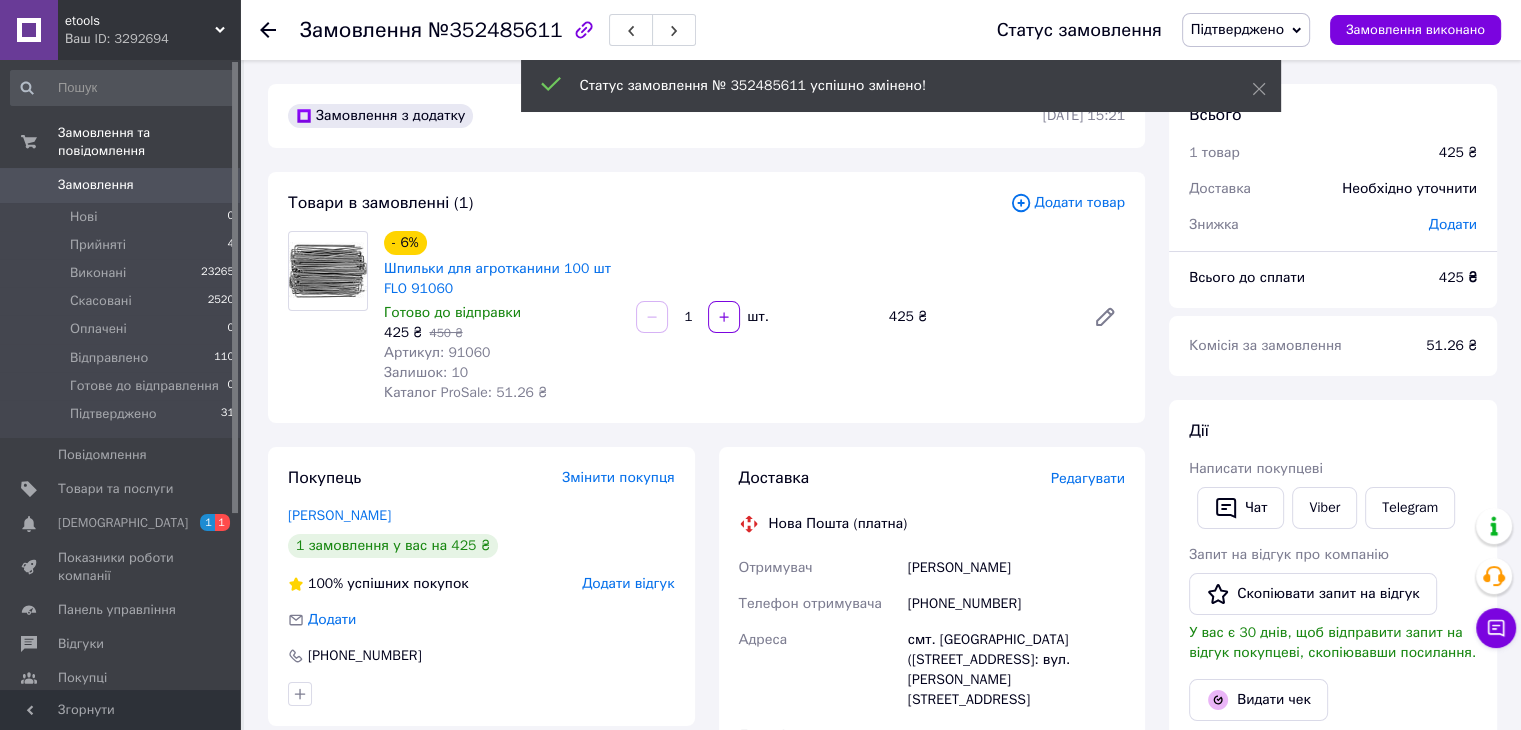 click 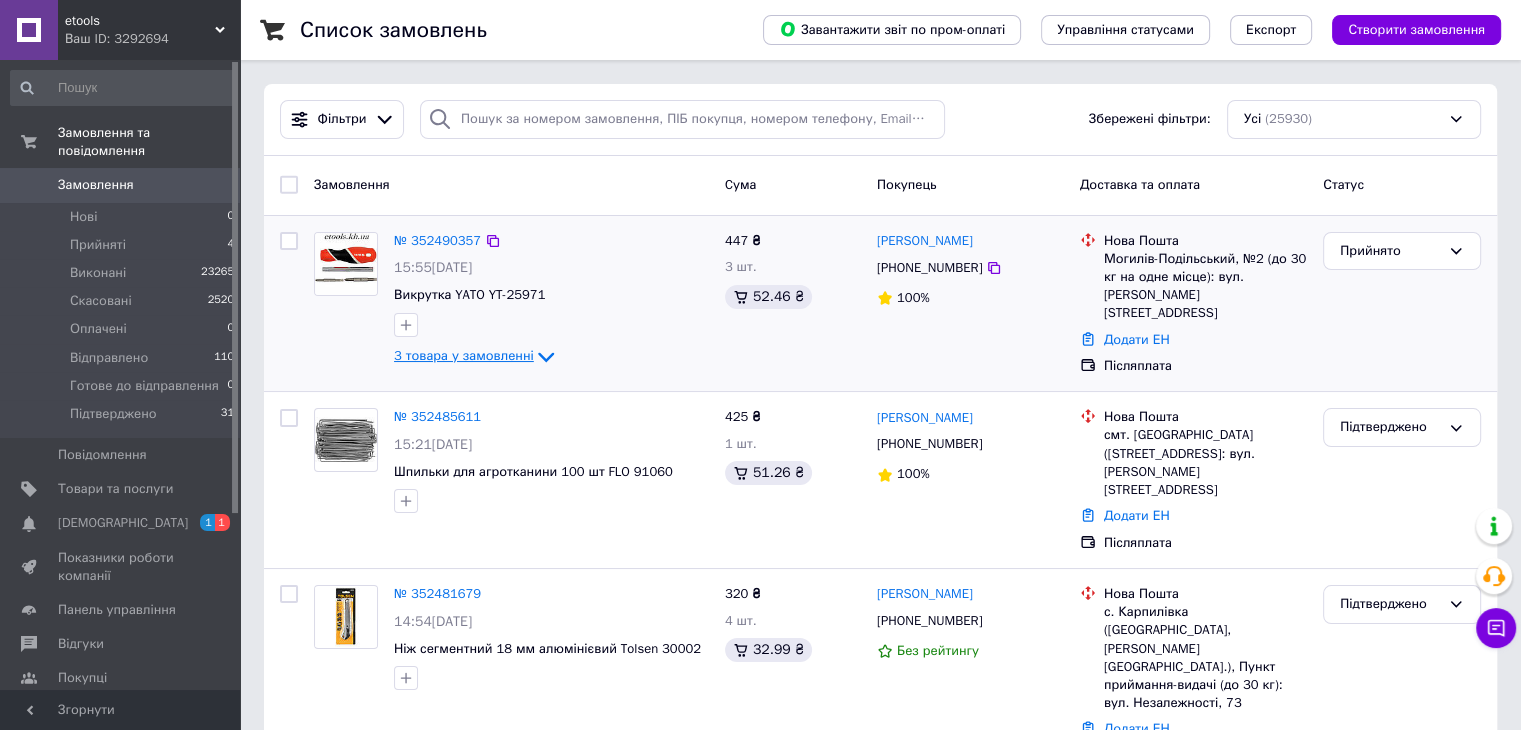 click on "3 товара у замовленні" at bounding box center (464, 355) 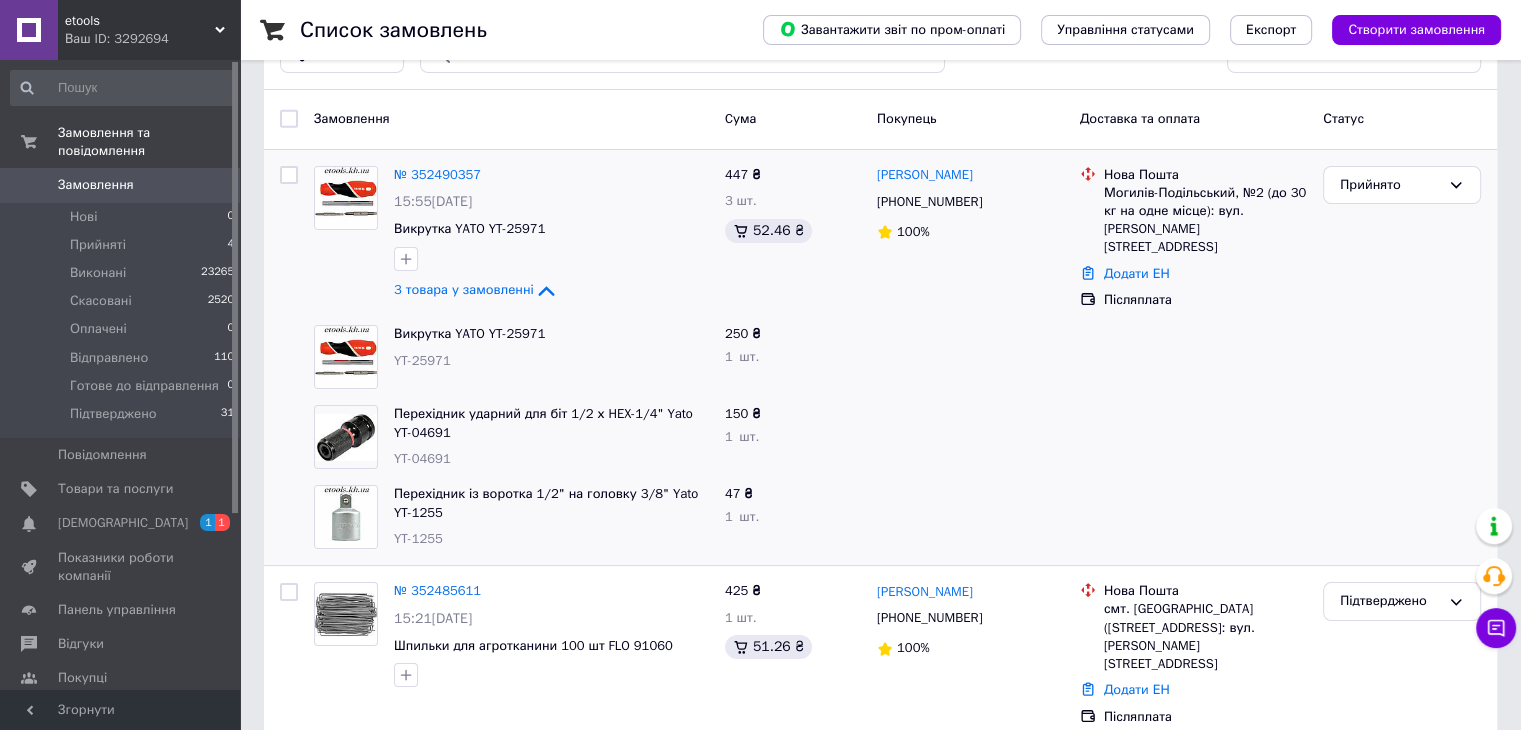 scroll, scrollTop: 100, scrollLeft: 0, axis: vertical 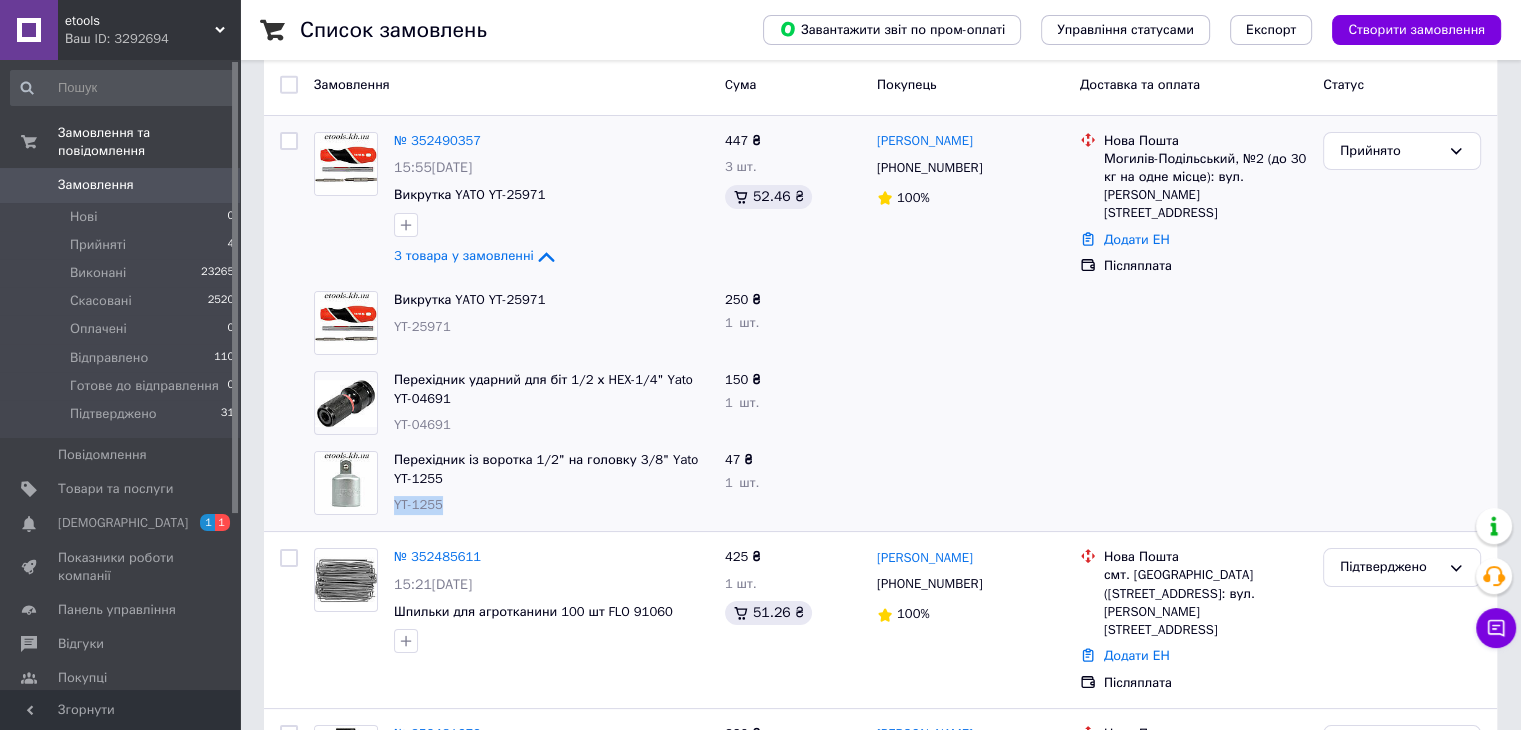 drag, startPoint x: 451, startPoint y: 502, endPoint x: 396, endPoint y: 506, distance: 55.145264 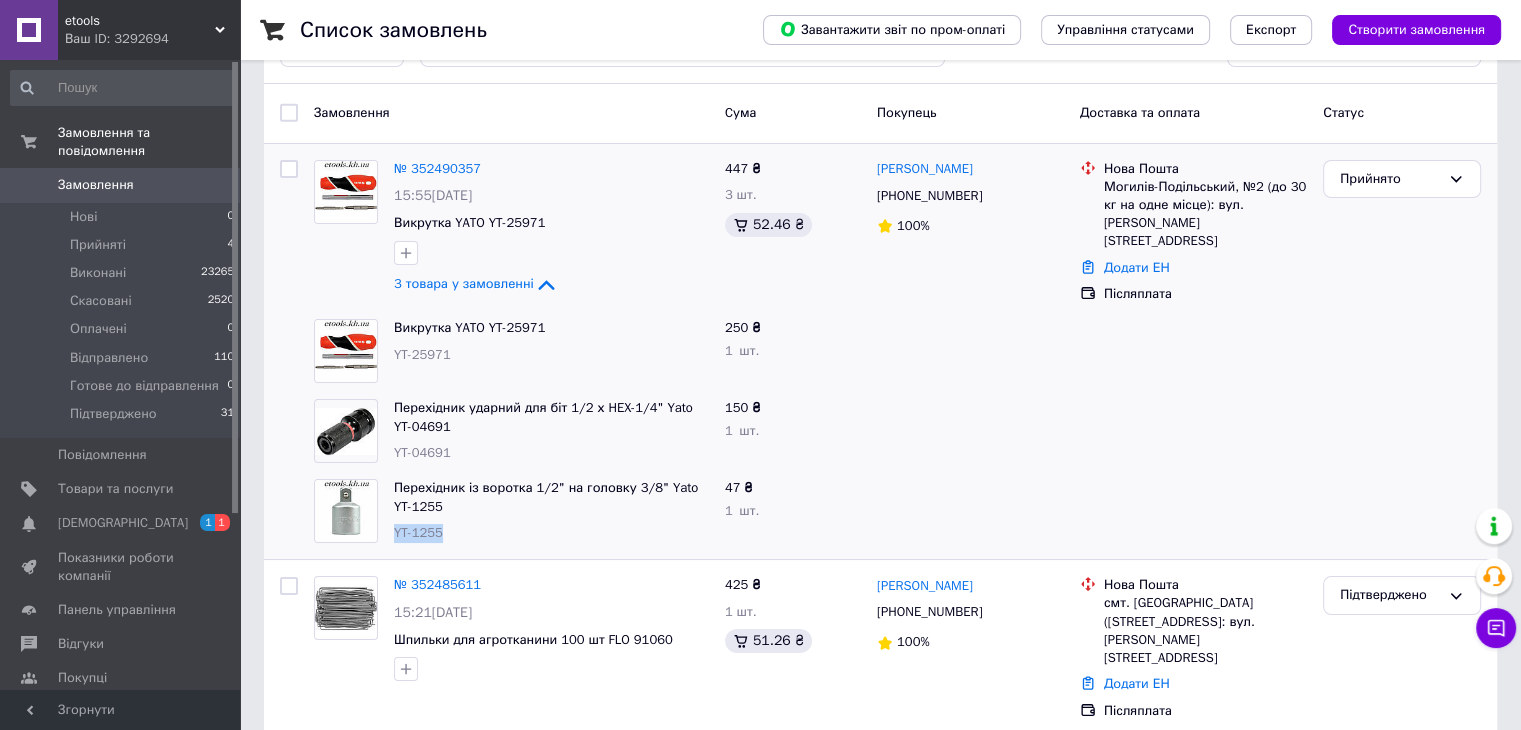 scroll, scrollTop: 0, scrollLeft: 0, axis: both 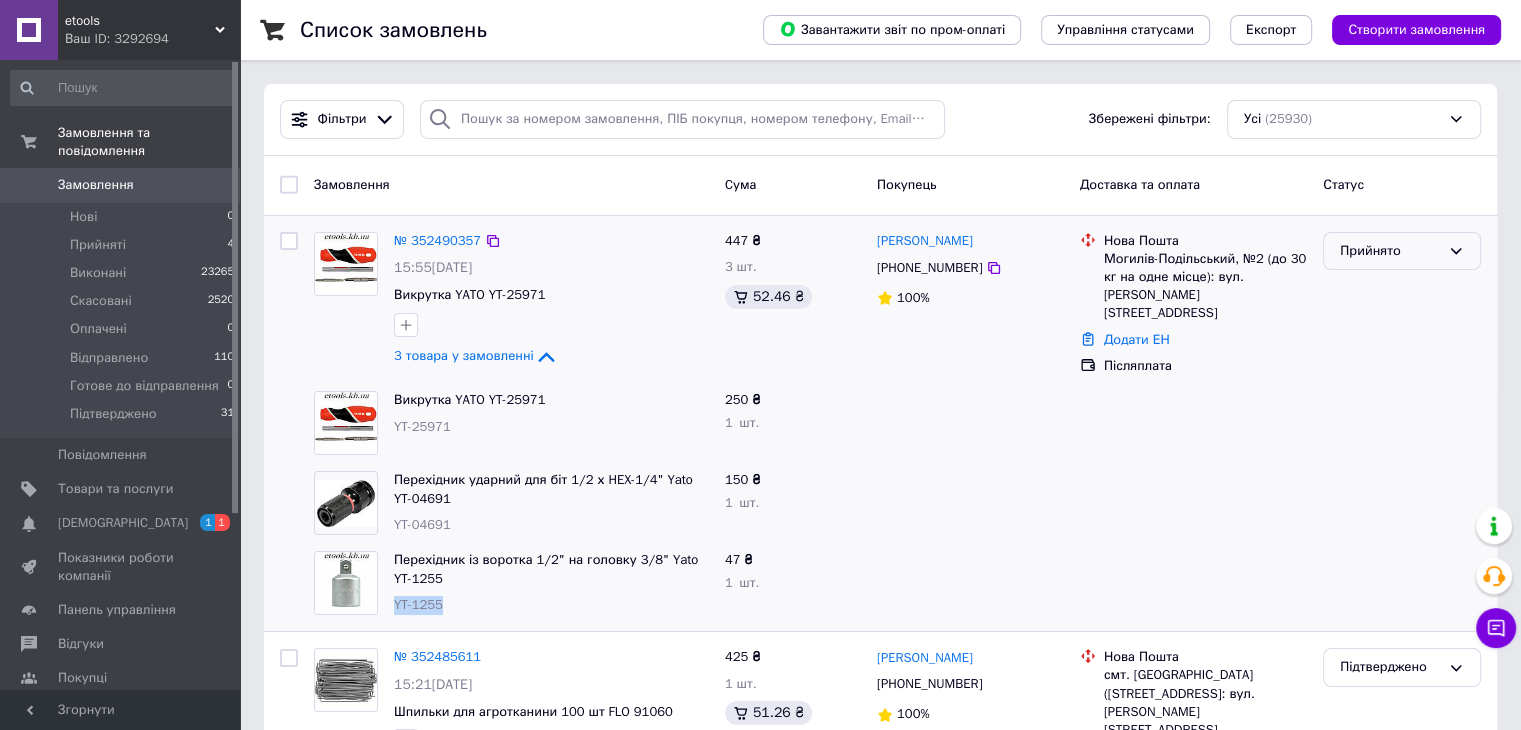 click on "Прийнято" at bounding box center [1390, 251] 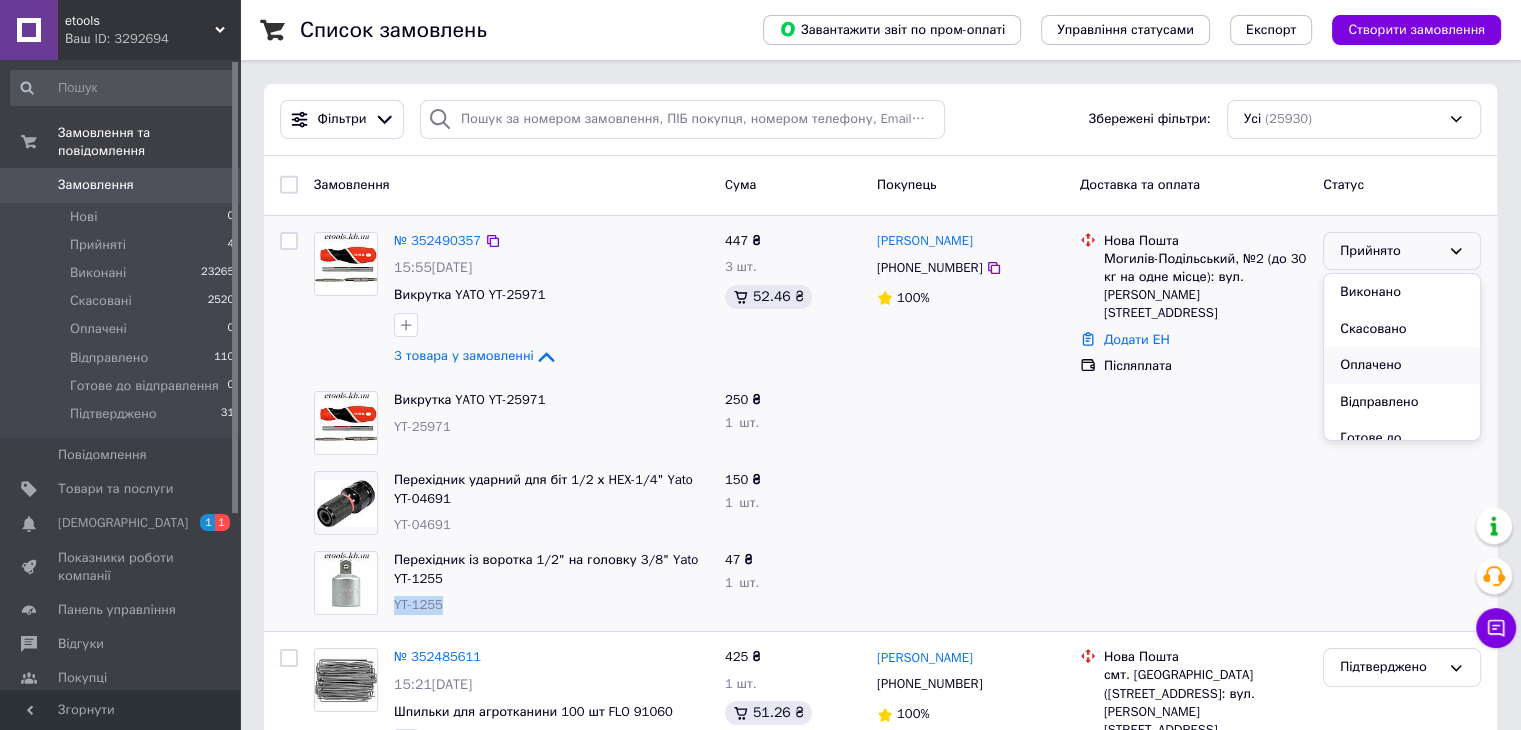 scroll, scrollTop: 73, scrollLeft: 0, axis: vertical 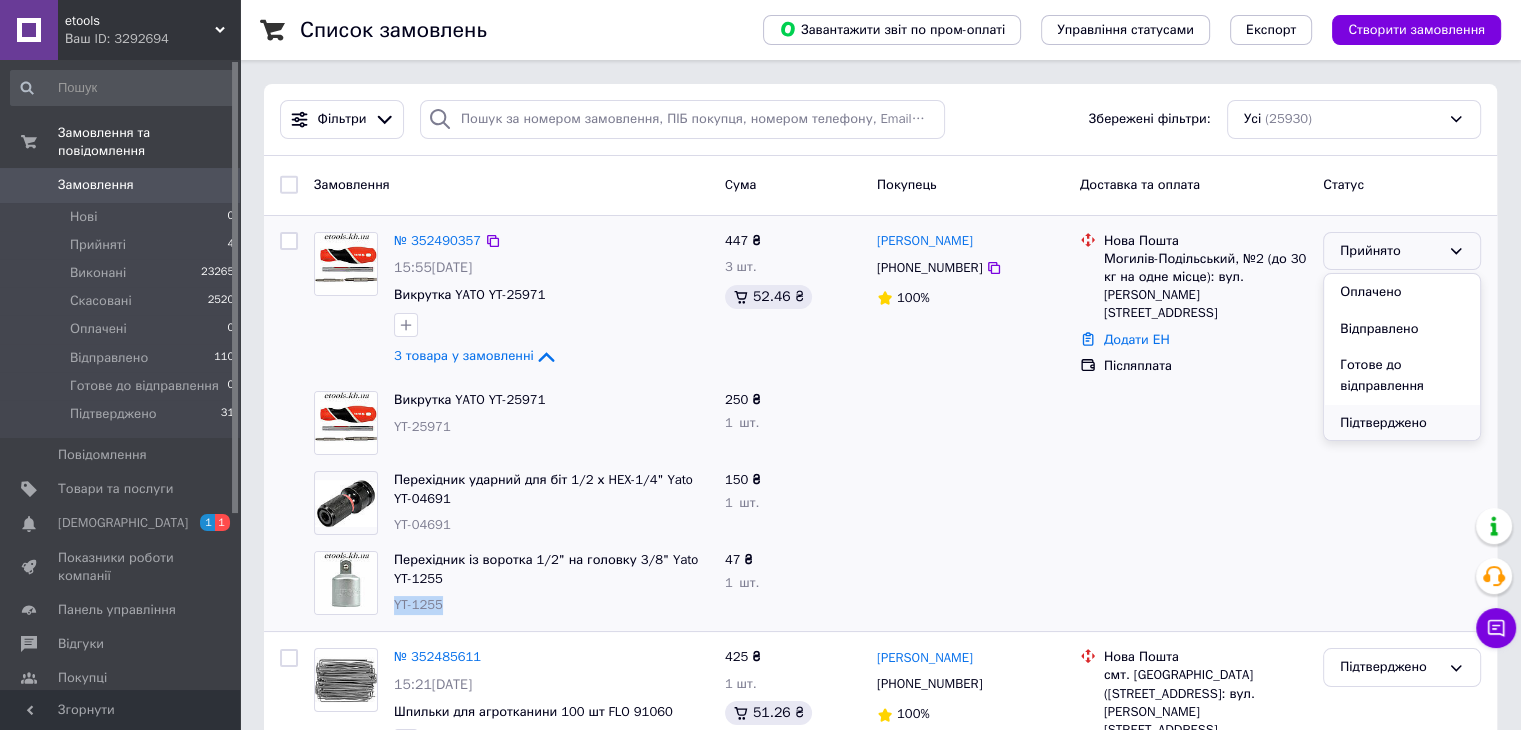 click on "Підтверджено" at bounding box center (1402, 423) 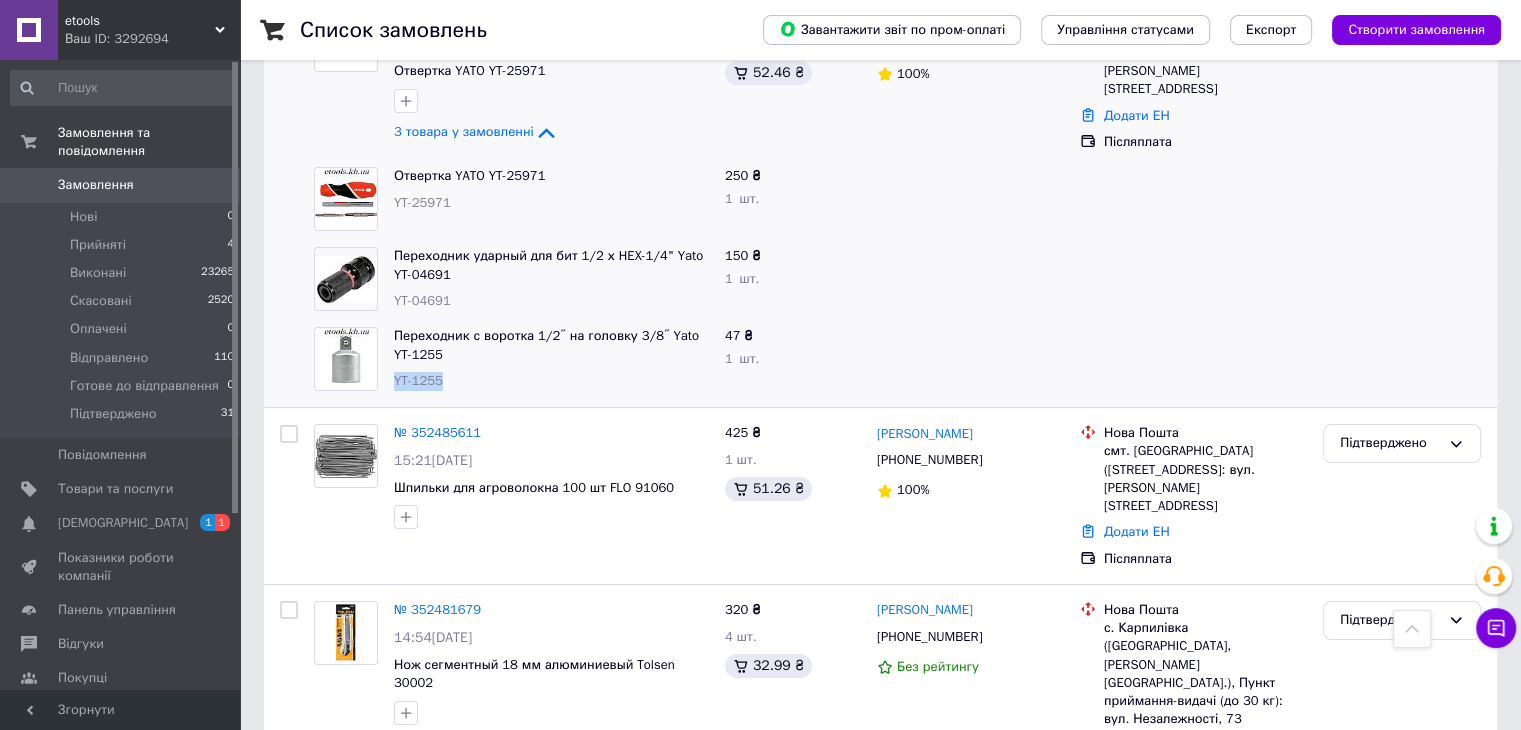 scroll, scrollTop: 0, scrollLeft: 0, axis: both 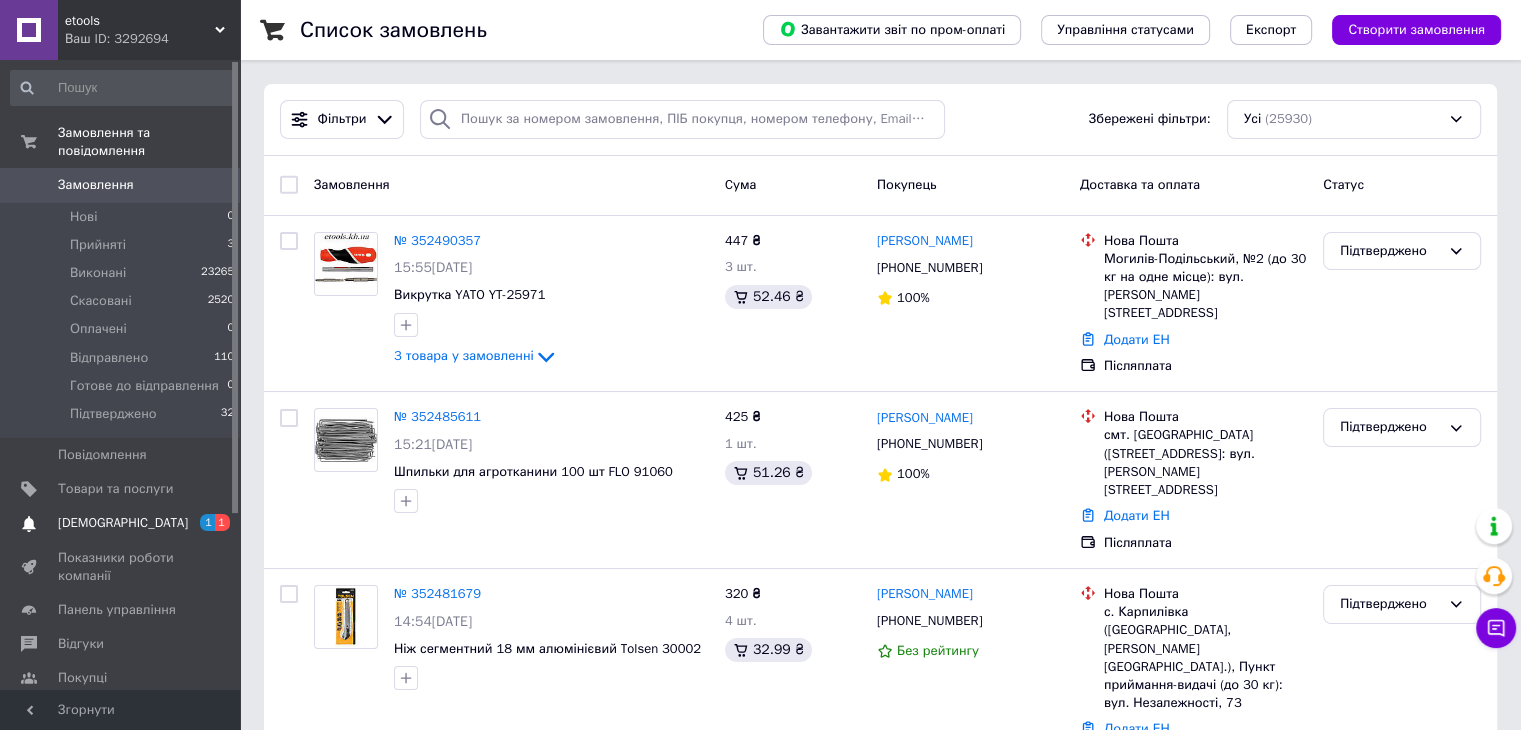 click on "[DEMOGRAPHIC_DATA]" at bounding box center (123, 523) 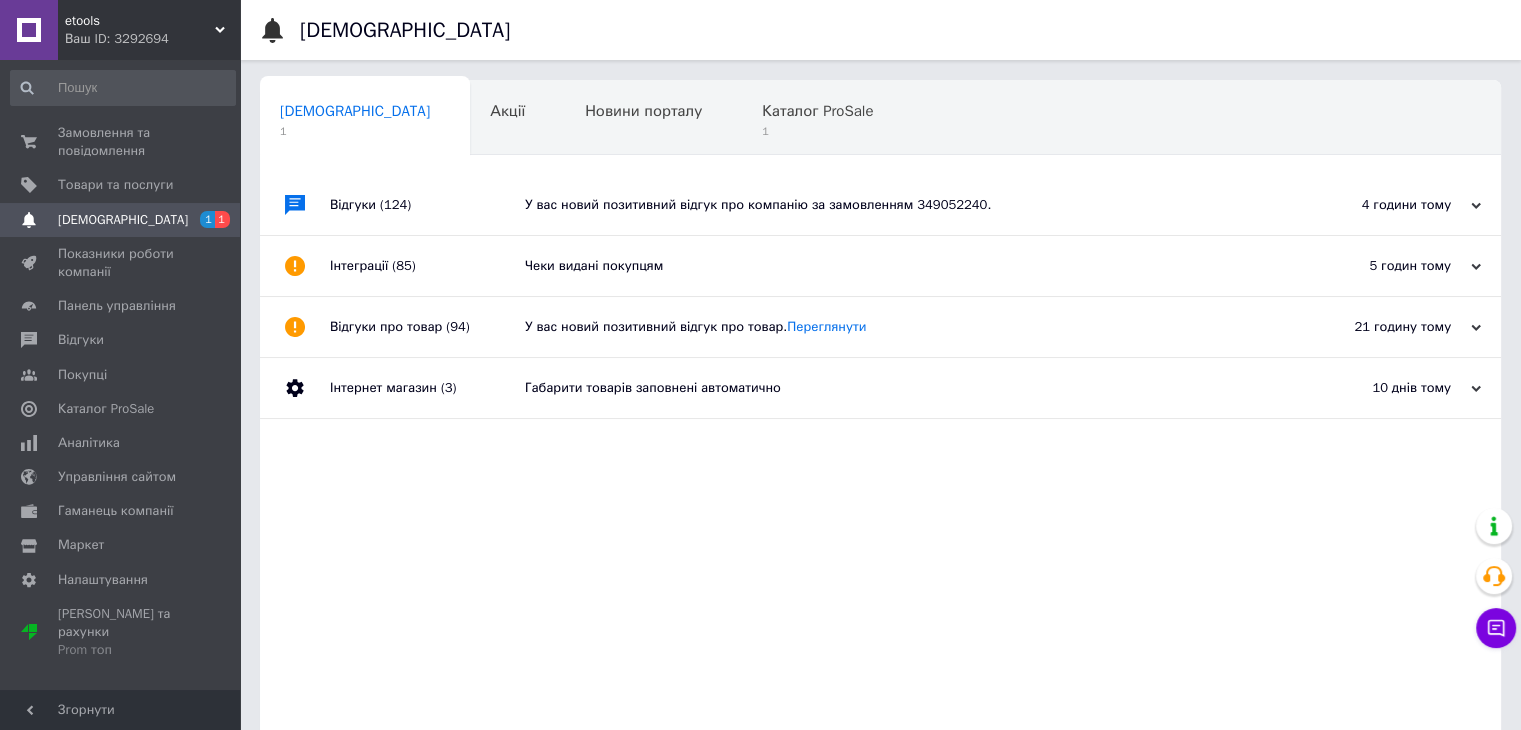 click on "Відгуки   (124)" at bounding box center [427, 205] 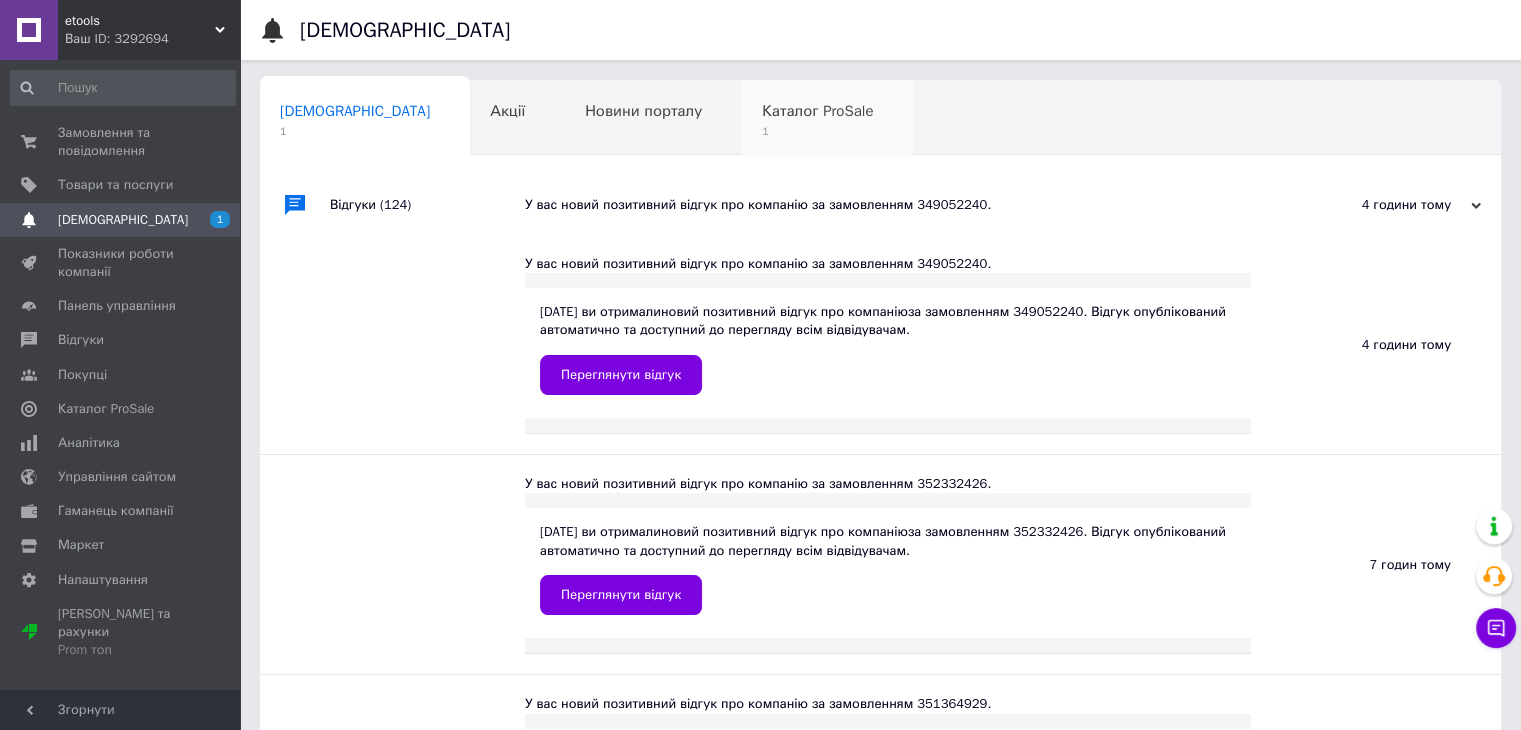click on "Каталог ProSale 1" at bounding box center (827, 119) 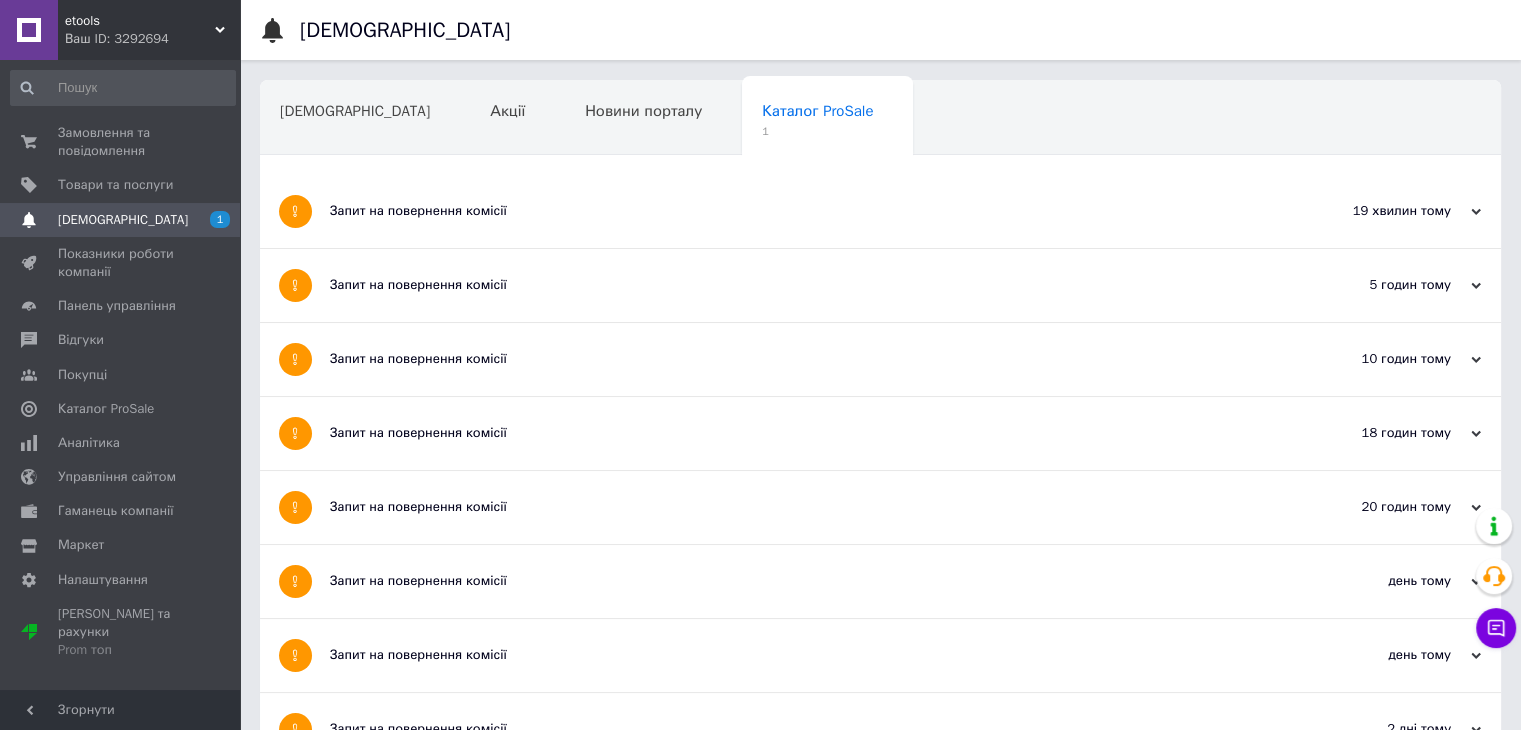 click on "Запит на повернення комісії" at bounding box center [805, 211] 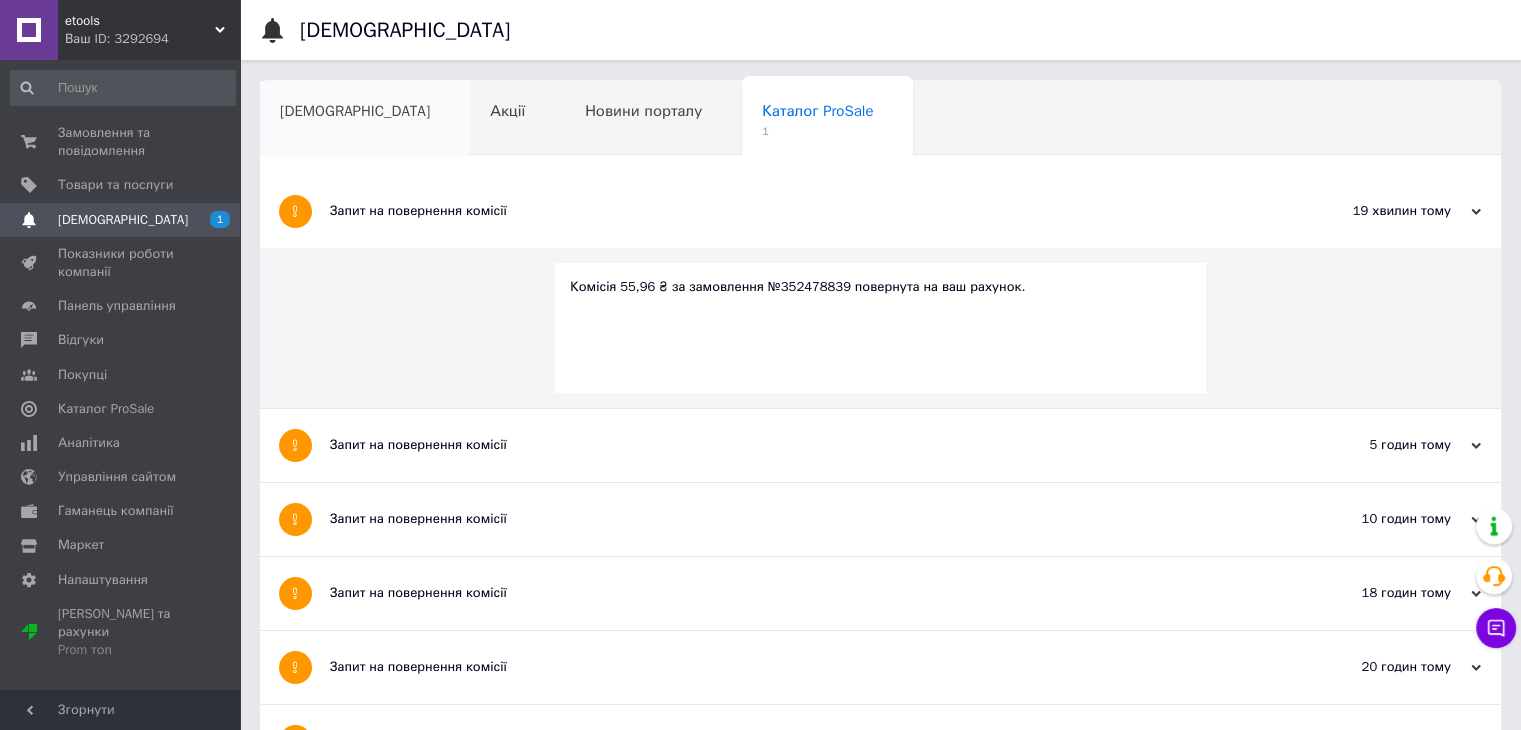click on "[DEMOGRAPHIC_DATA]" at bounding box center (355, 111) 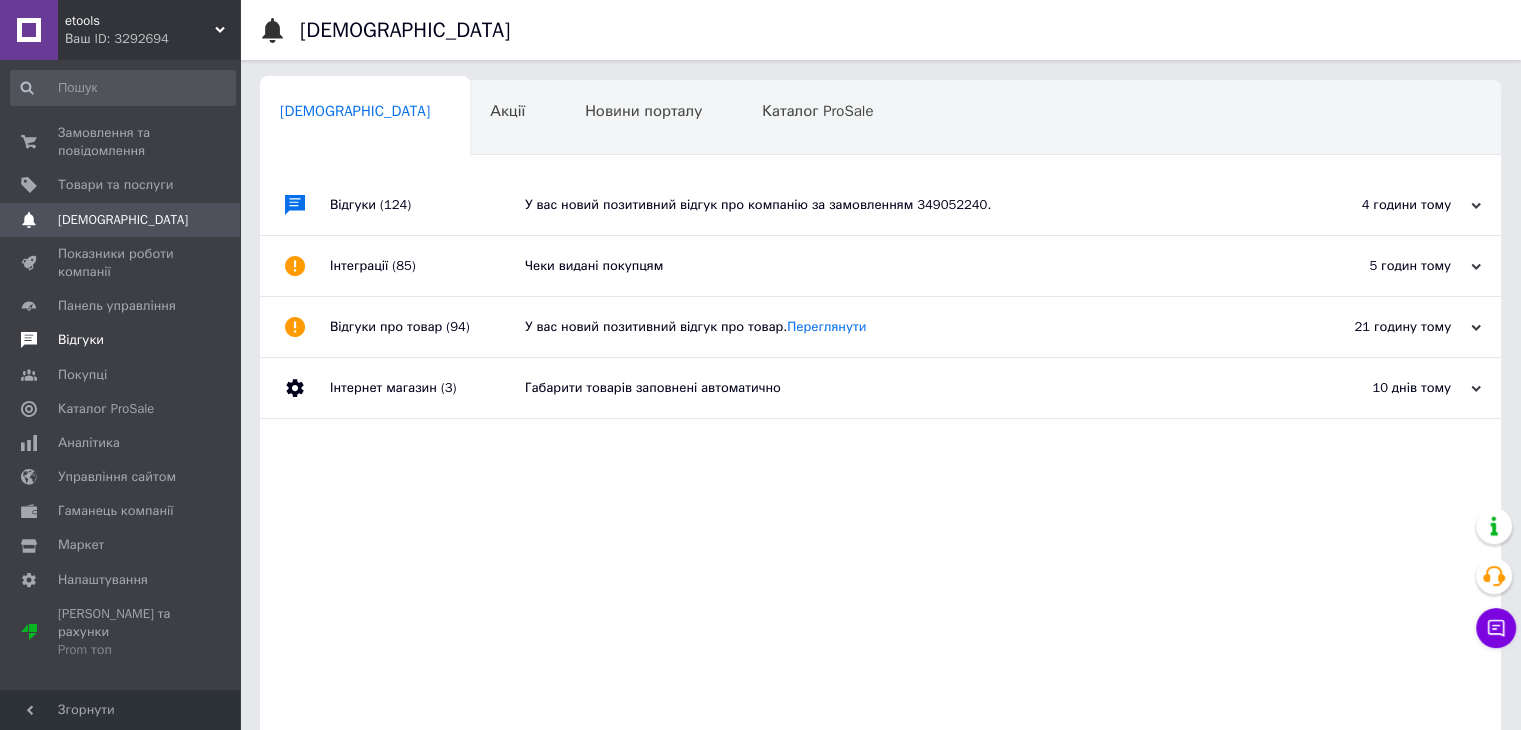 click on "Відгуки" at bounding box center [121, 340] 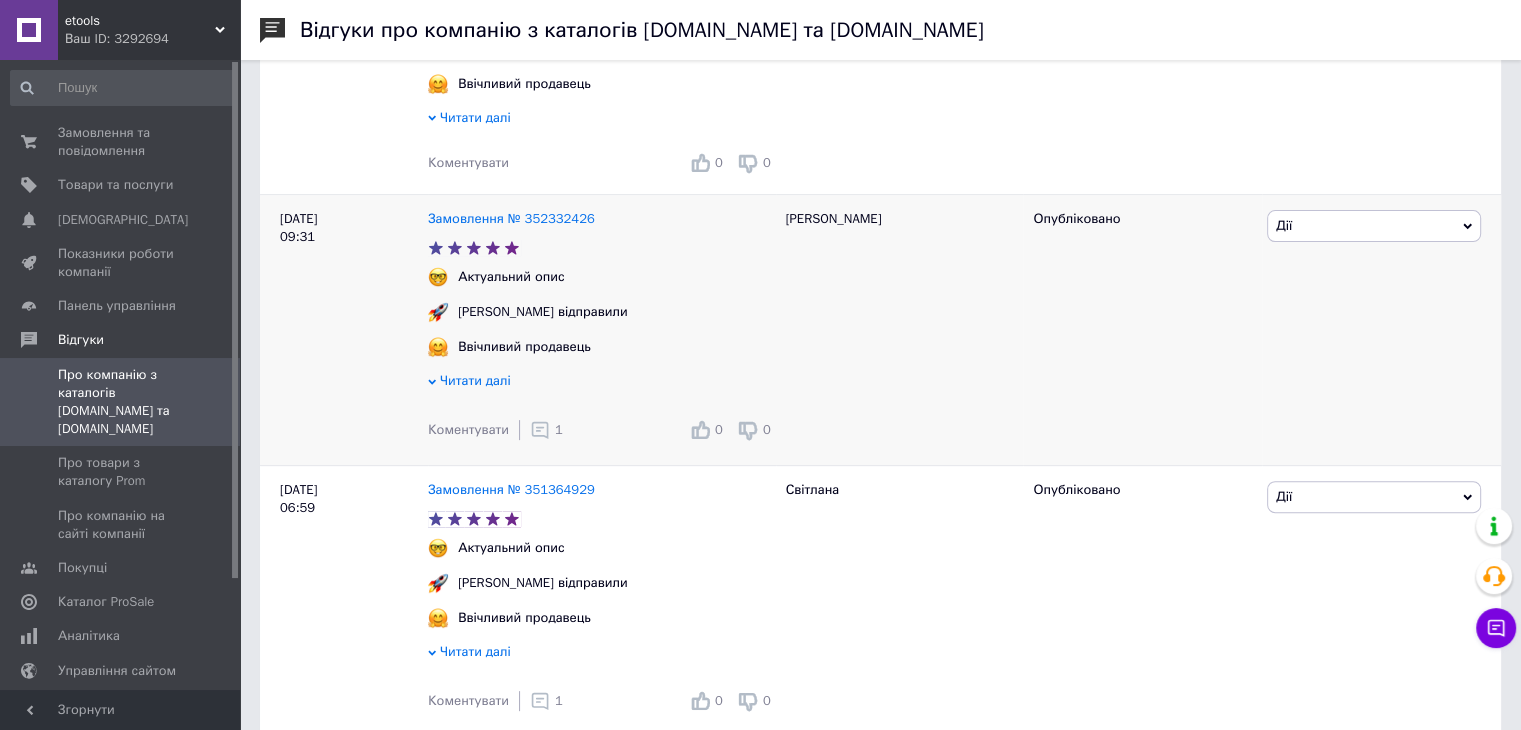 click 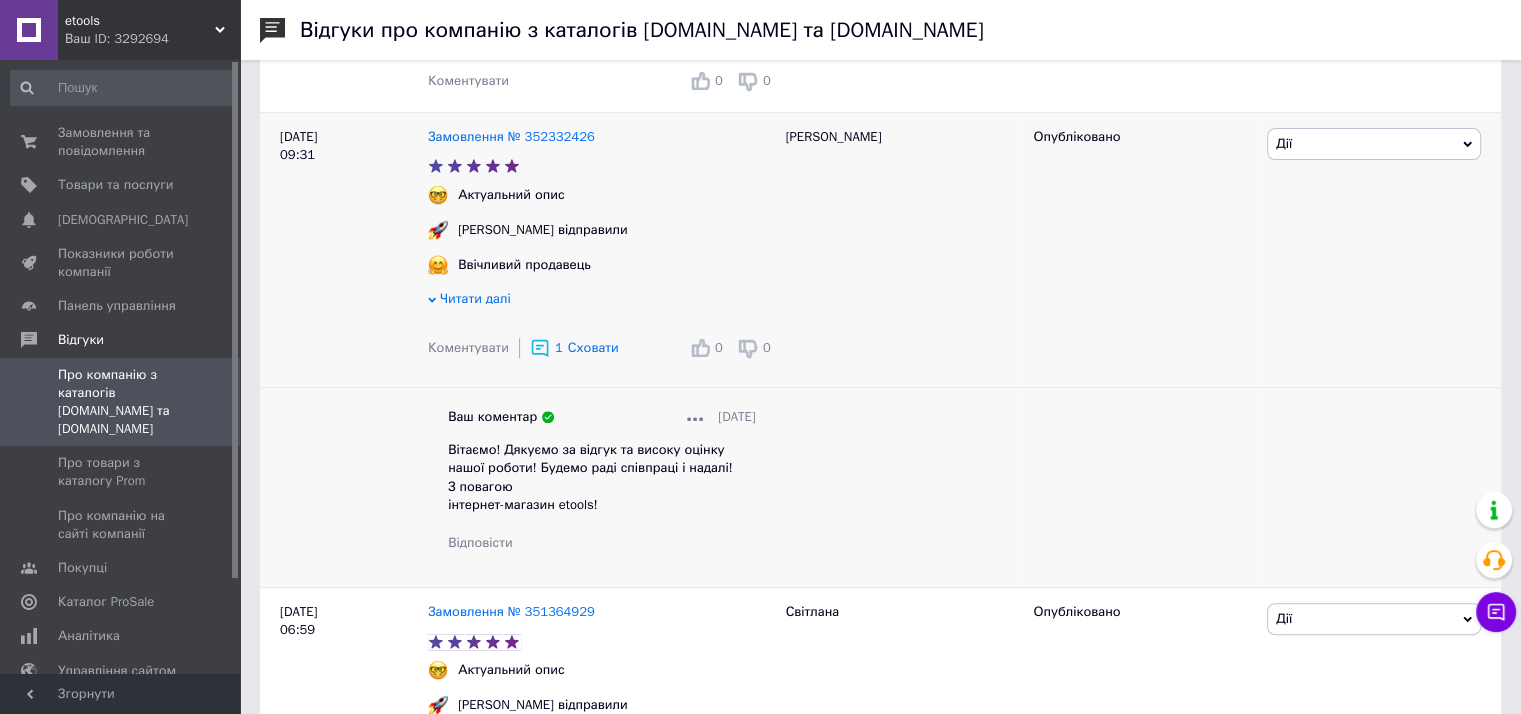 scroll, scrollTop: 700, scrollLeft: 0, axis: vertical 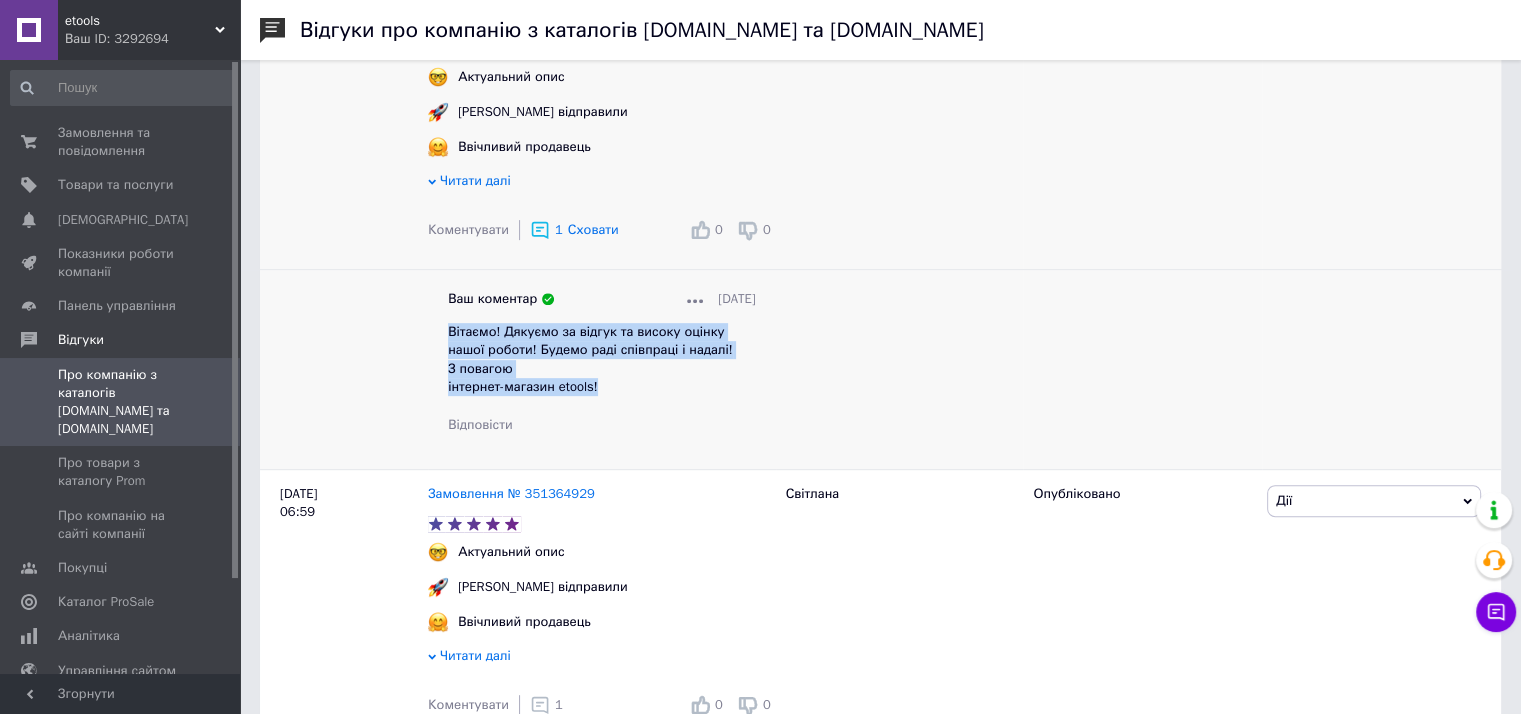 drag, startPoint x: 450, startPoint y: 331, endPoint x: 624, endPoint y: 392, distance: 184.38275 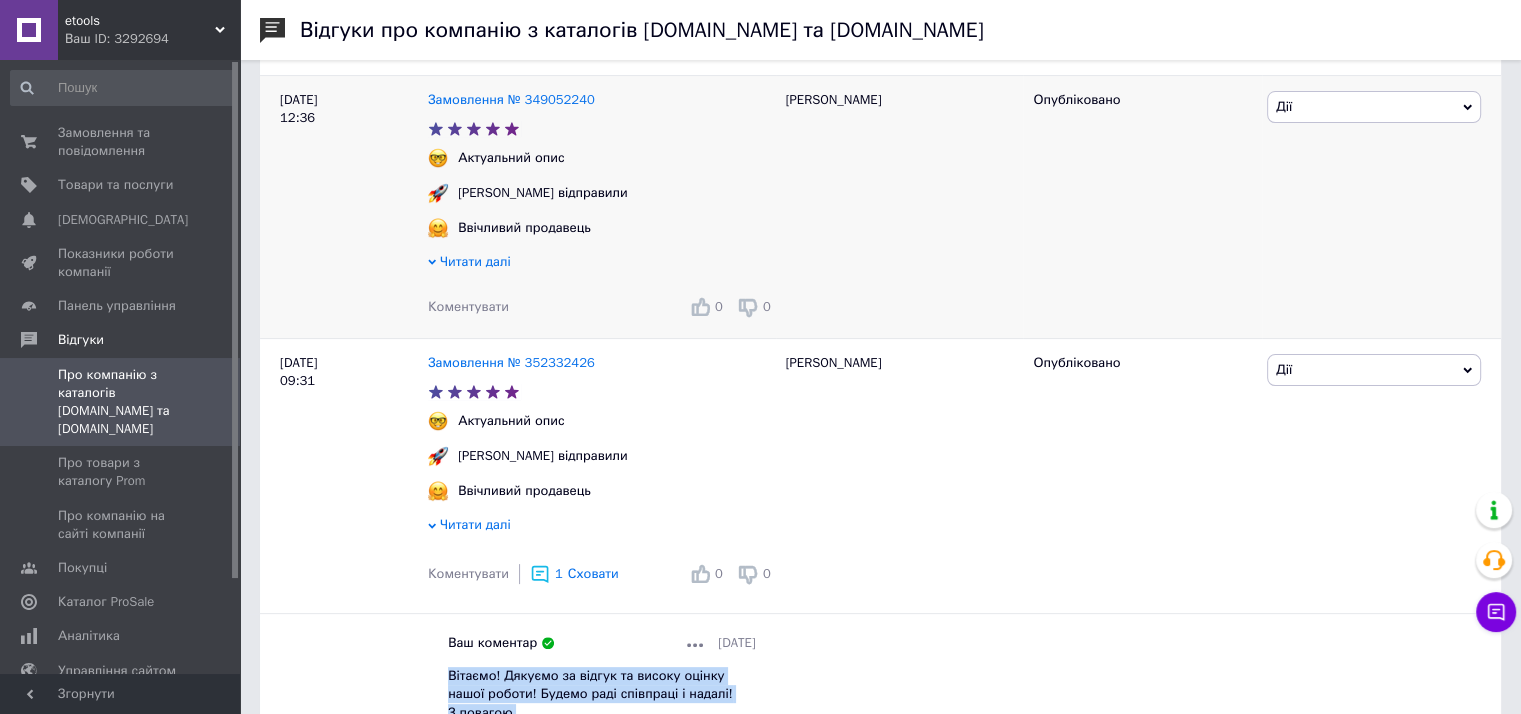 scroll, scrollTop: 300, scrollLeft: 0, axis: vertical 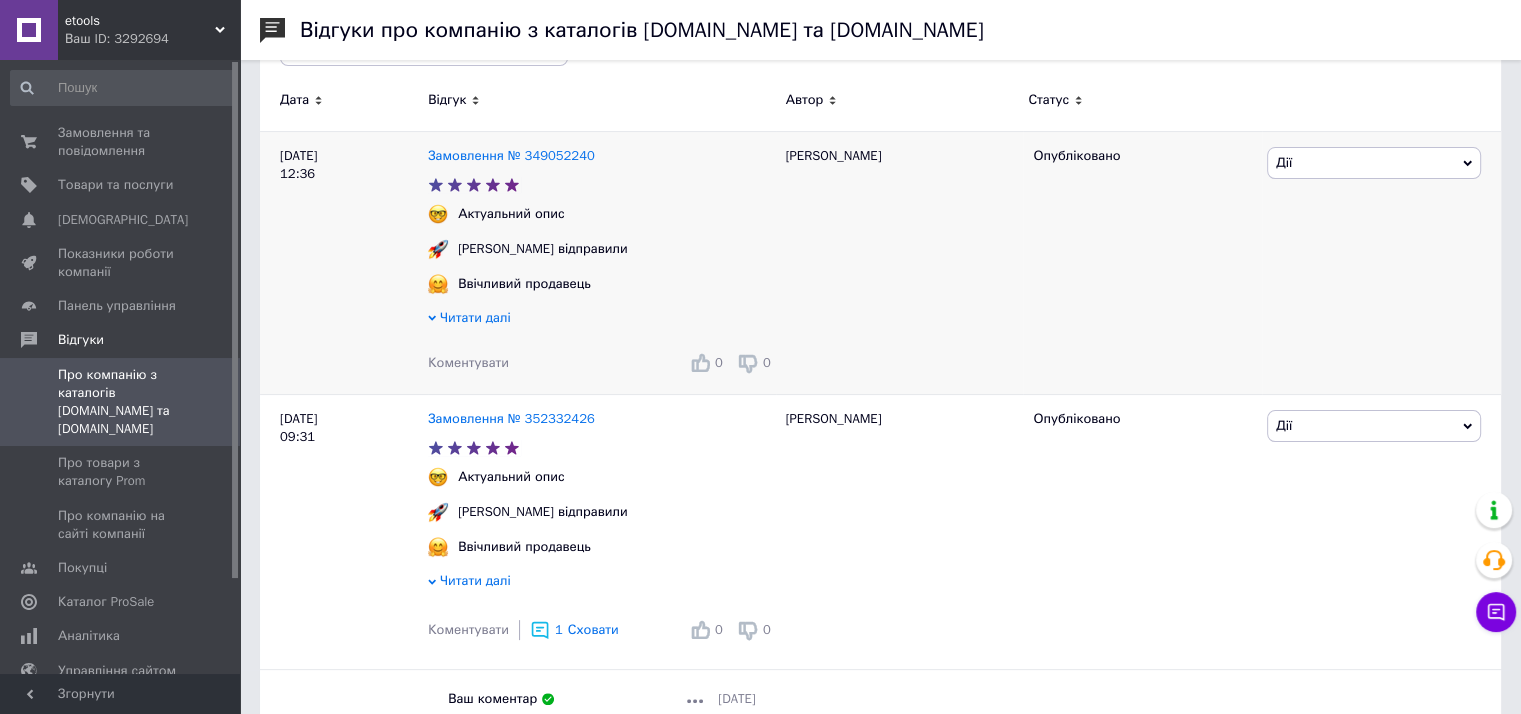 click on "Коментувати" at bounding box center [468, 362] 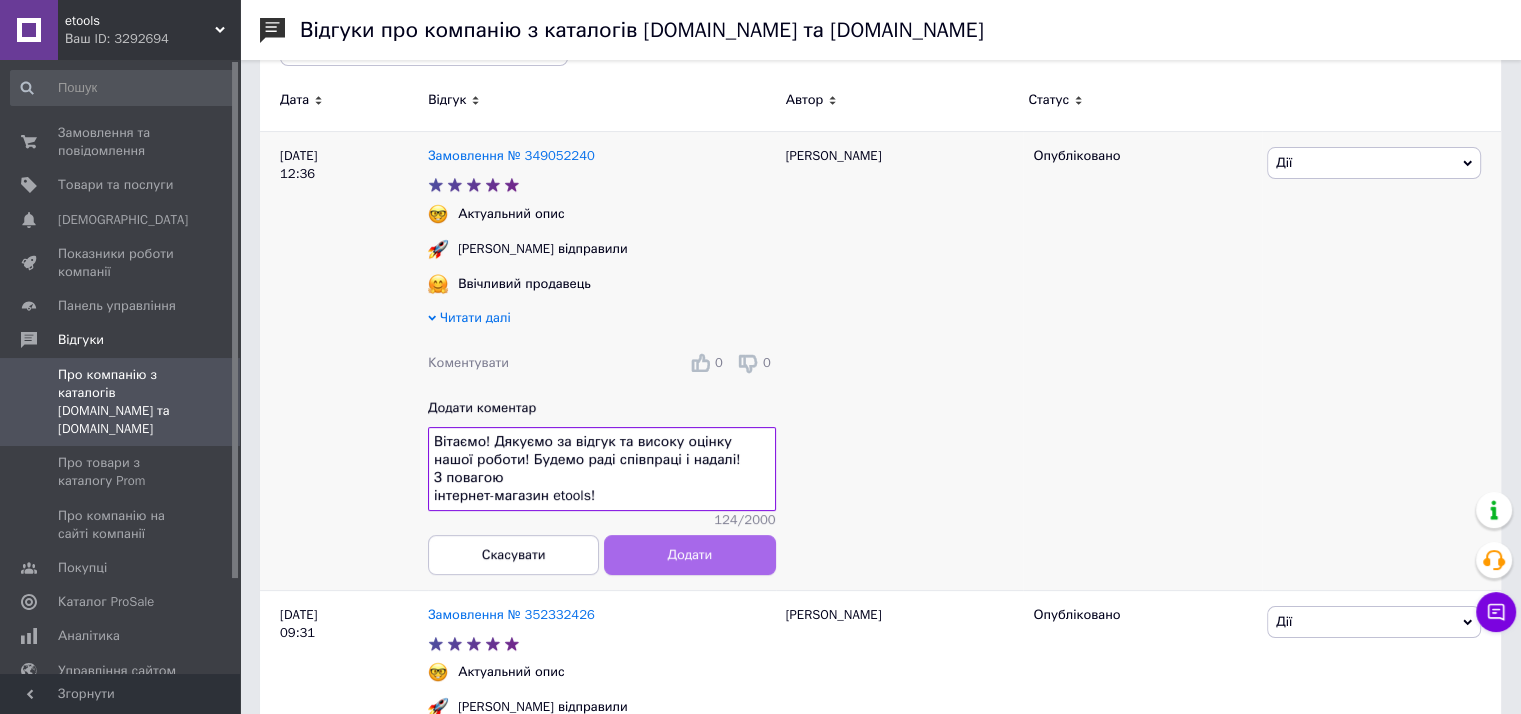 type on "Вітаємо! Дякуємо за відгук та високу оцінку нашої роботи! Будемо раді співпраці і надалі!
З повагою
інтернет-магазин etools!" 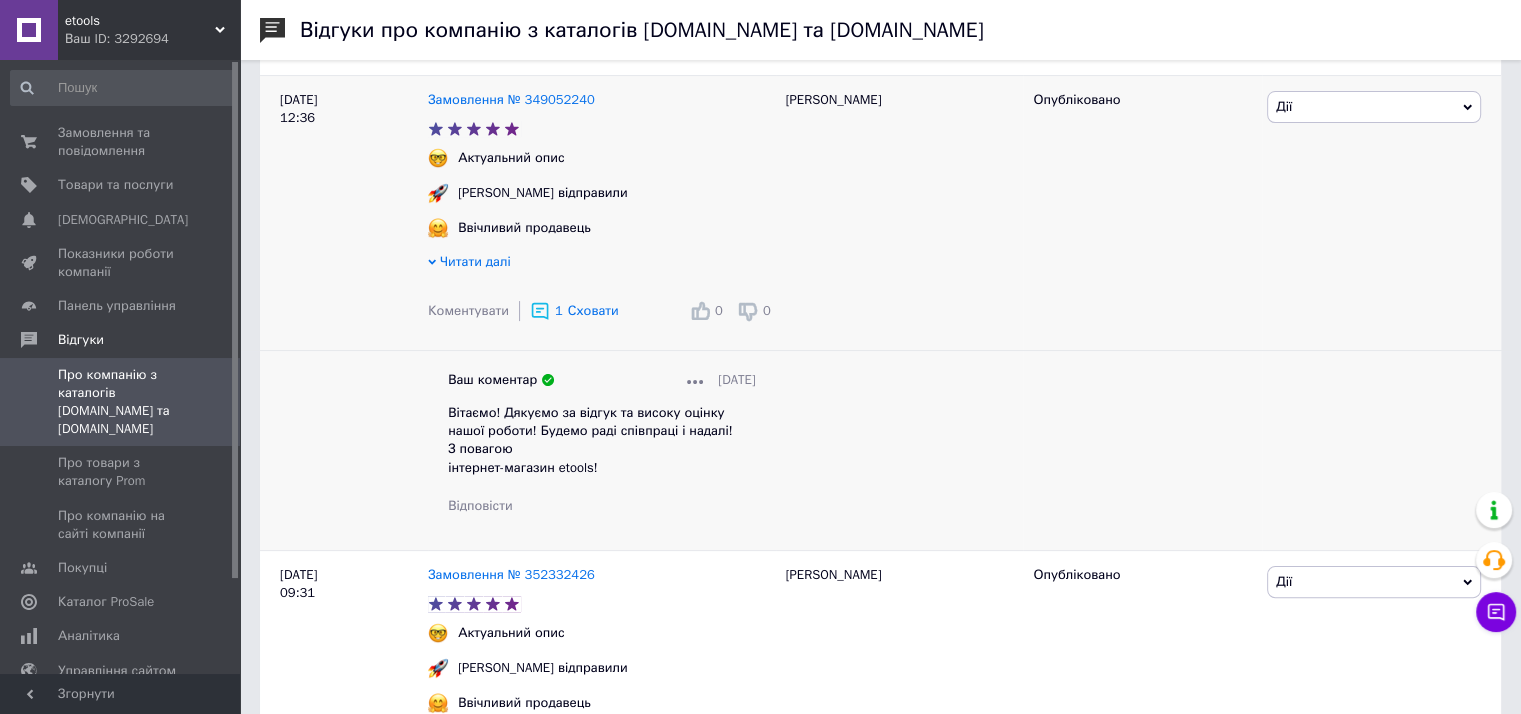 scroll, scrollTop: 300, scrollLeft: 0, axis: vertical 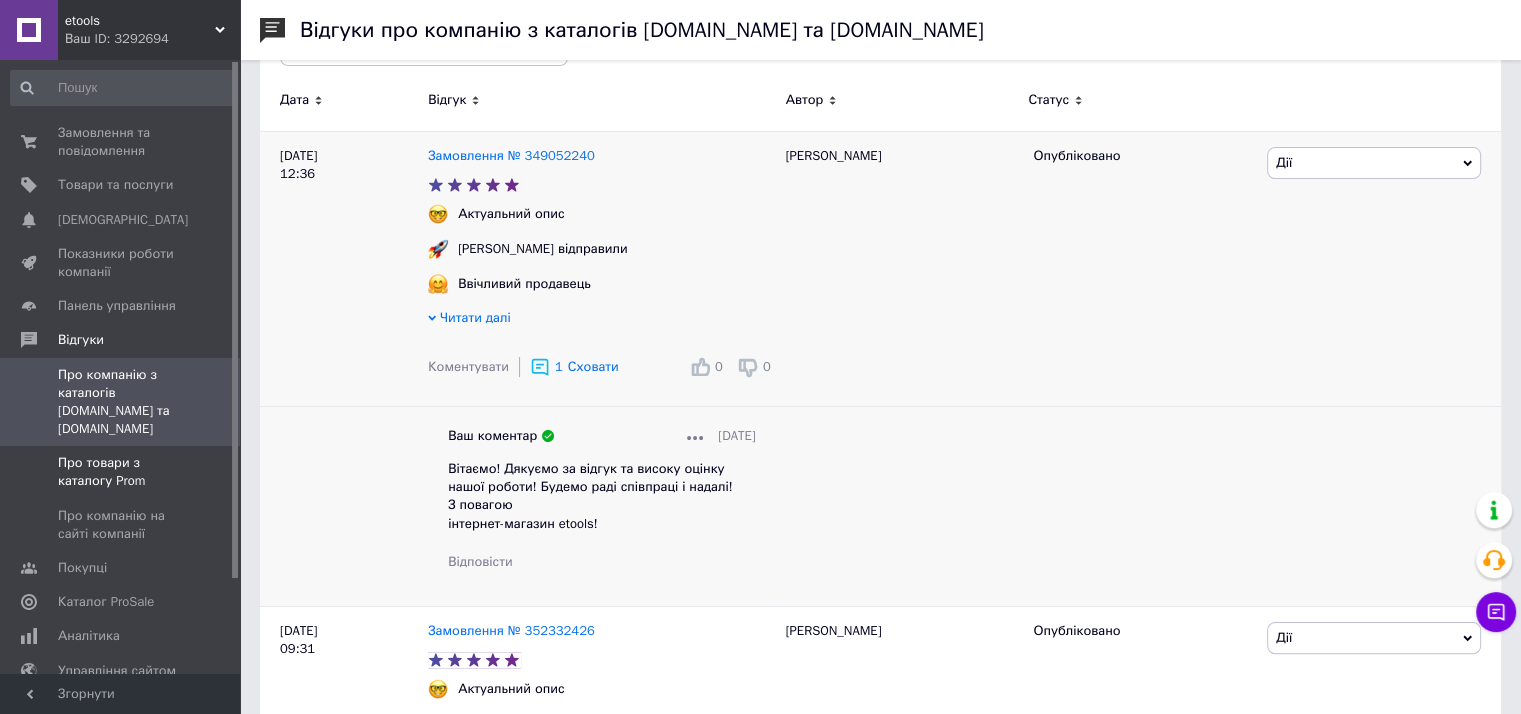 click on "Про товари з каталогу Prom" at bounding box center [121, 472] 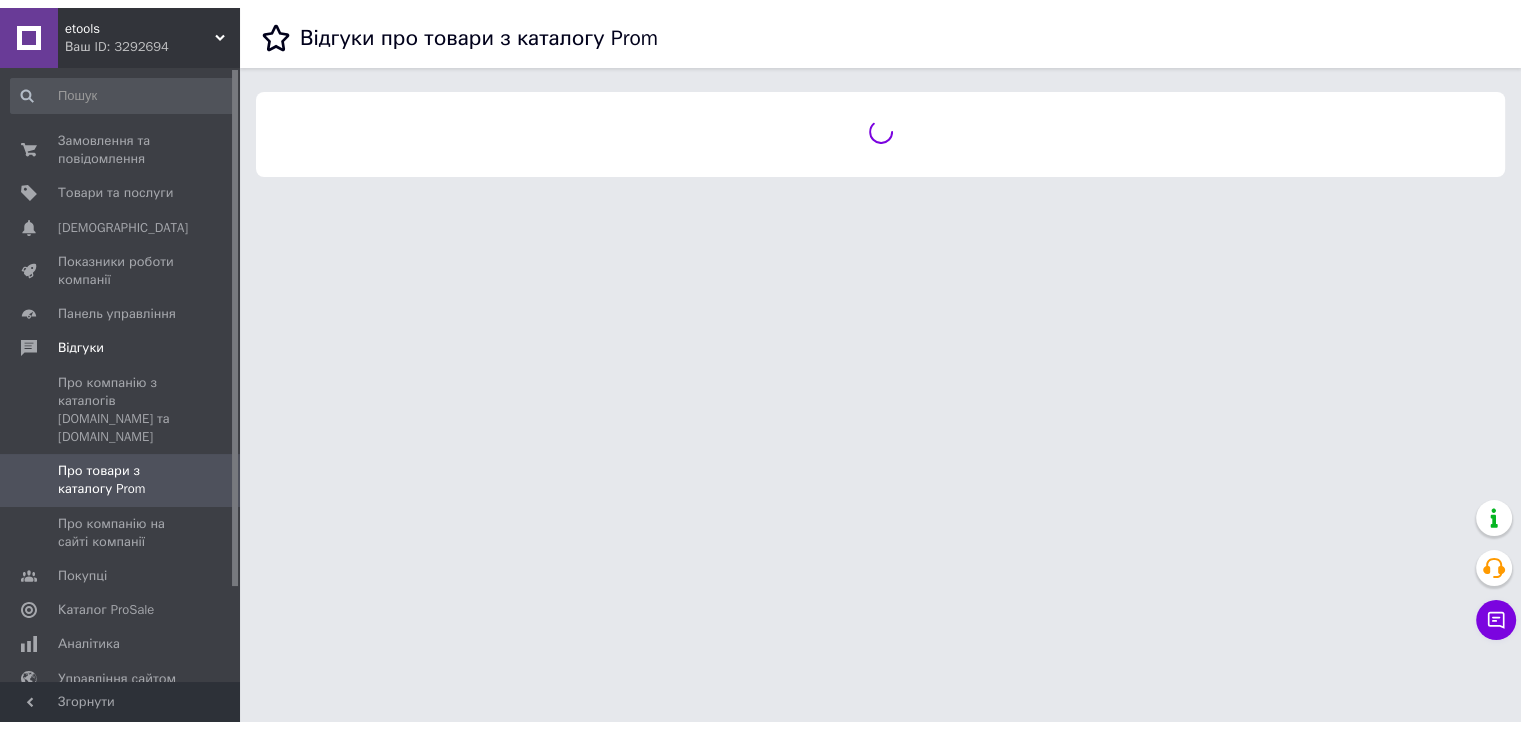 scroll, scrollTop: 0, scrollLeft: 0, axis: both 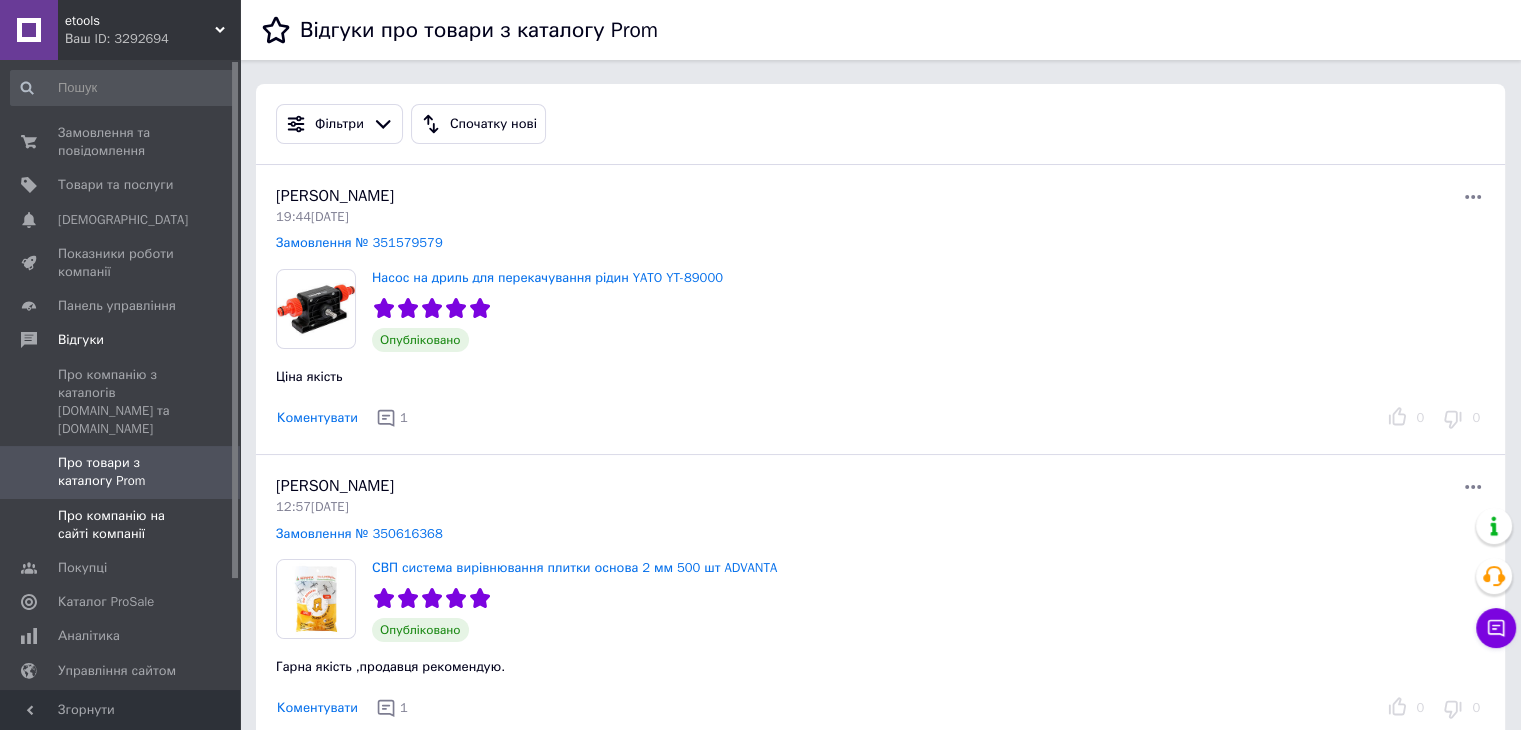 click on "Про компанію на сайті компанії" at bounding box center [121, 525] 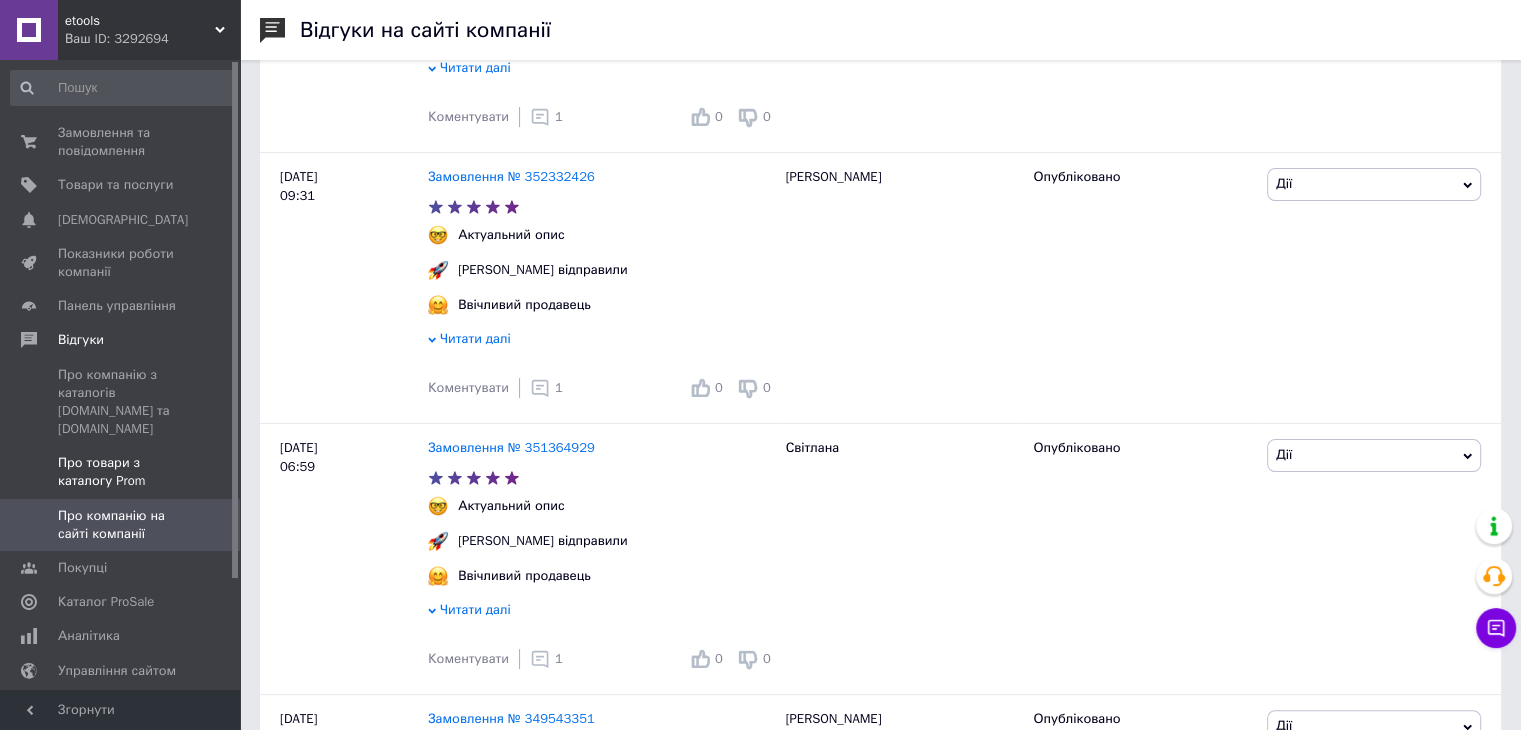scroll, scrollTop: 0, scrollLeft: 0, axis: both 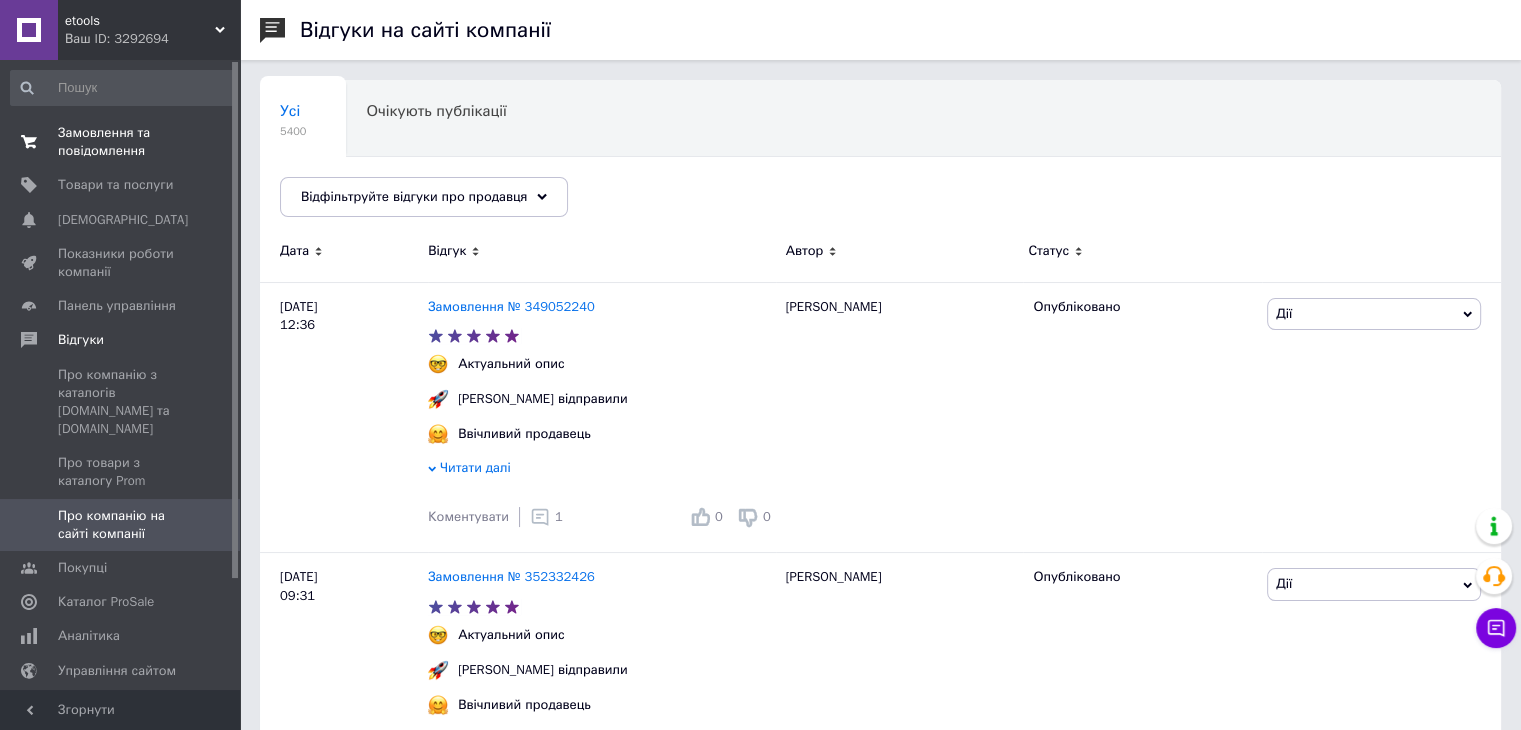click on "Замовлення та повідомлення" at bounding box center (121, 142) 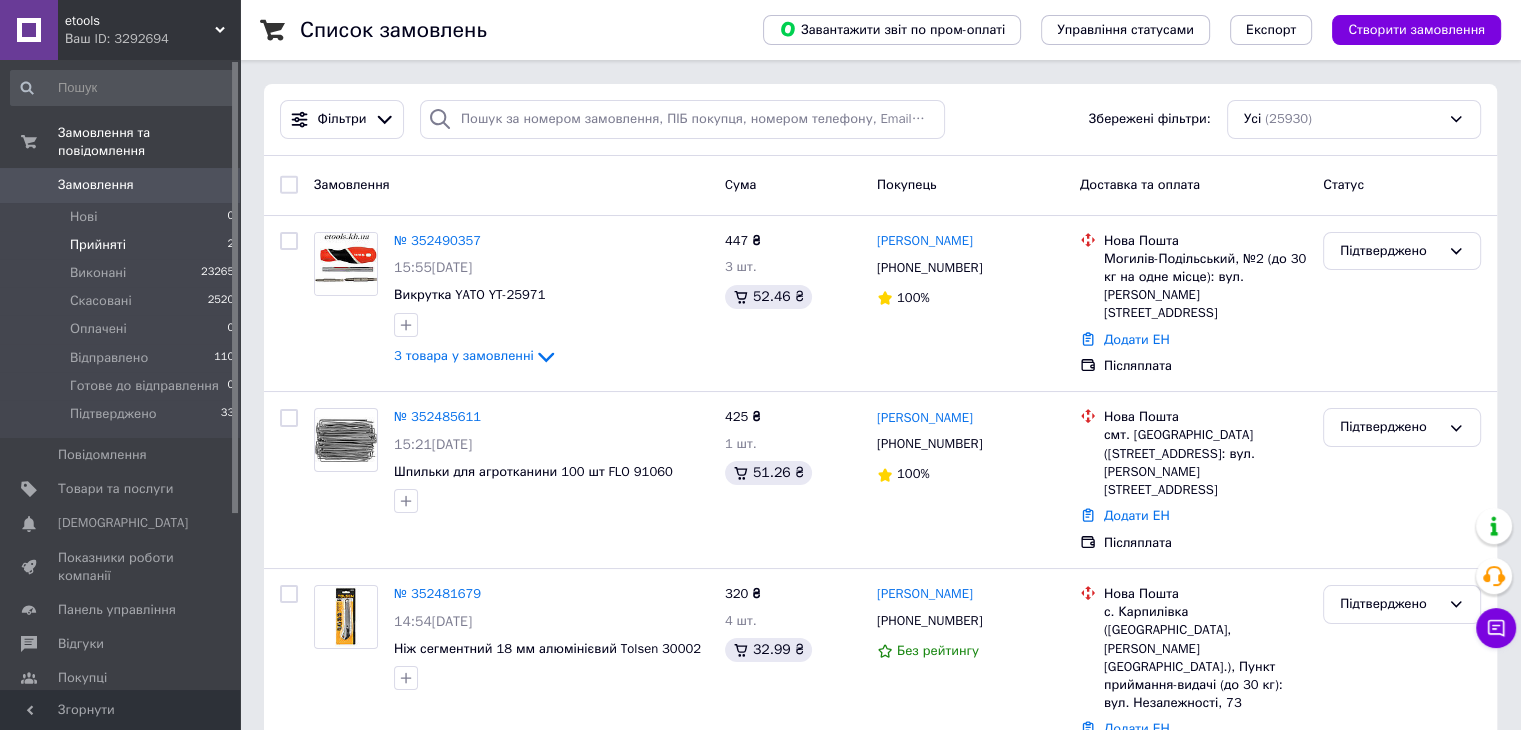 click on "Прийняті" at bounding box center [98, 245] 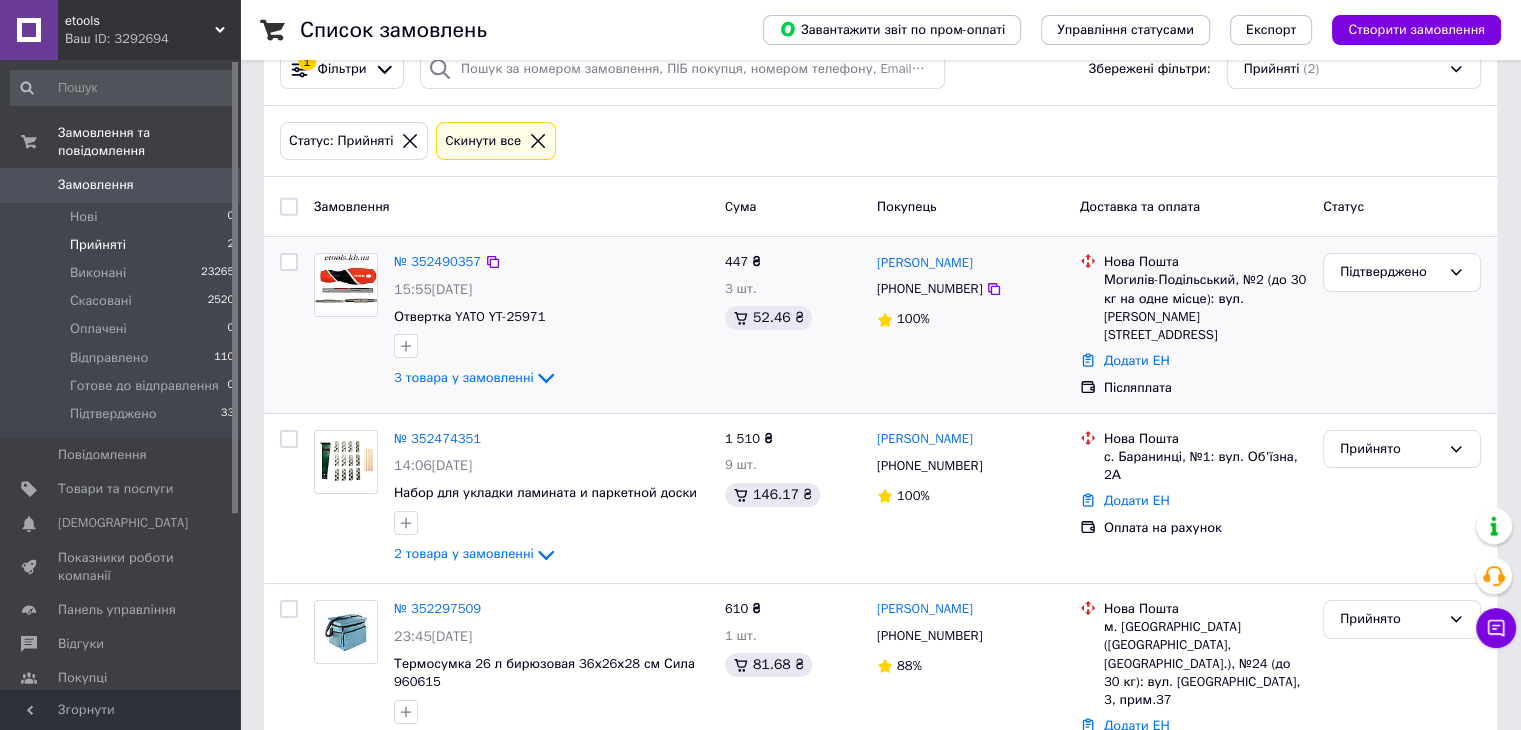 scroll, scrollTop: 77, scrollLeft: 0, axis: vertical 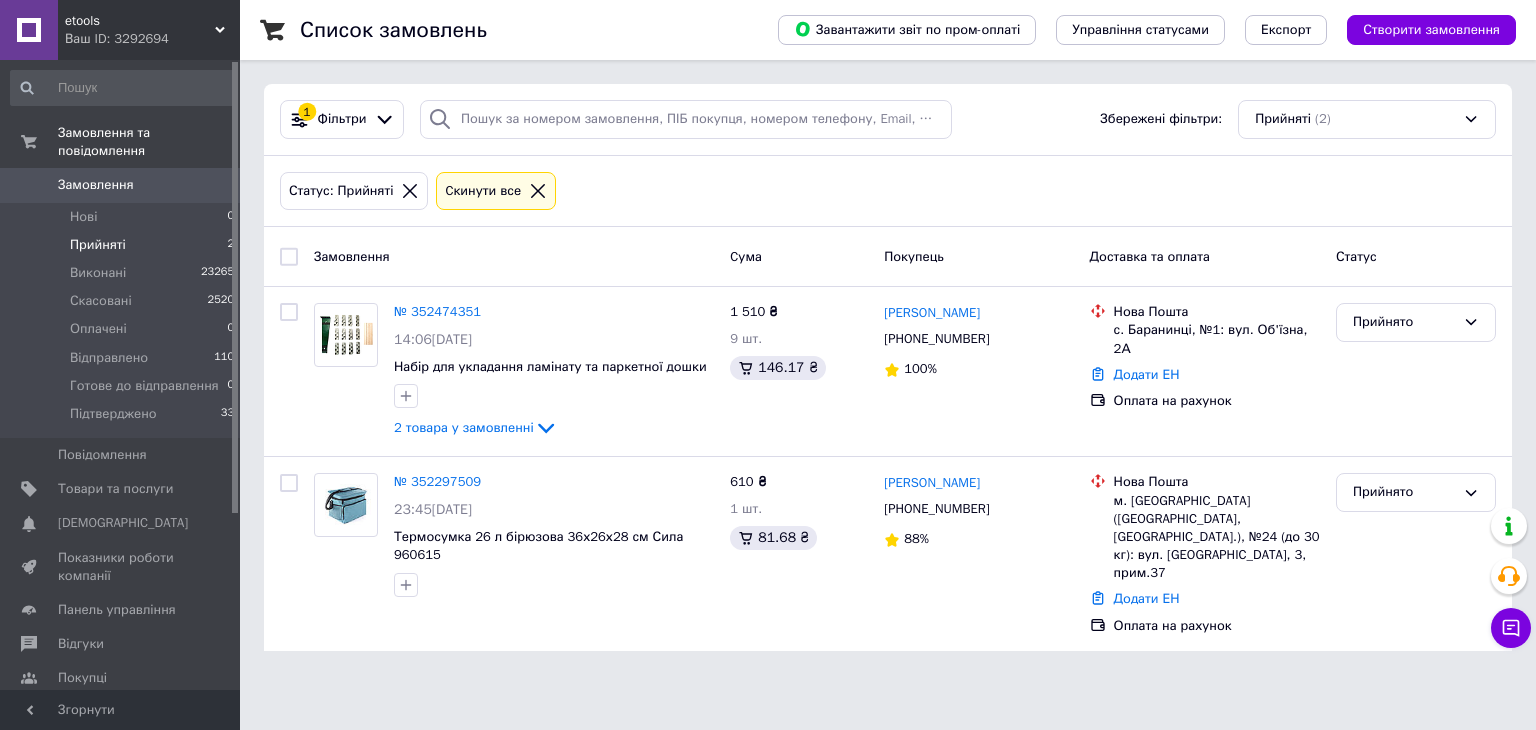 drag, startPoint x: 1360, startPoint y: 109, endPoint x: 1360, endPoint y: 126, distance: 17 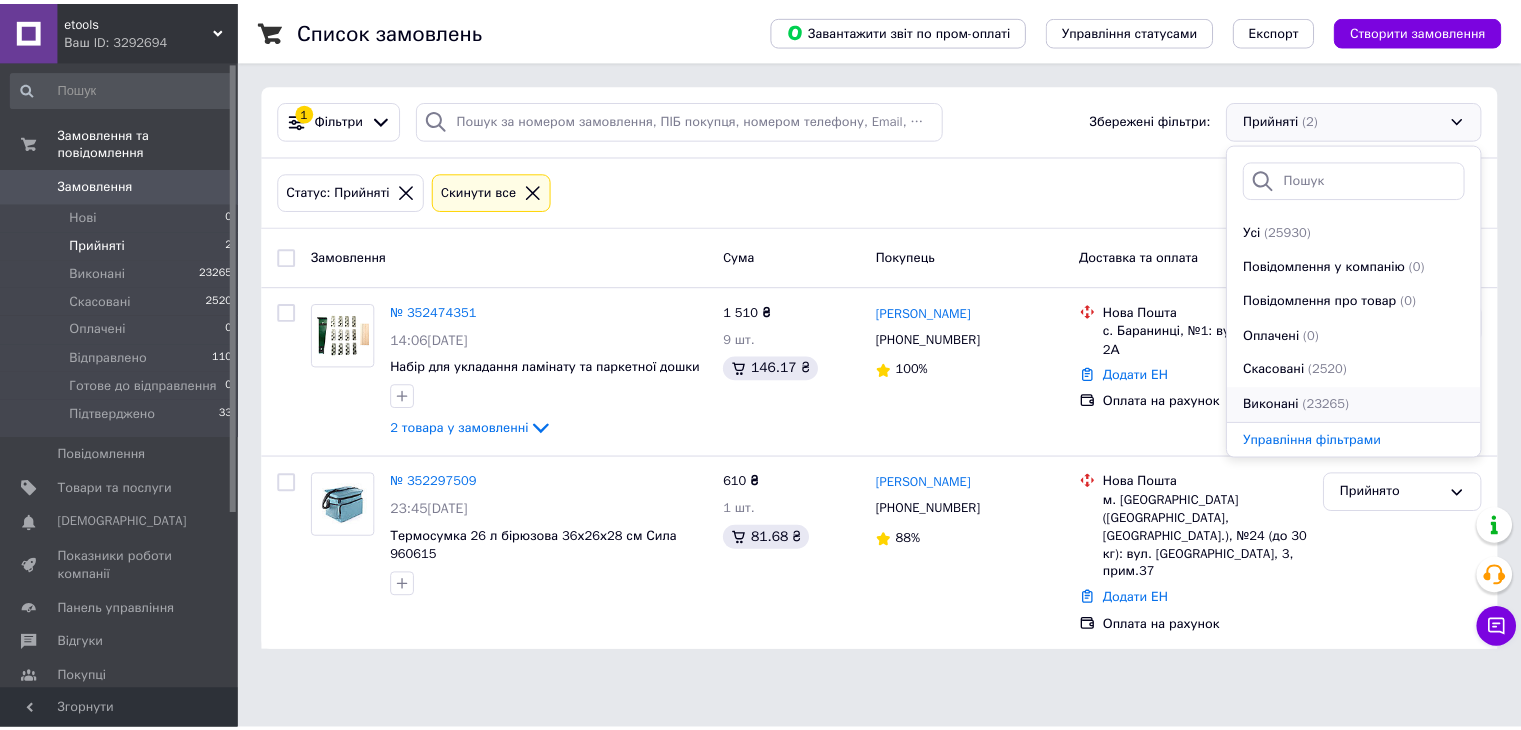 scroll, scrollTop: 241, scrollLeft: 0, axis: vertical 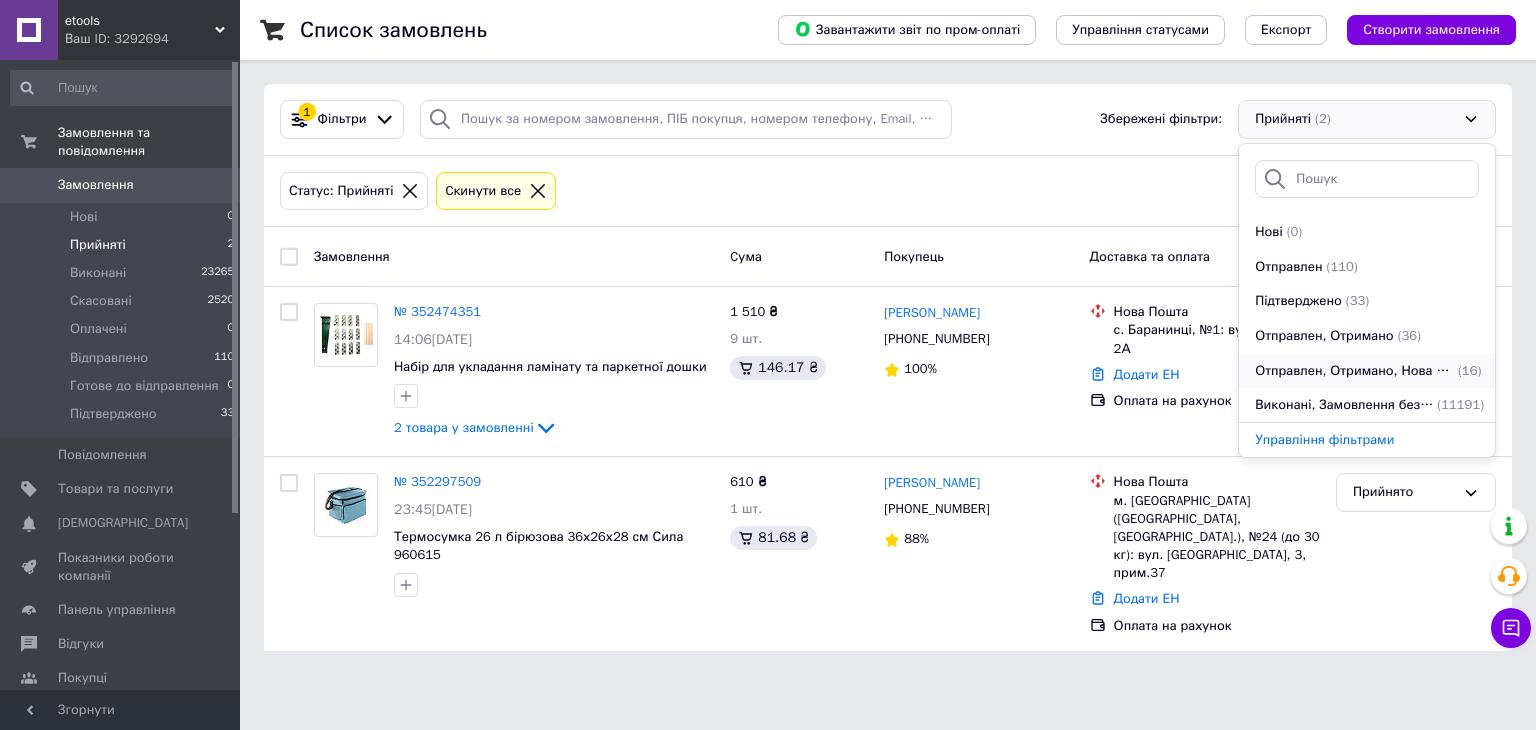 click on "Отправлен, Отримано, Нова Пошта" at bounding box center (1354, 371) 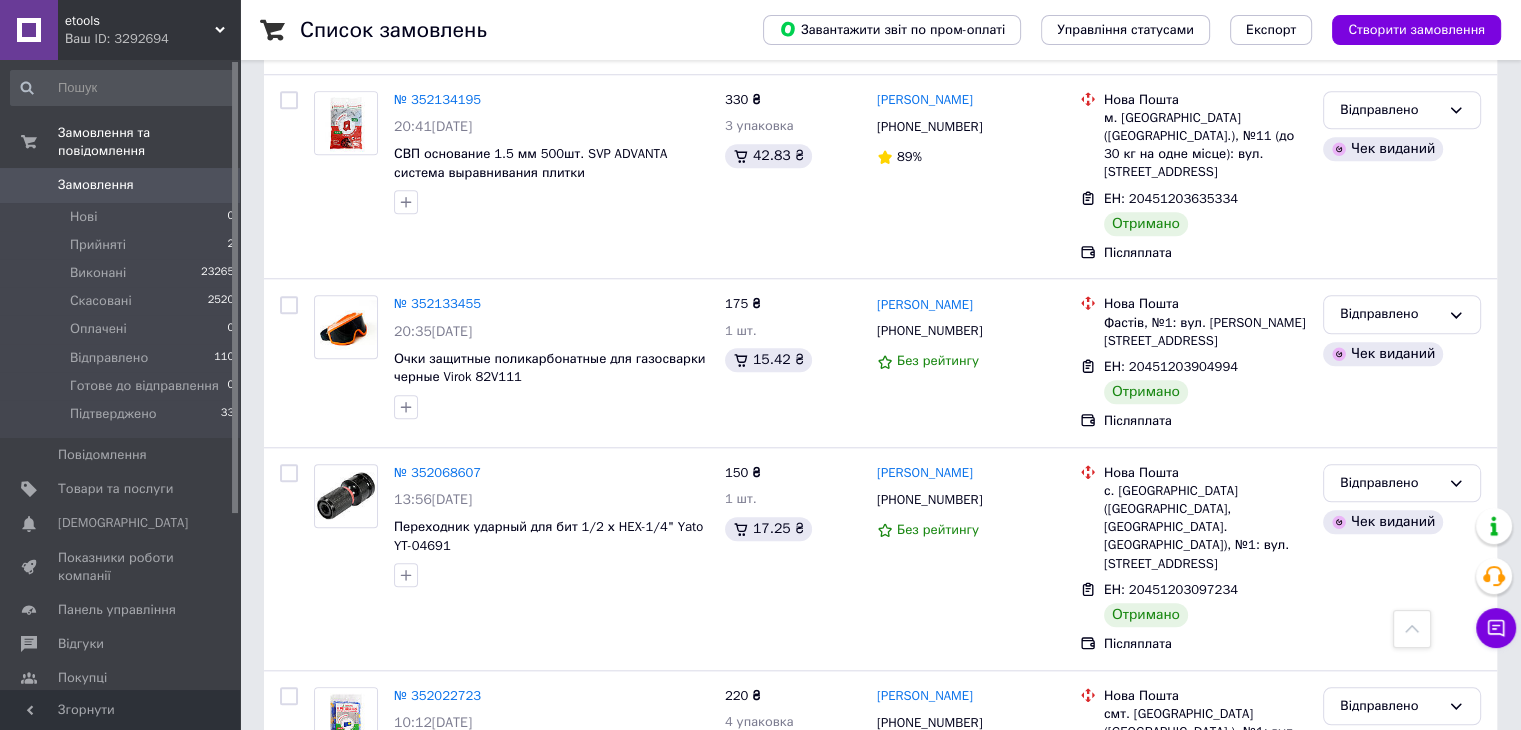 scroll, scrollTop: 1900, scrollLeft: 0, axis: vertical 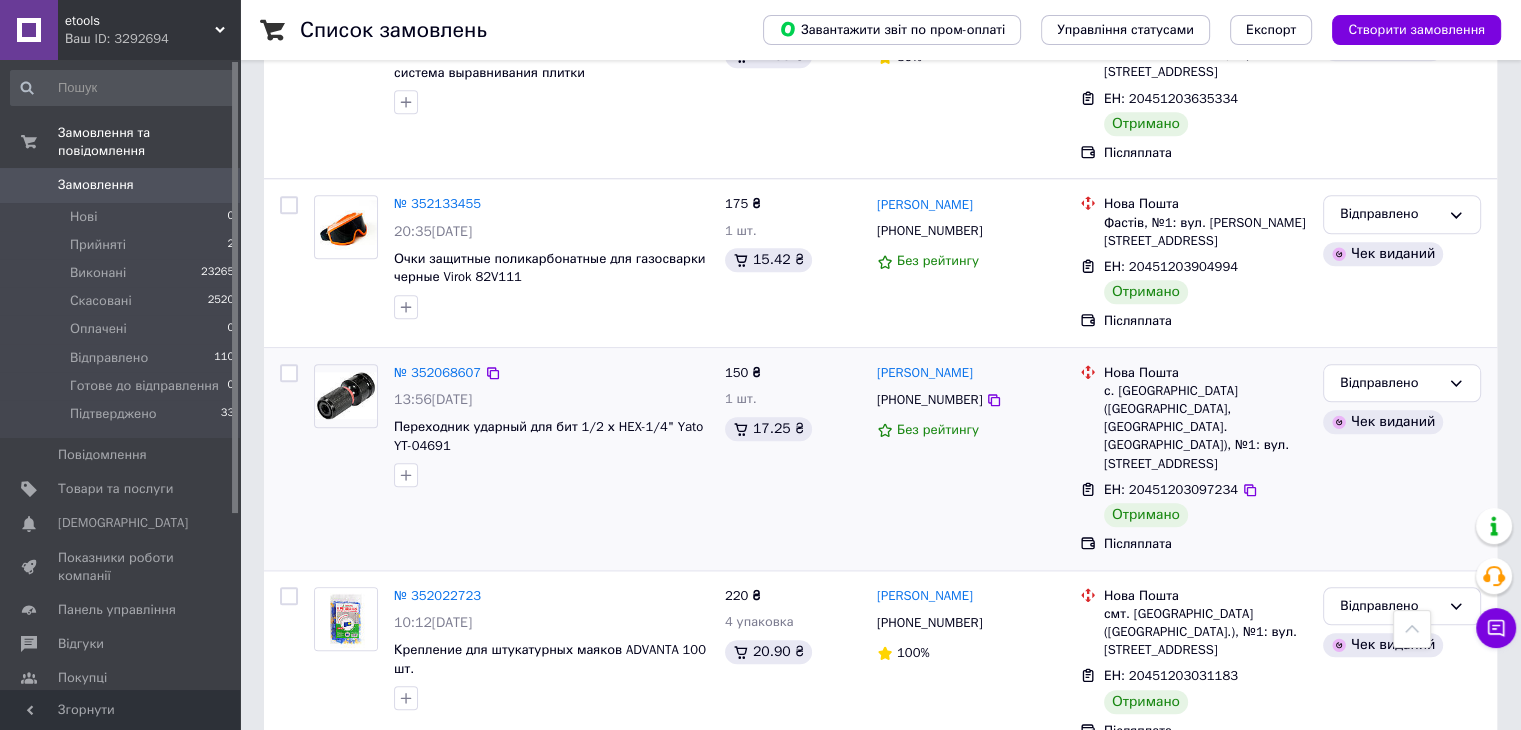click at bounding box center [289, 373] 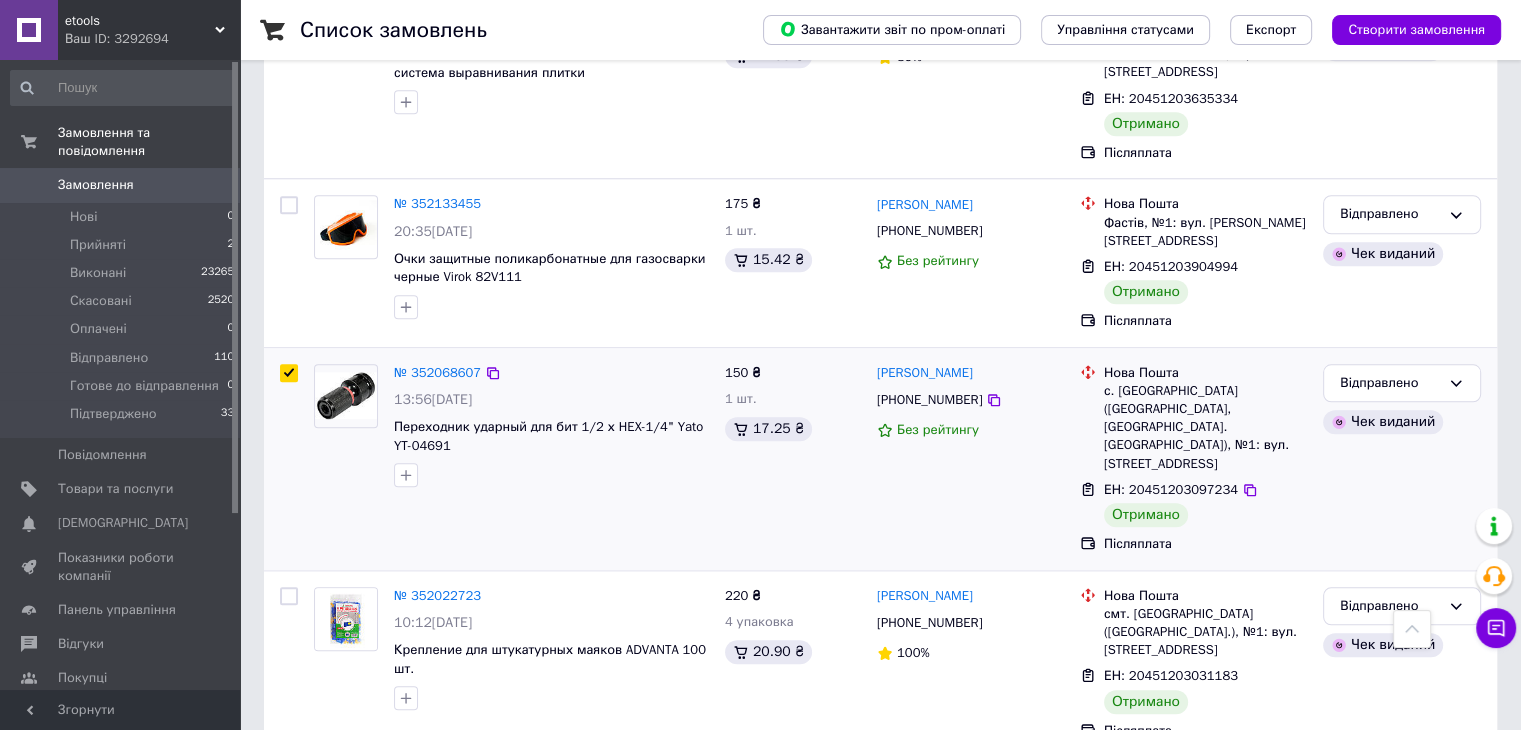 checkbox on "true" 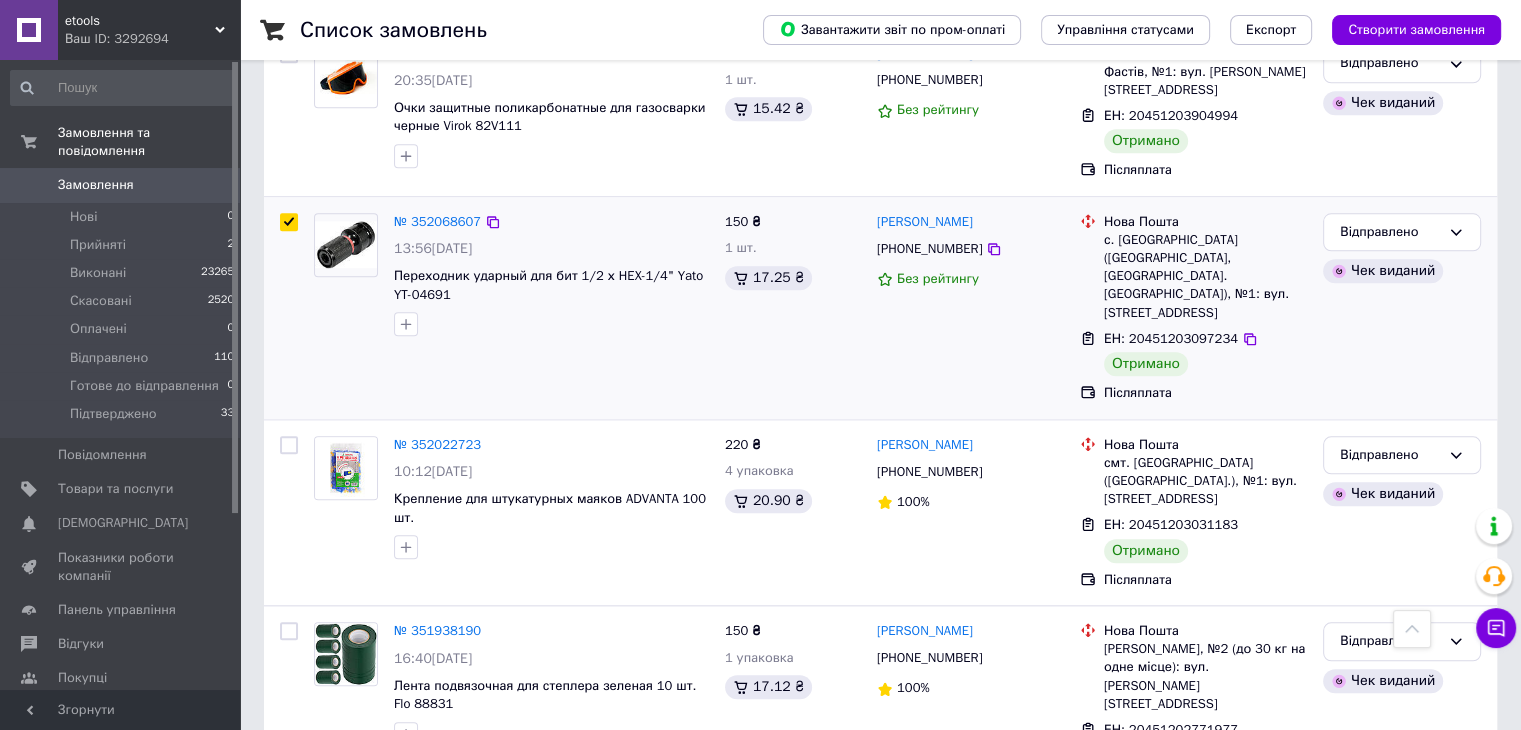 scroll, scrollTop: 2100, scrollLeft: 0, axis: vertical 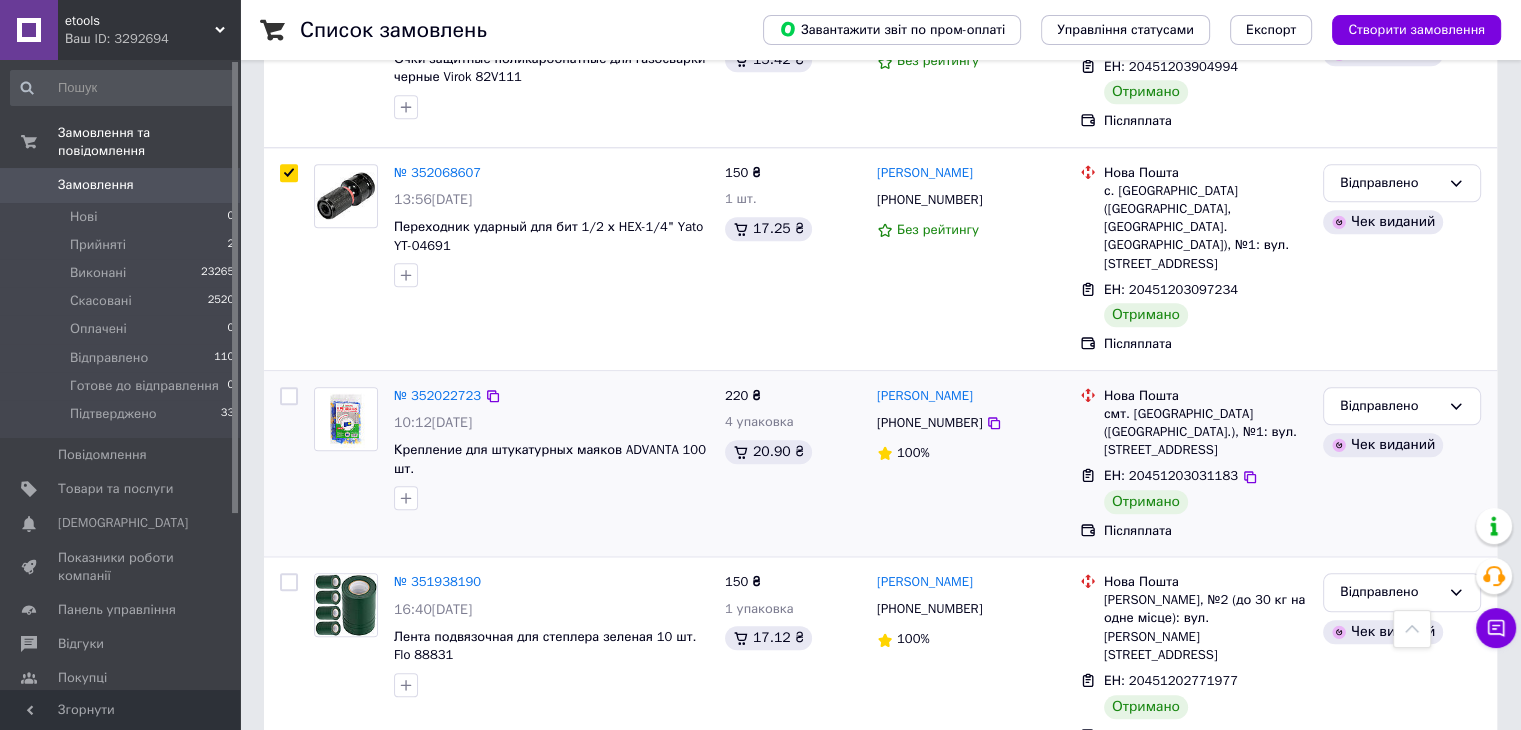 click at bounding box center (289, 396) 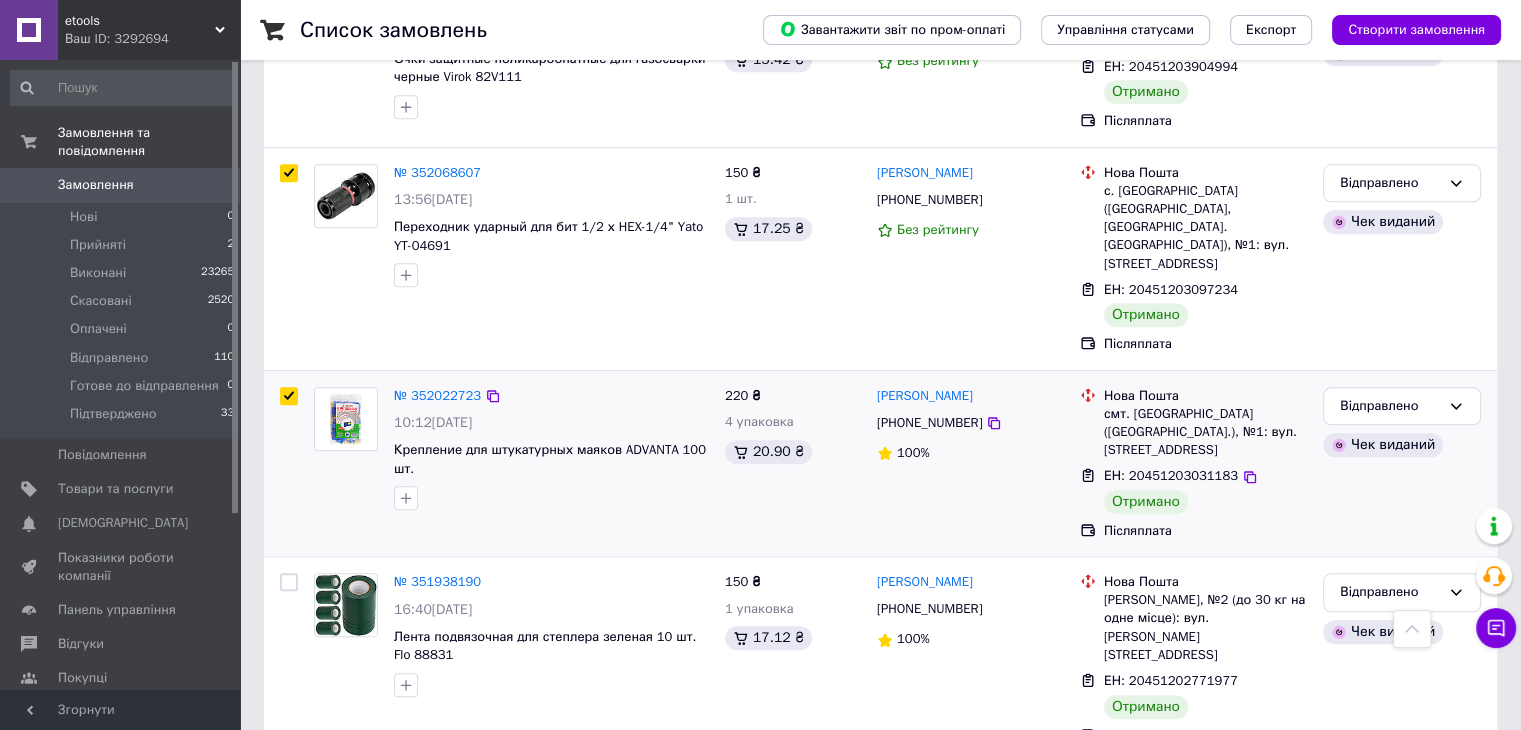 checkbox on "true" 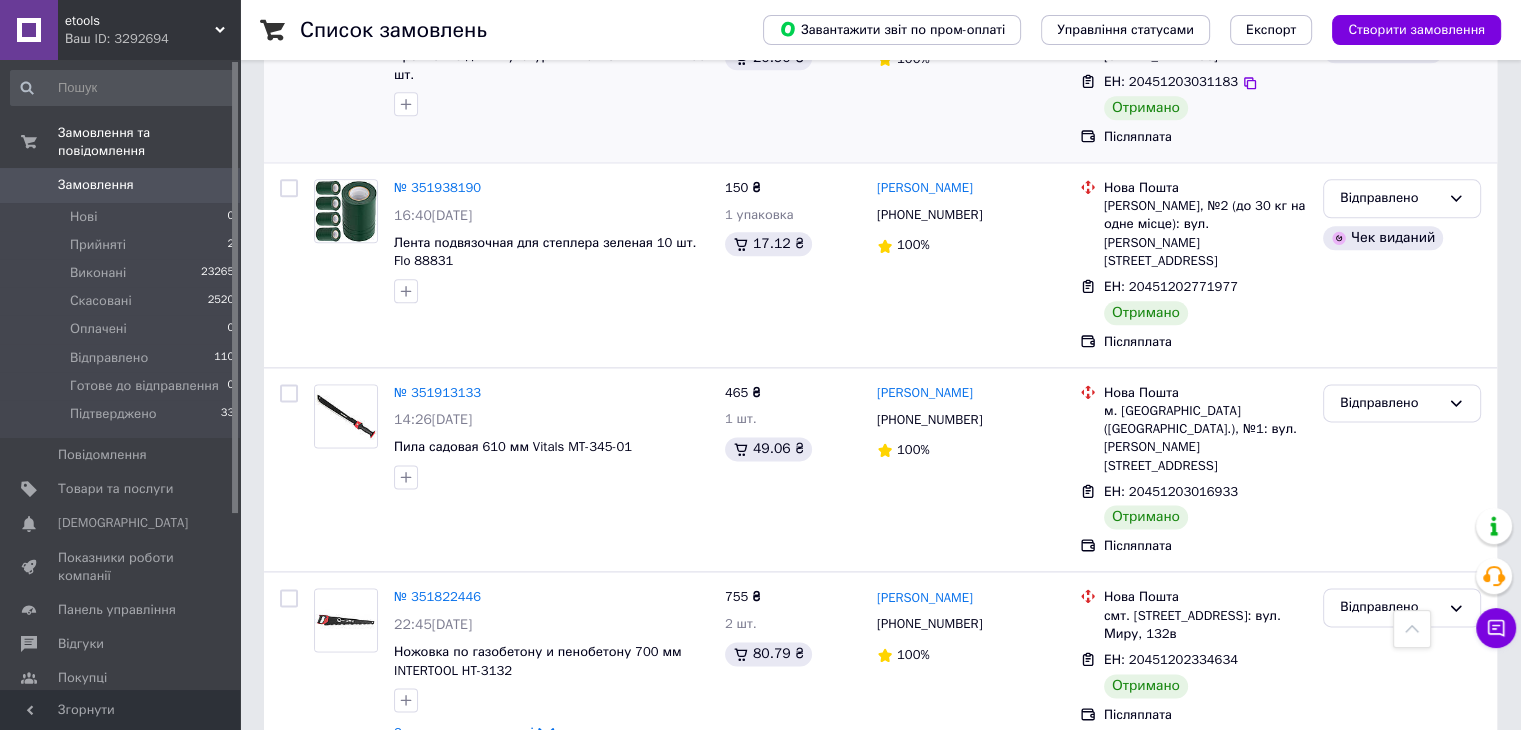 scroll, scrollTop: 2497, scrollLeft: 0, axis: vertical 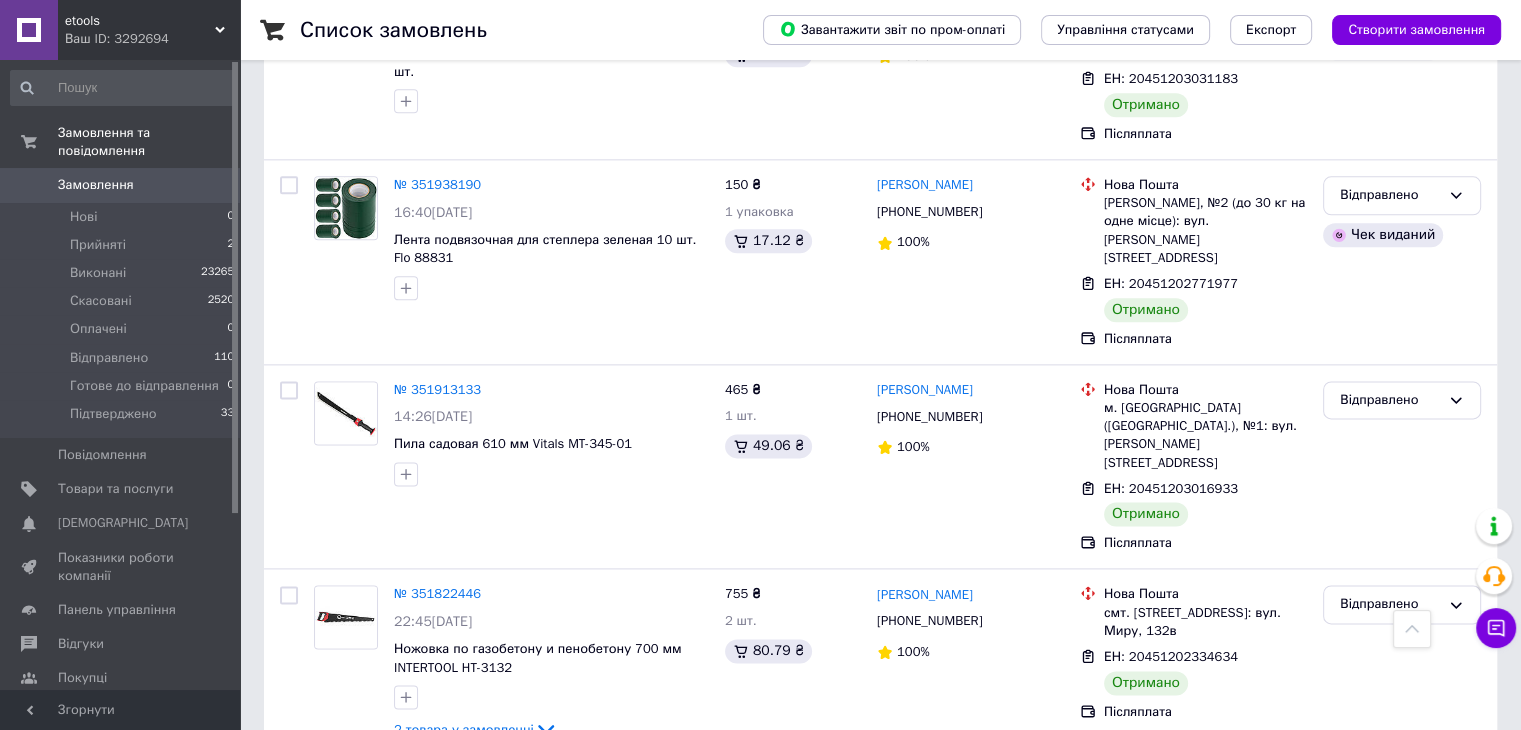 click at bounding box center [289, 783] 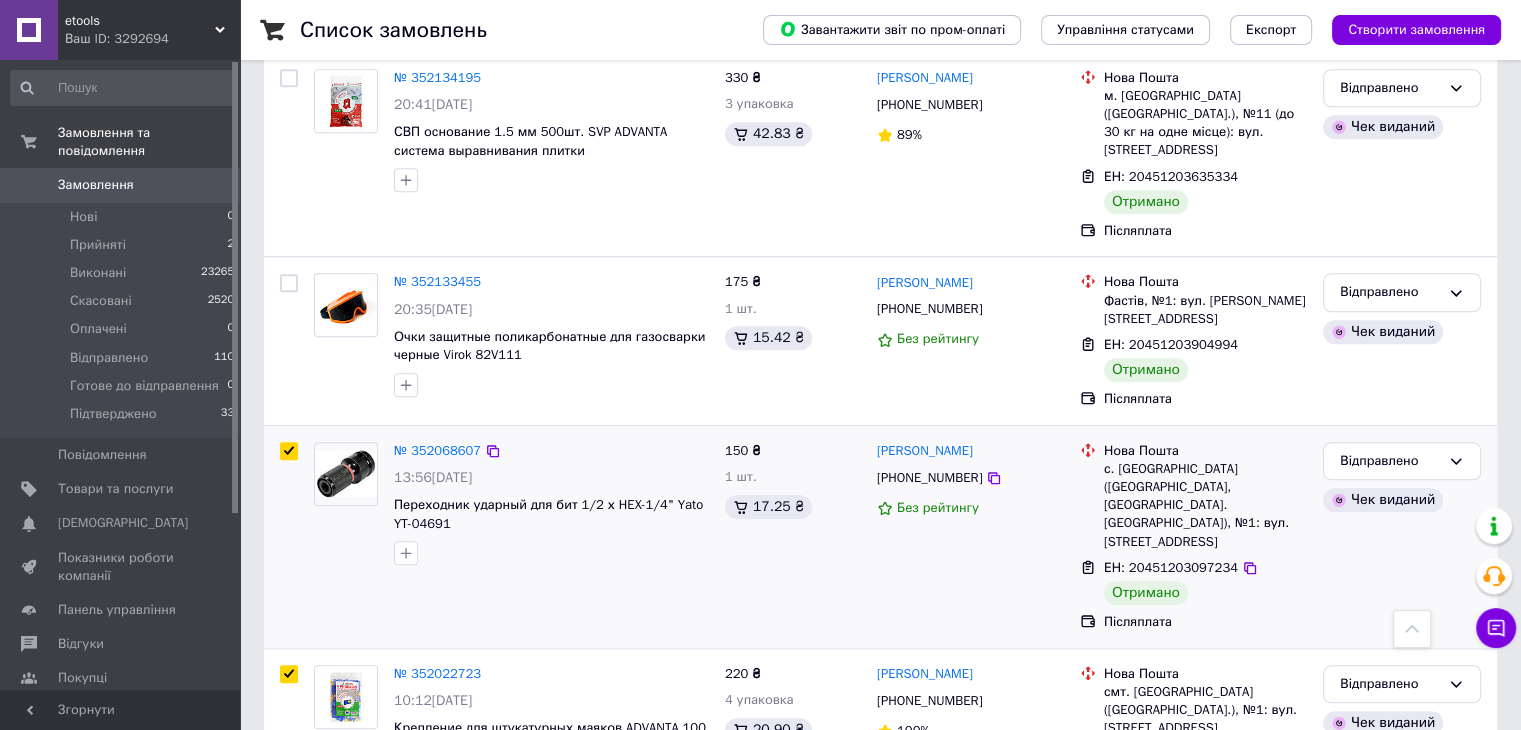 scroll, scrollTop: 1797, scrollLeft: 0, axis: vertical 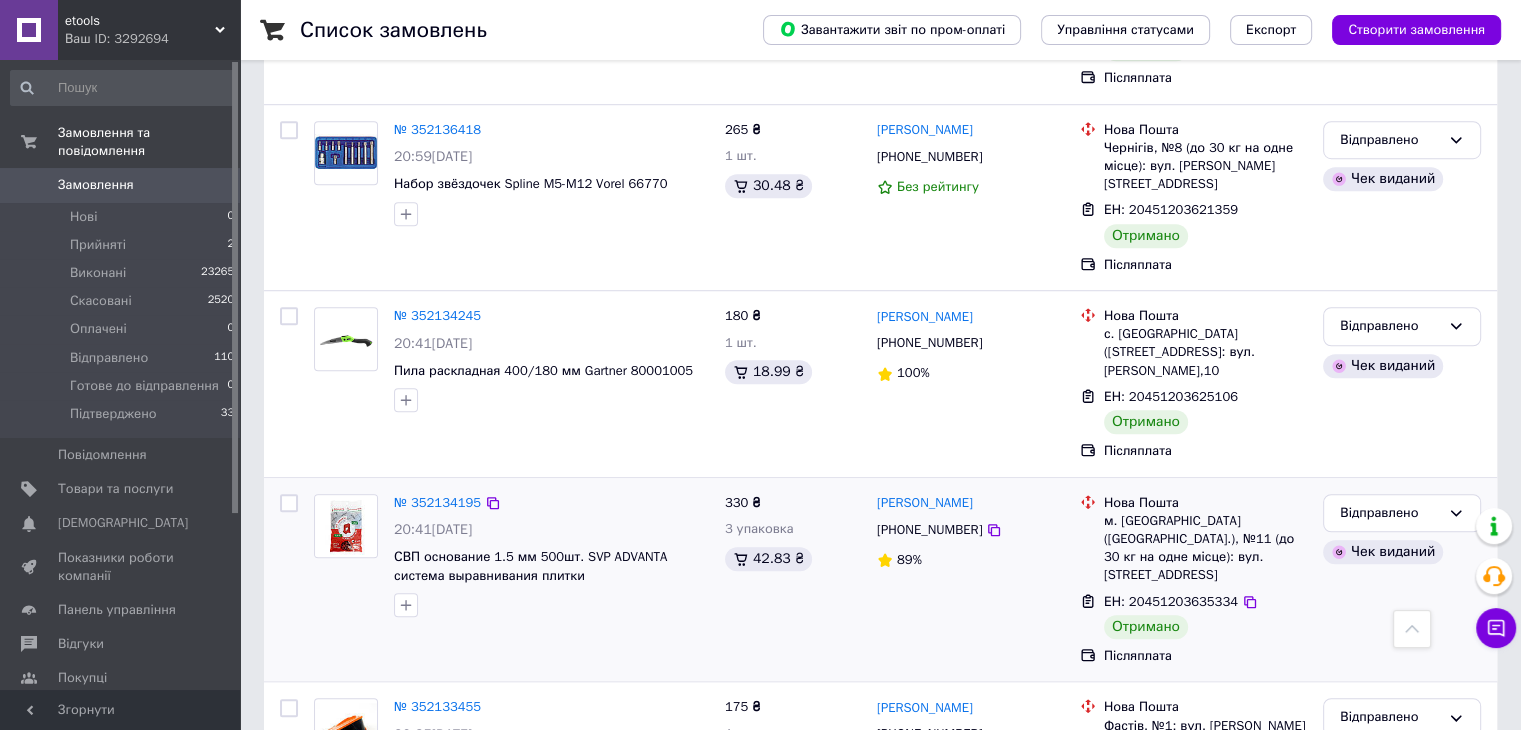 click at bounding box center [289, 503] 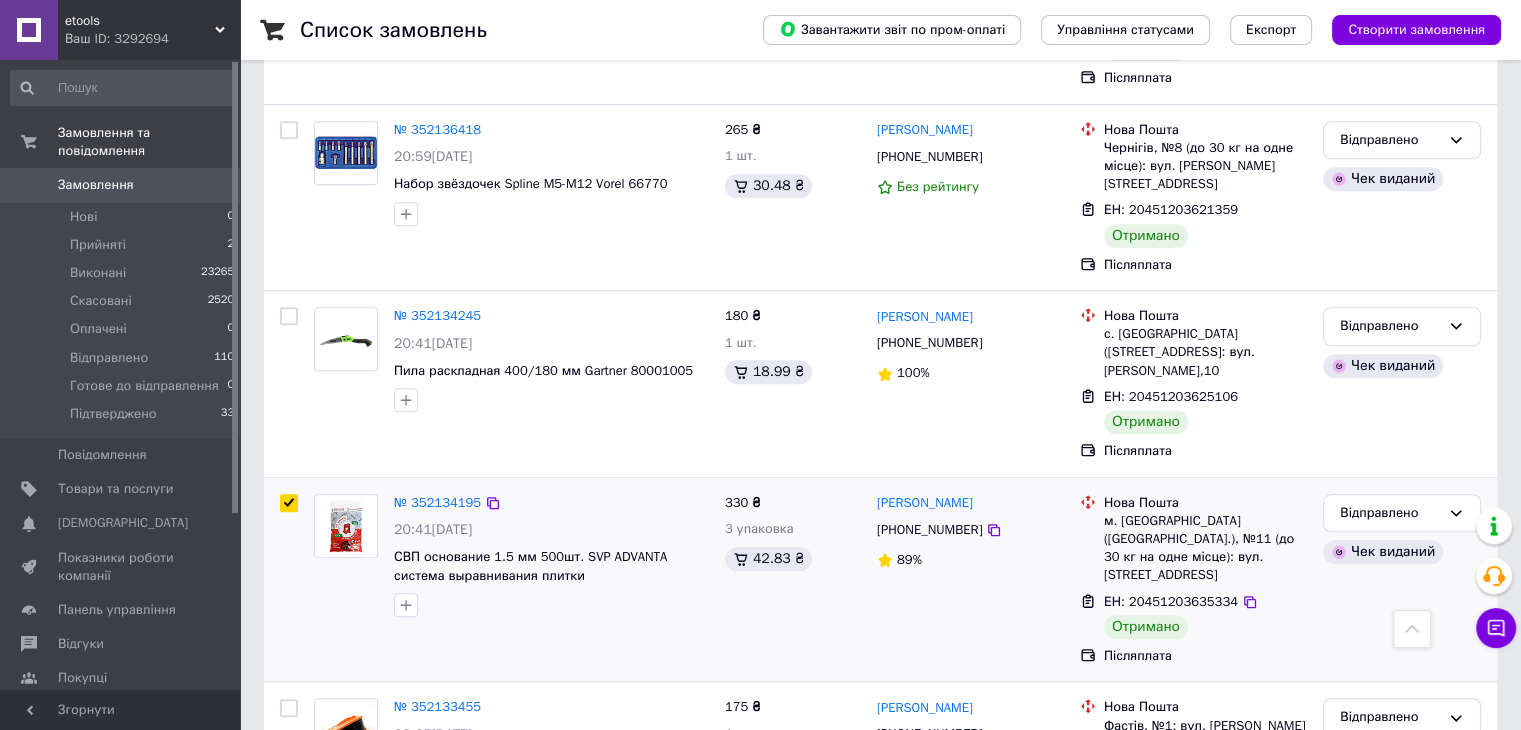checkbox on "true" 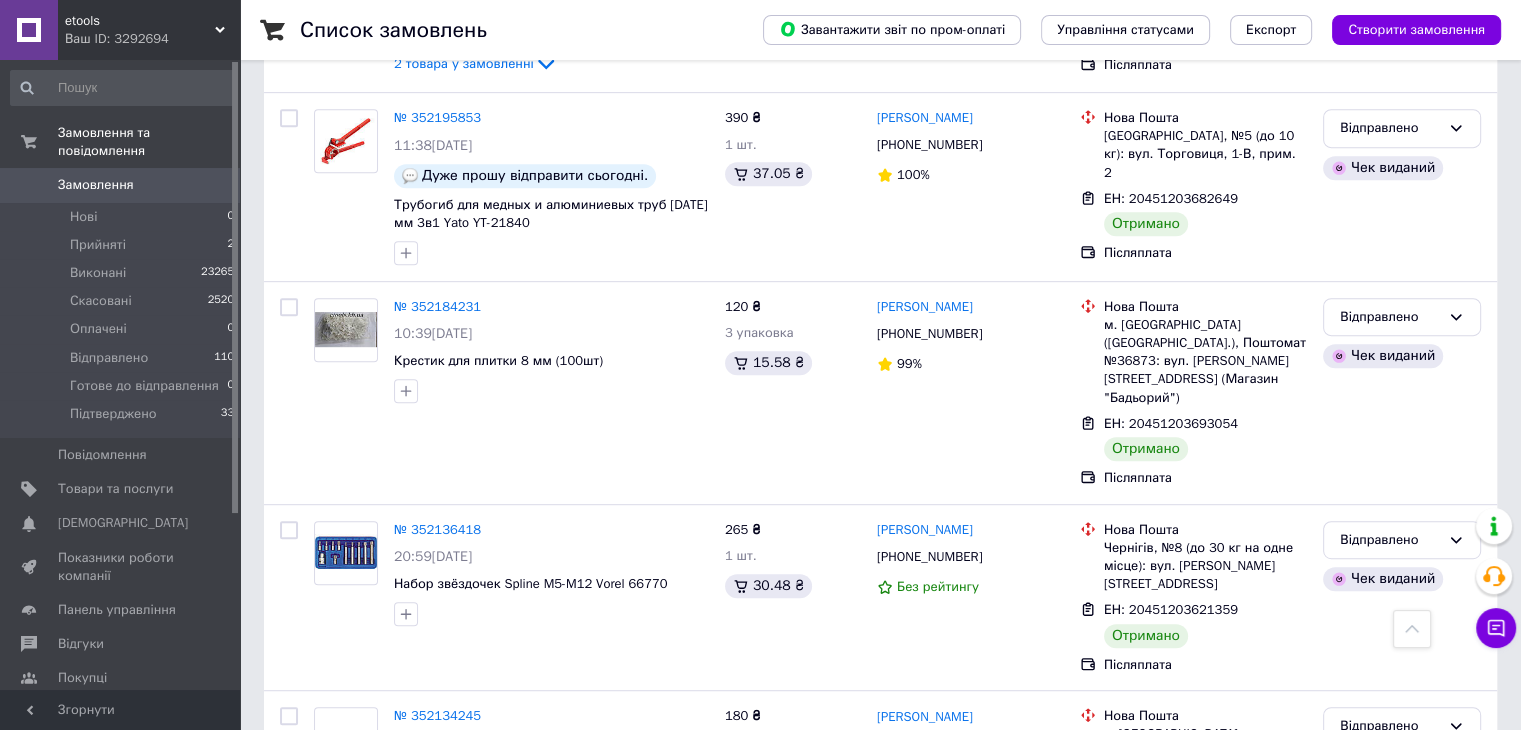 scroll, scrollTop: 897, scrollLeft: 0, axis: vertical 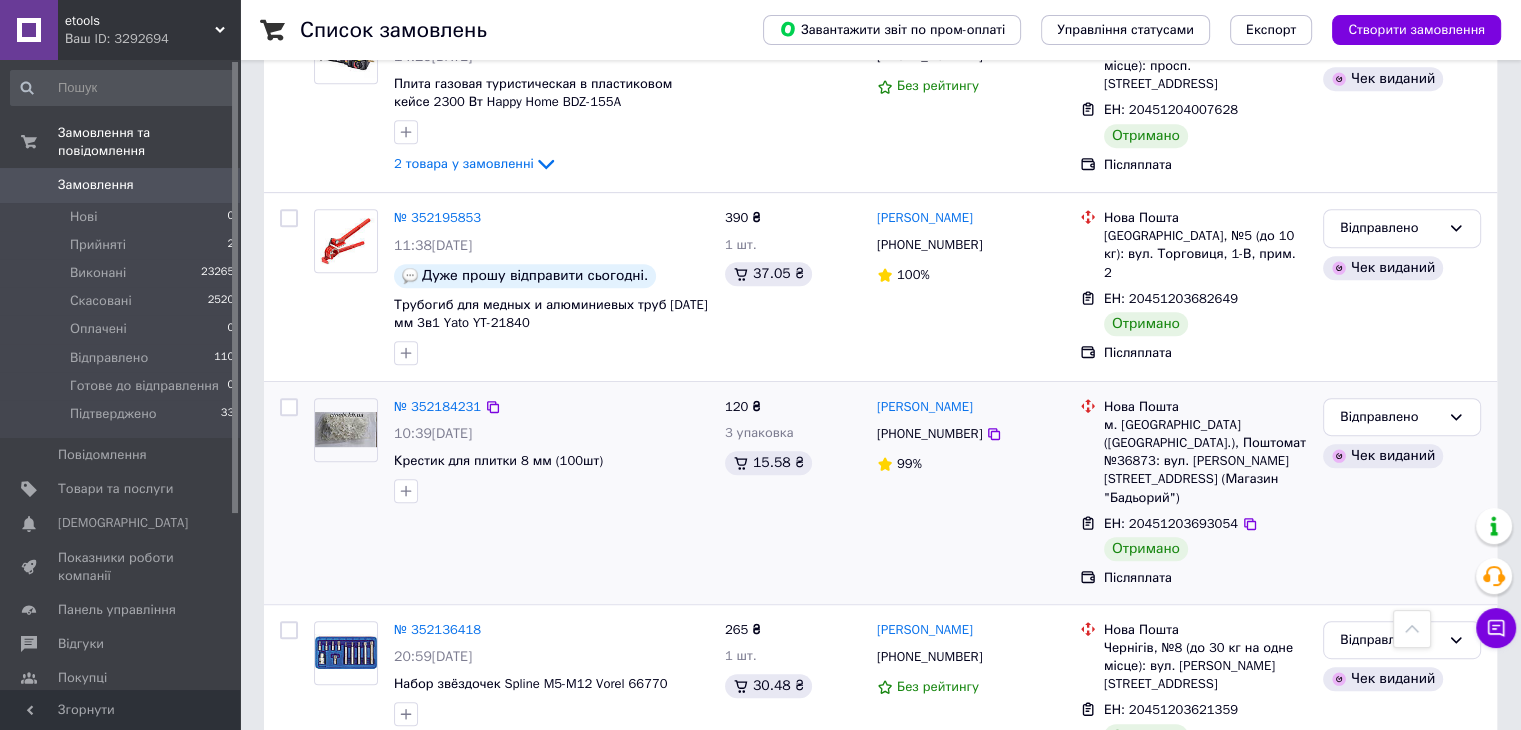 click at bounding box center (289, 407) 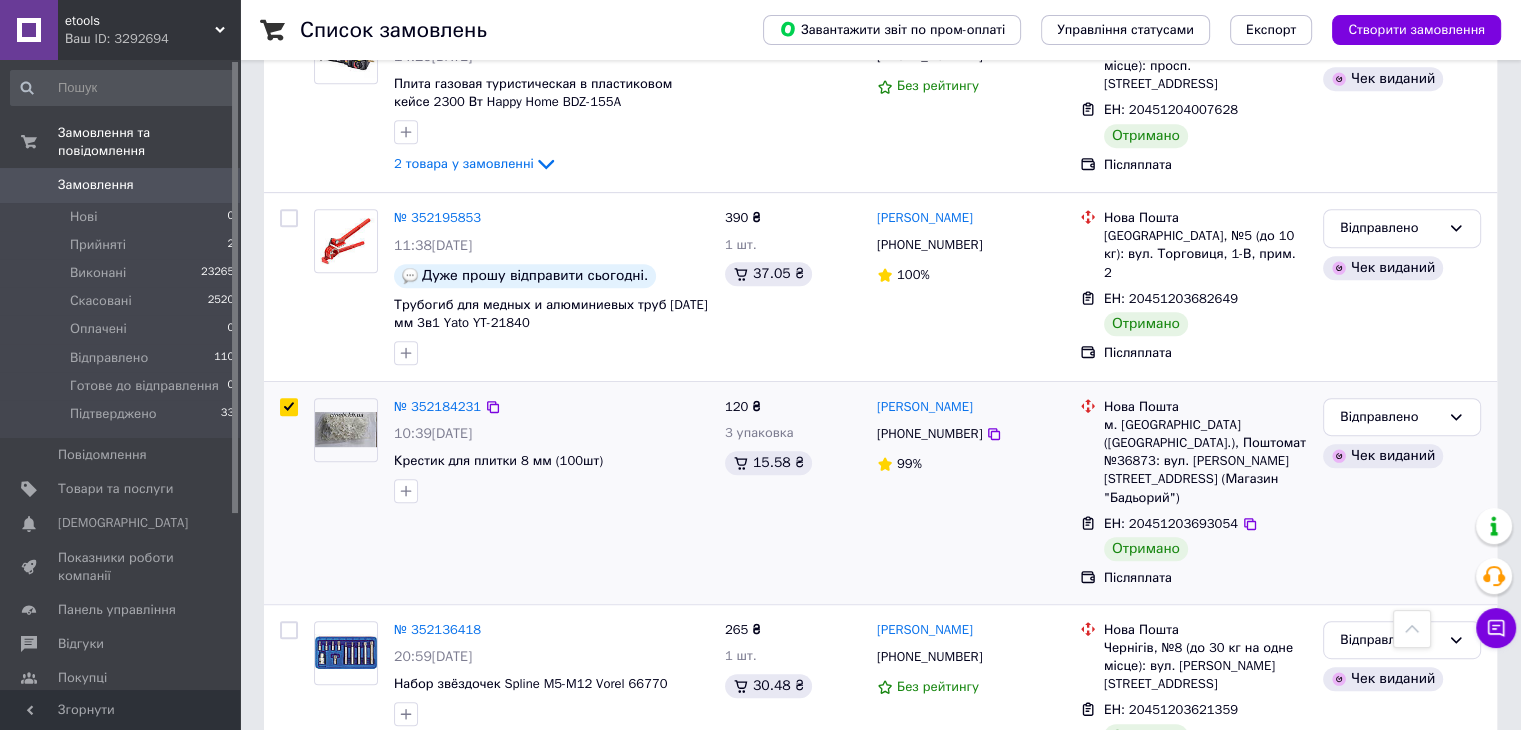 checkbox on "true" 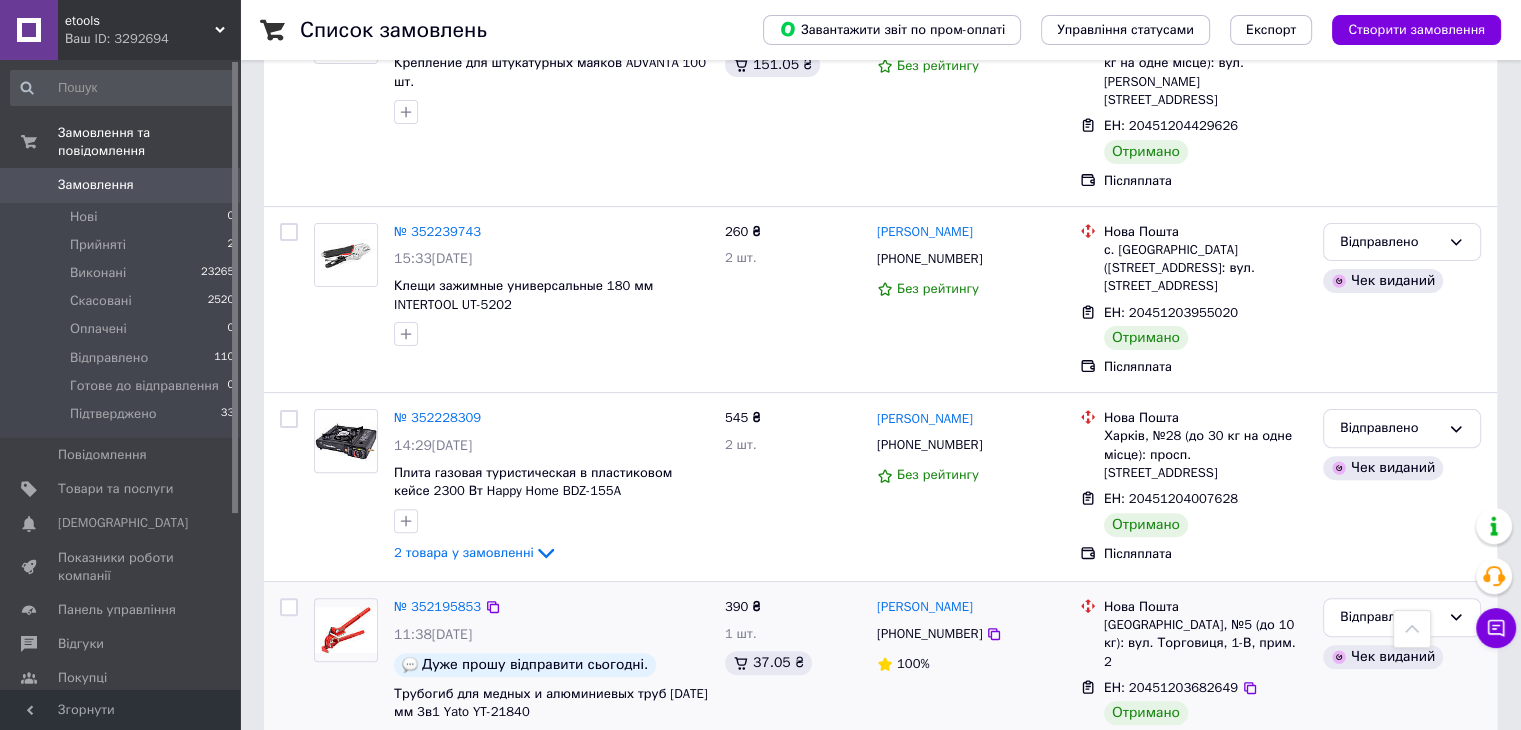 scroll, scrollTop: 497, scrollLeft: 0, axis: vertical 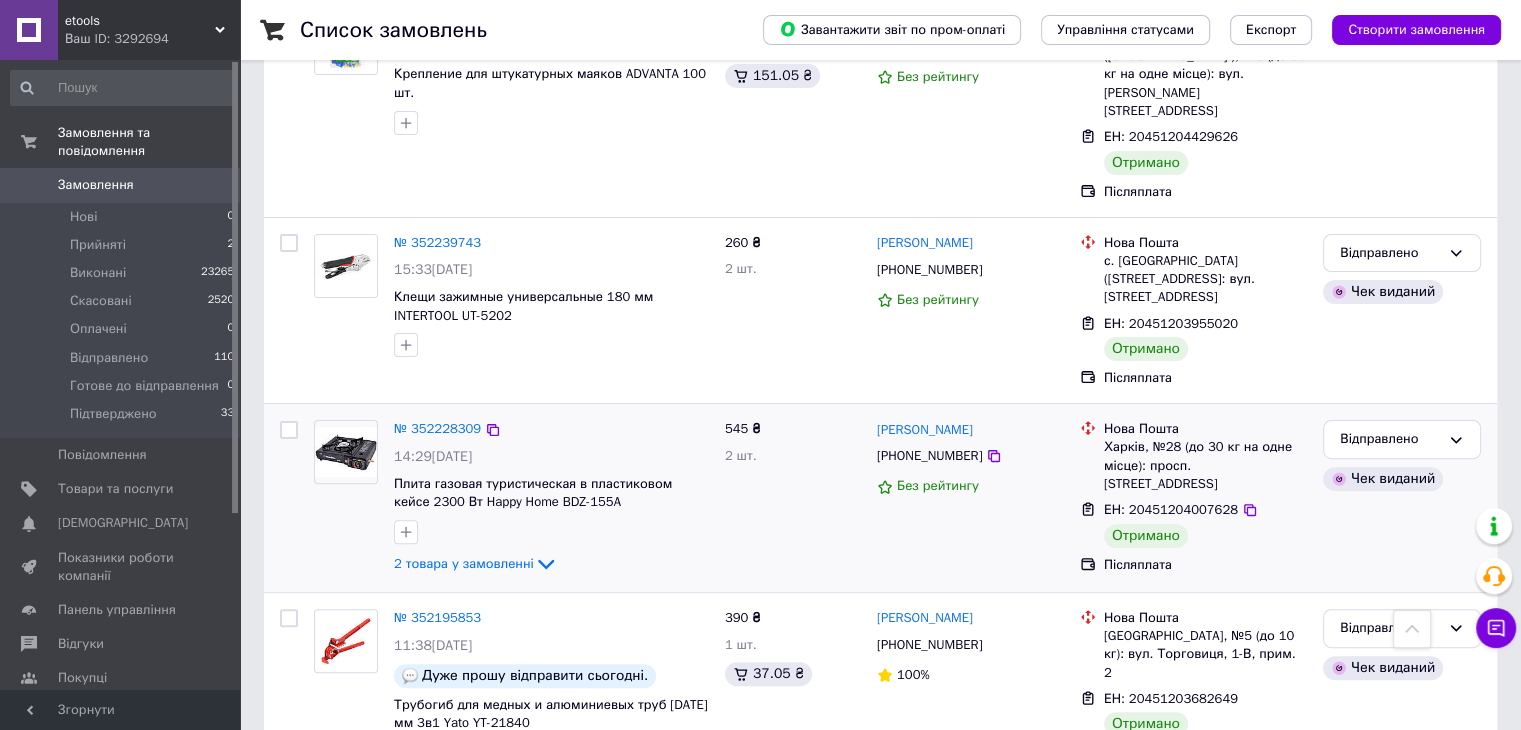 click at bounding box center [289, 430] 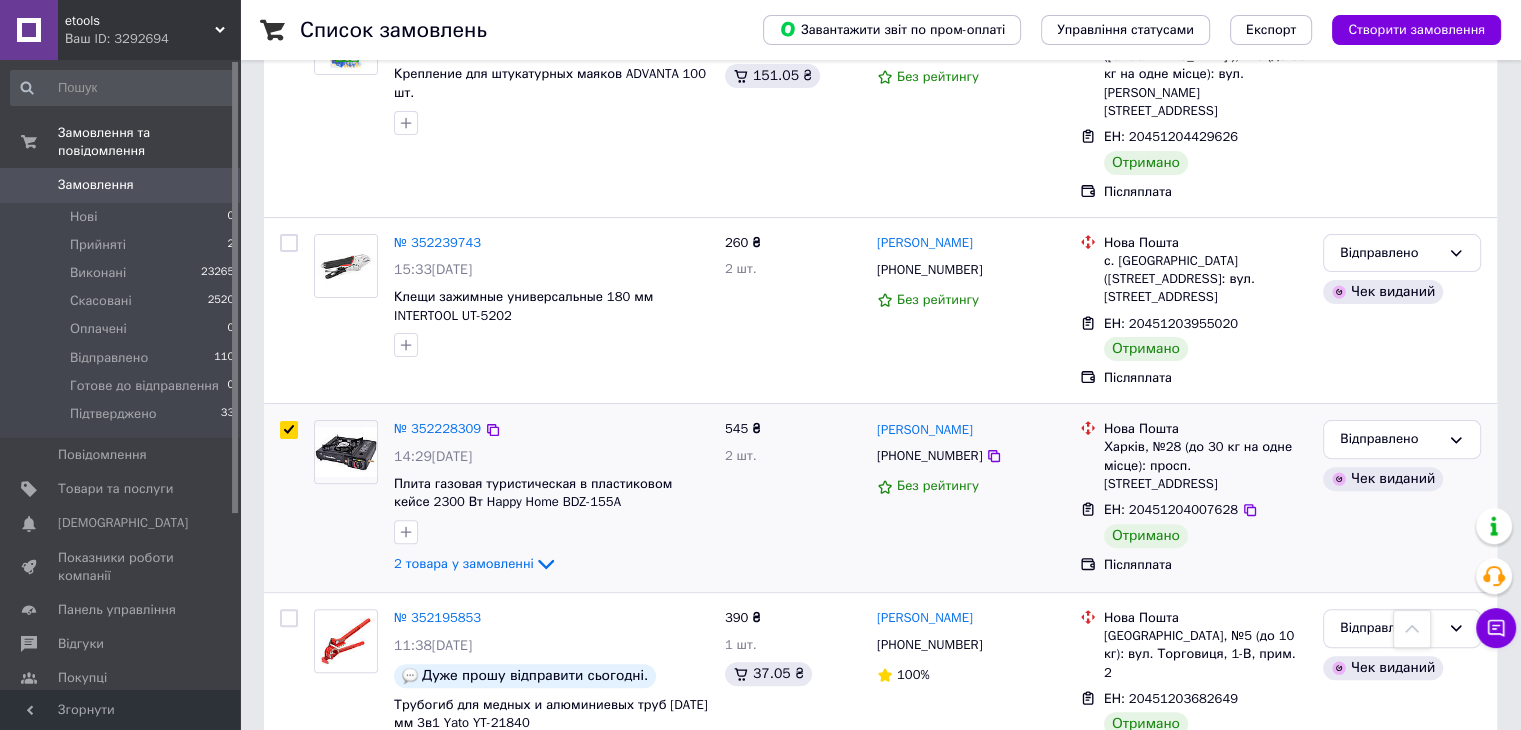 checkbox on "true" 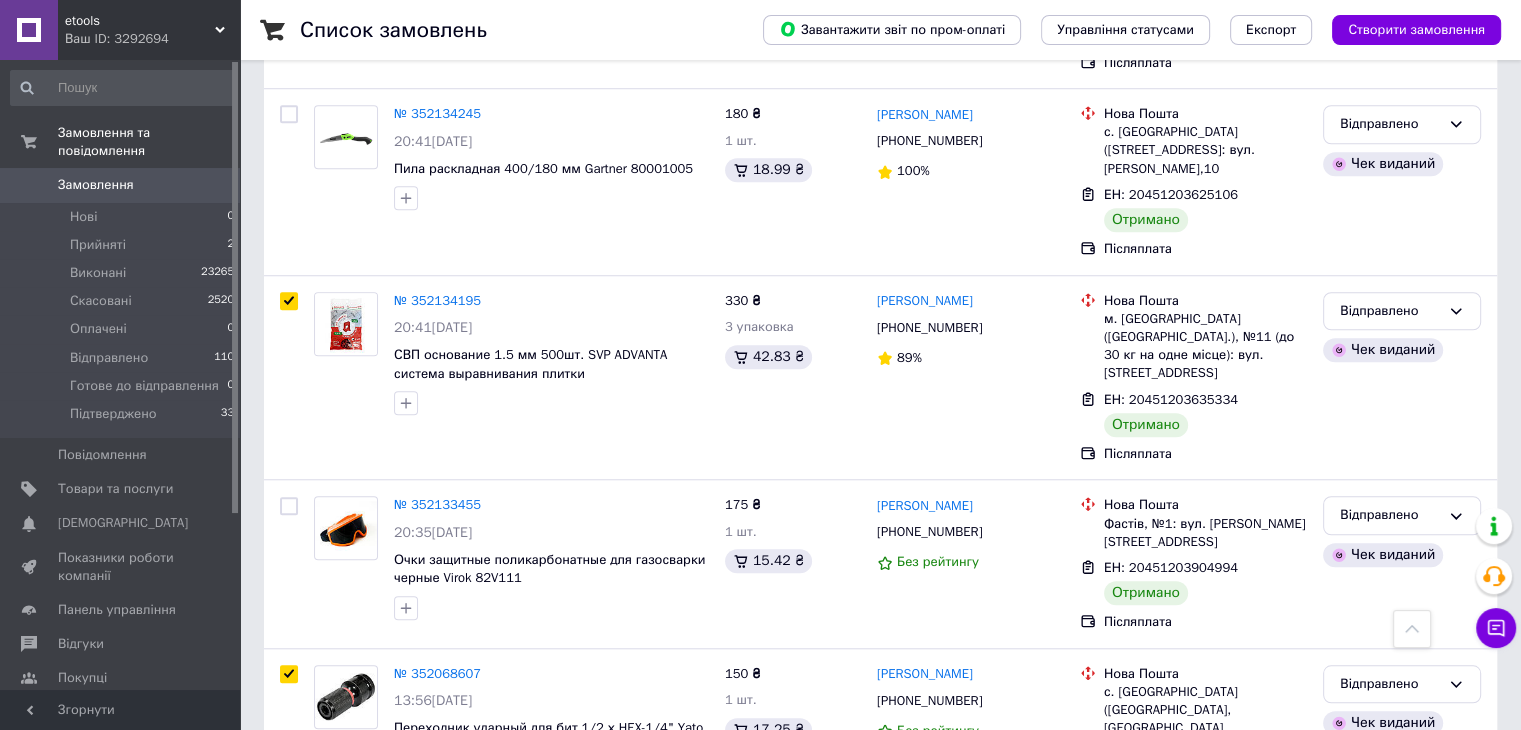 scroll, scrollTop: 1600, scrollLeft: 0, axis: vertical 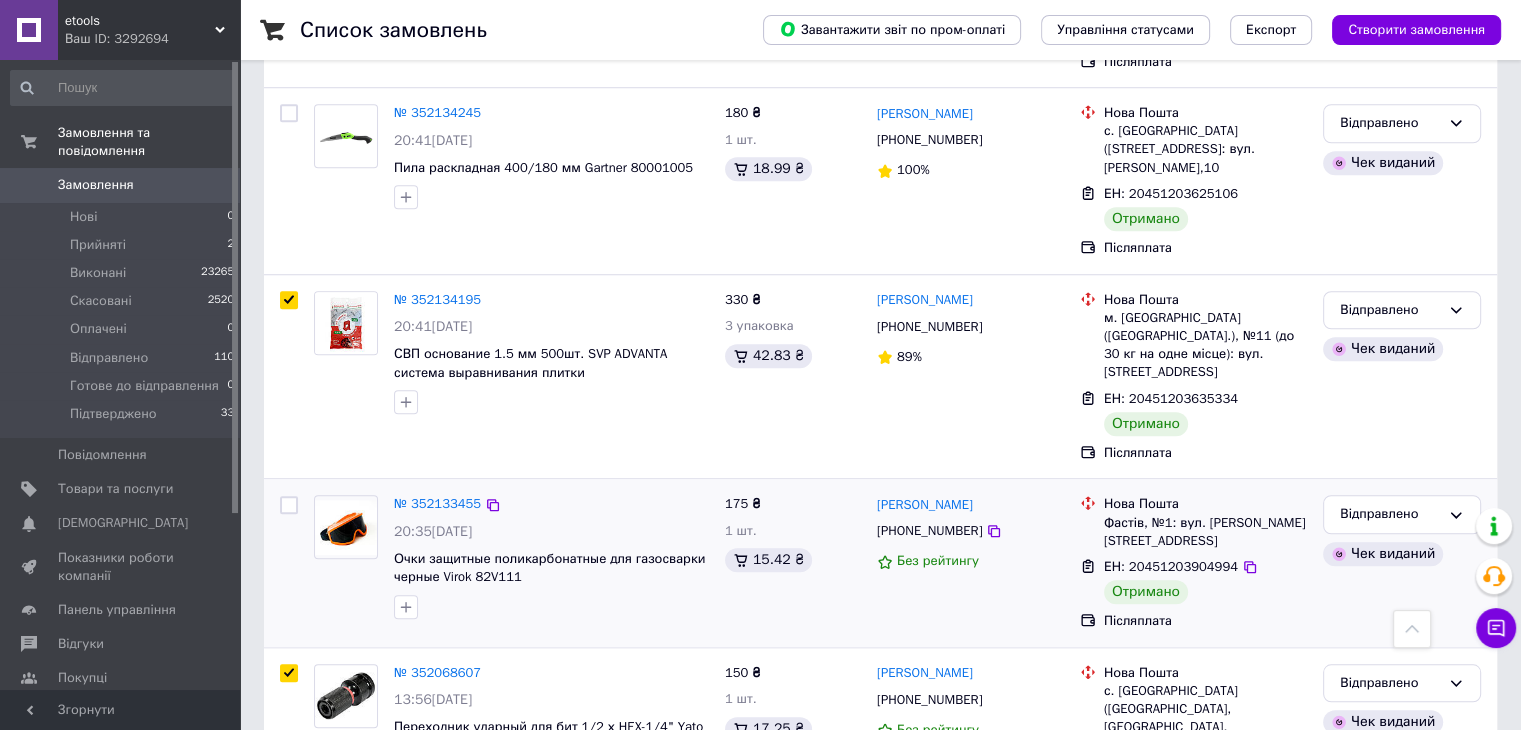 click at bounding box center [289, 505] 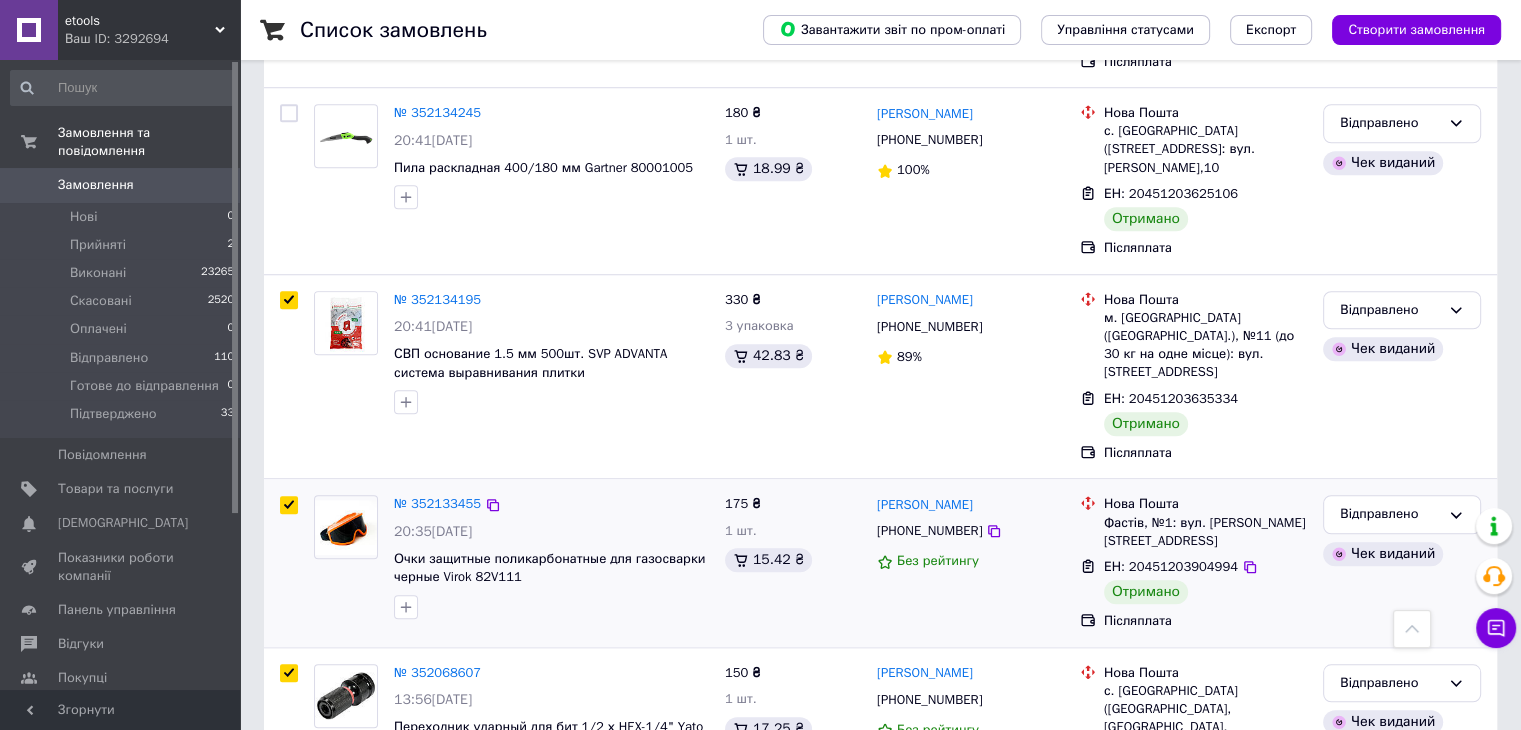 checkbox on "true" 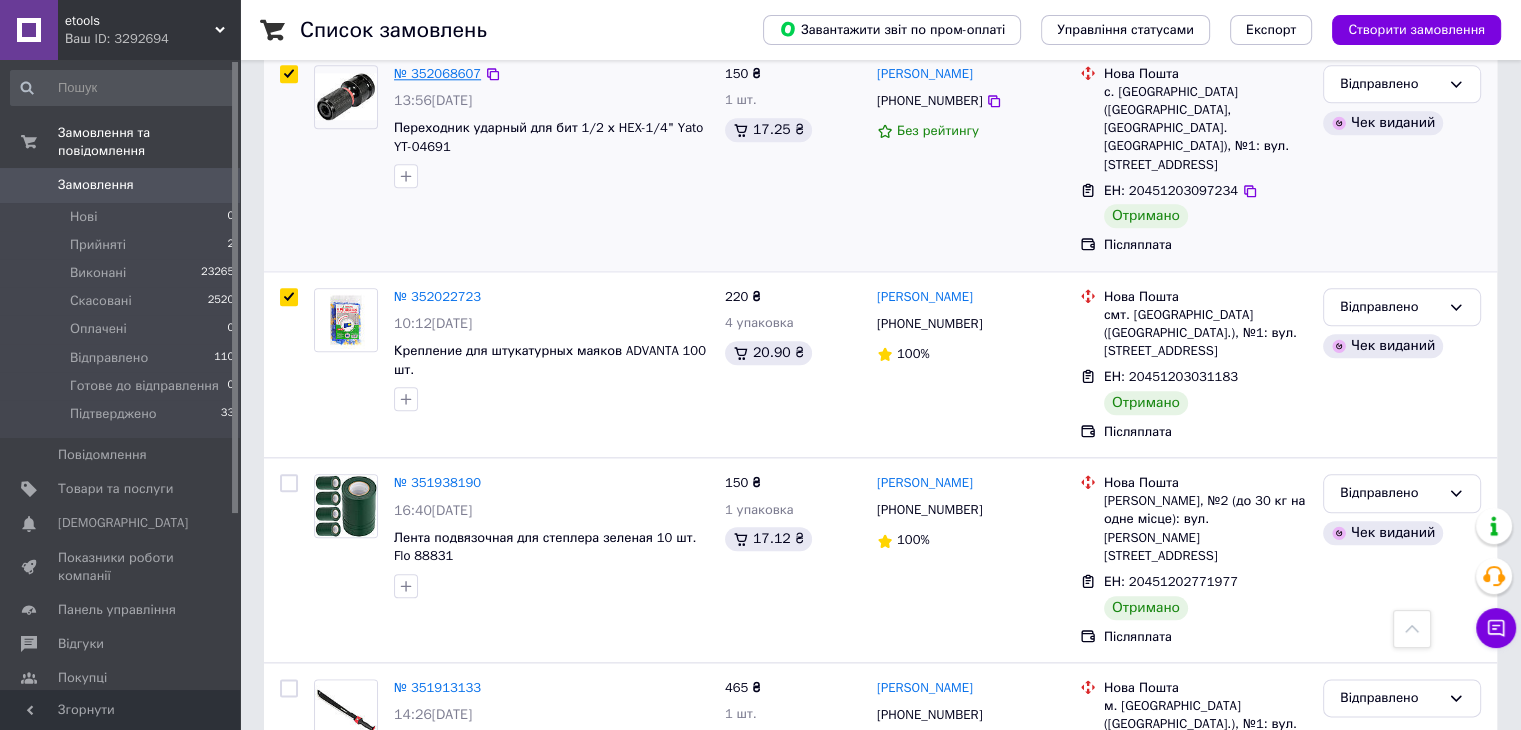 scroll, scrollTop: 2200, scrollLeft: 0, axis: vertical 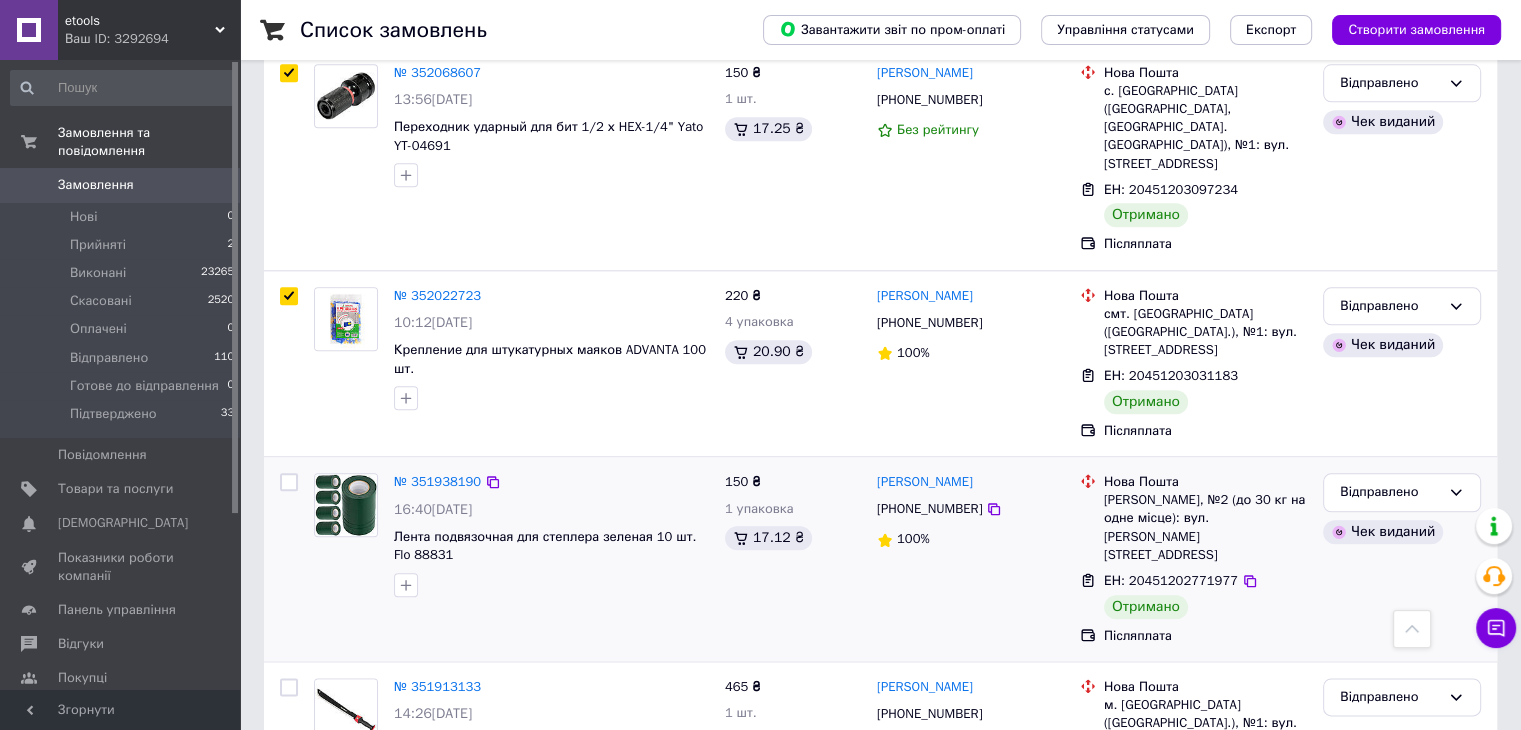 click at bounding box center [289, 482] 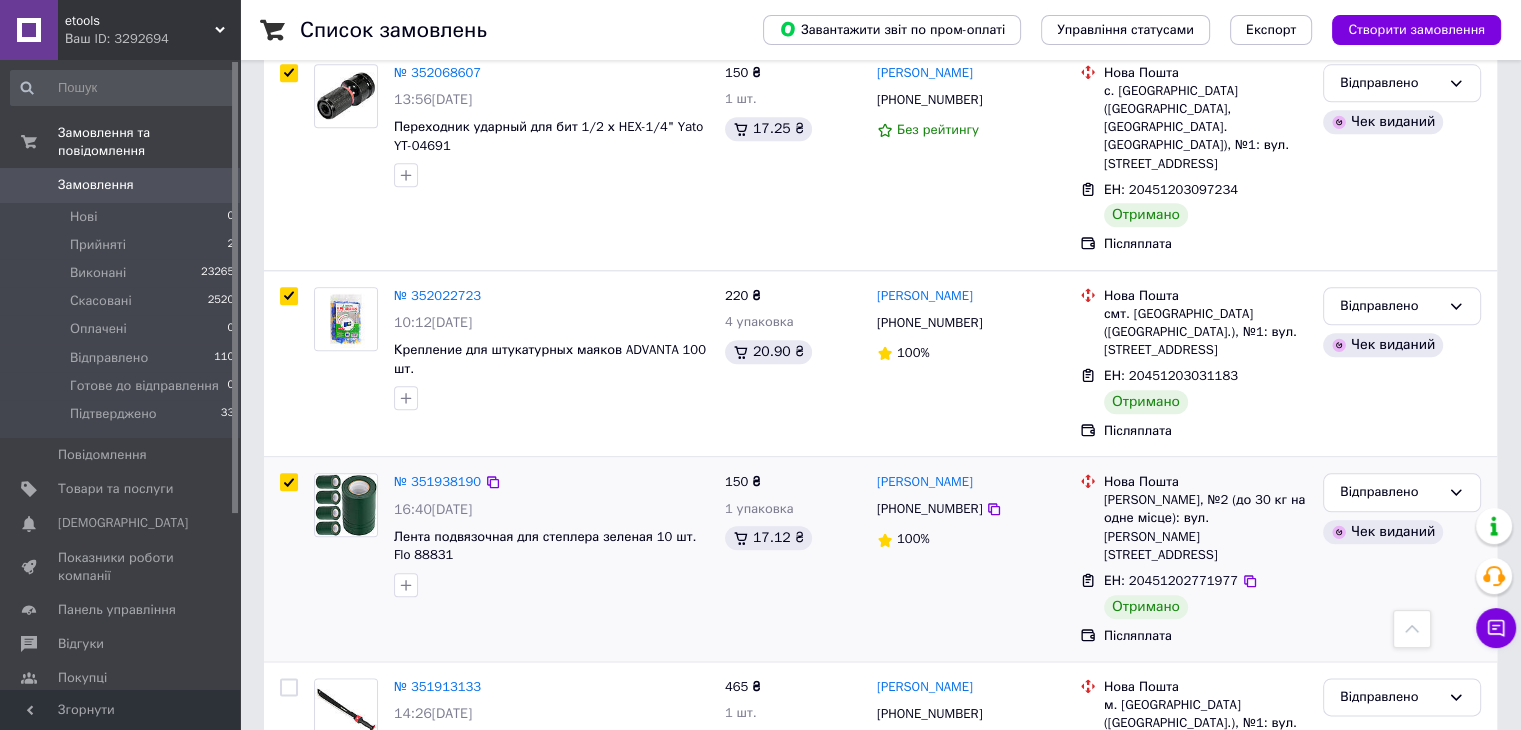 checkbox on "true" 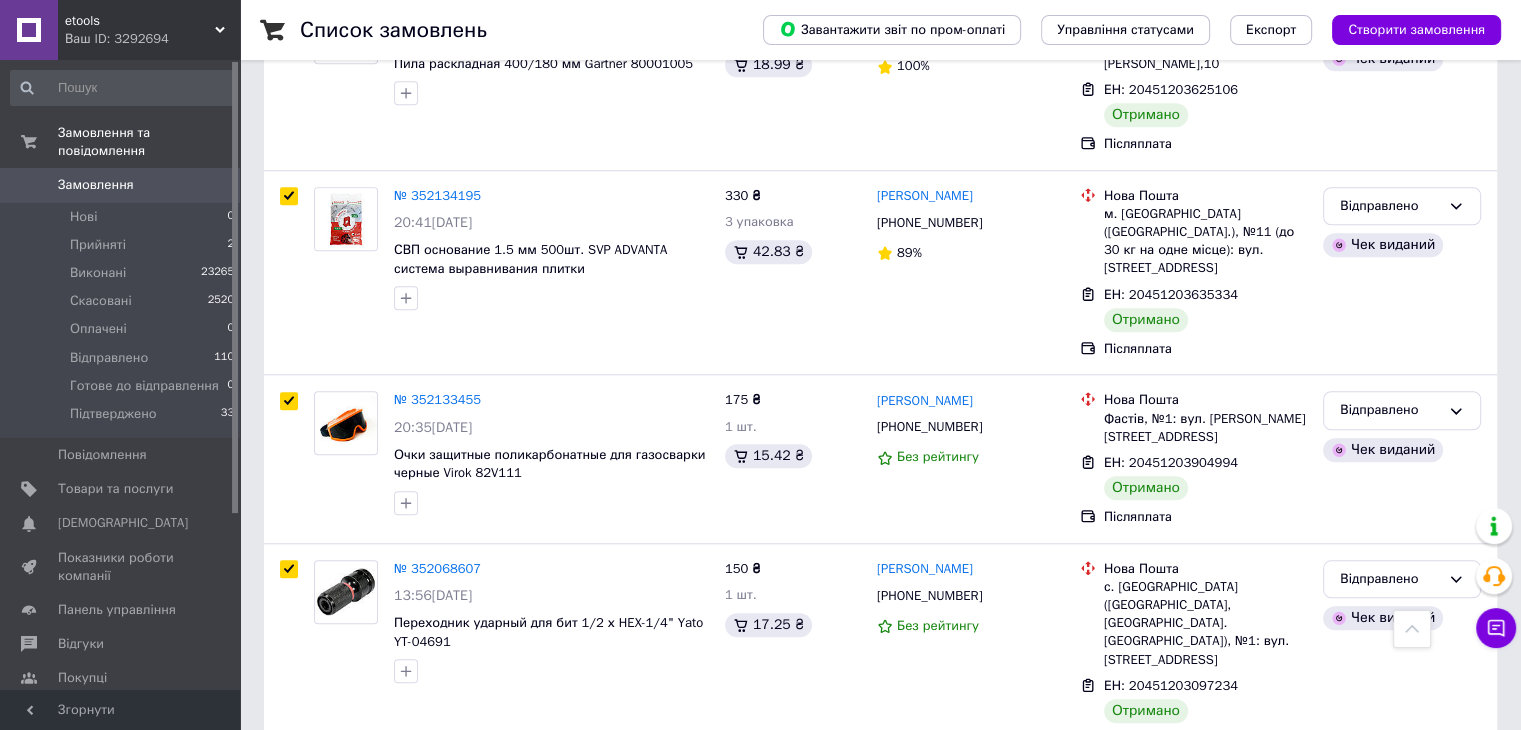 scroll, scrollTop: 1700, scrollLeft: 0, axis: vertical 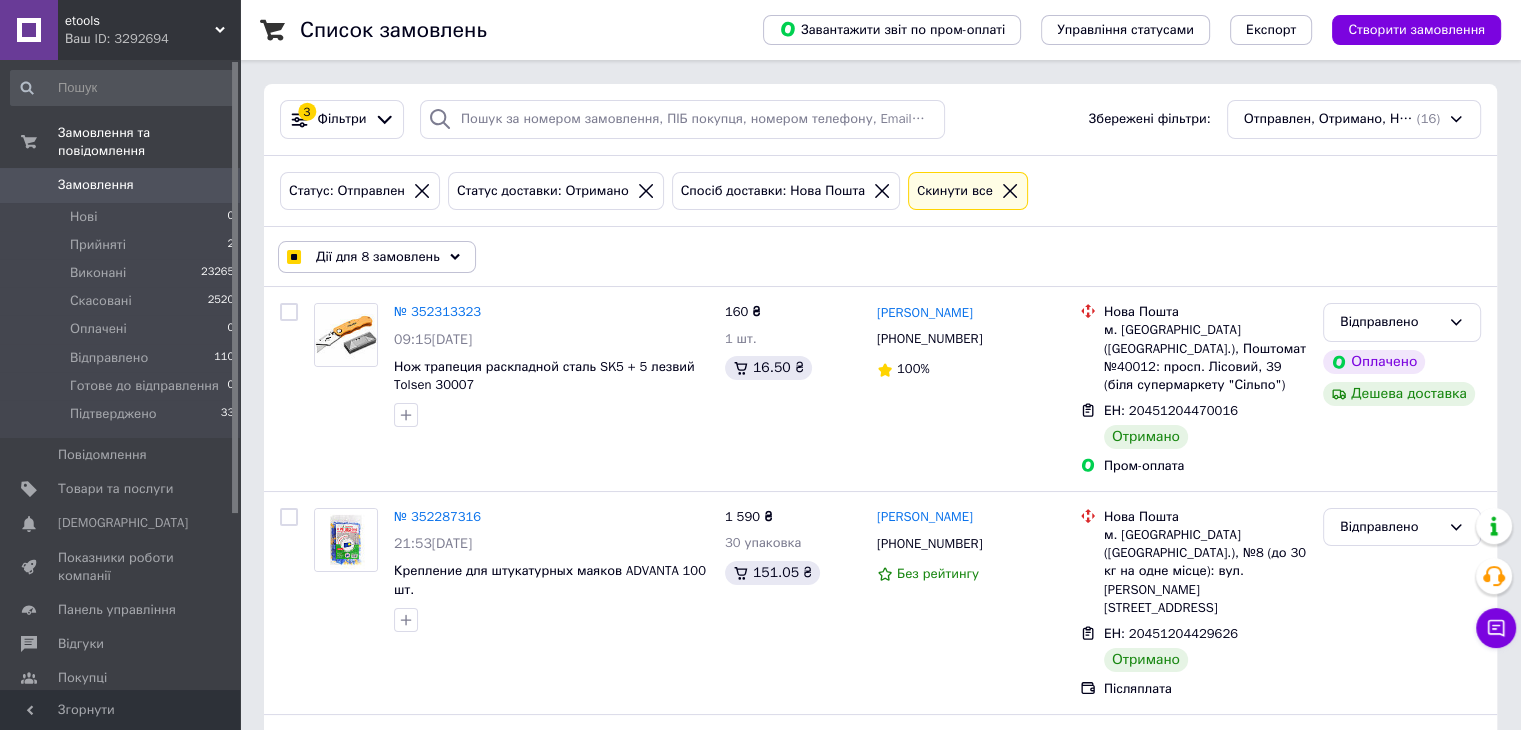 click on "Дії для 8 замовлень" at bounding box center [377, 257] 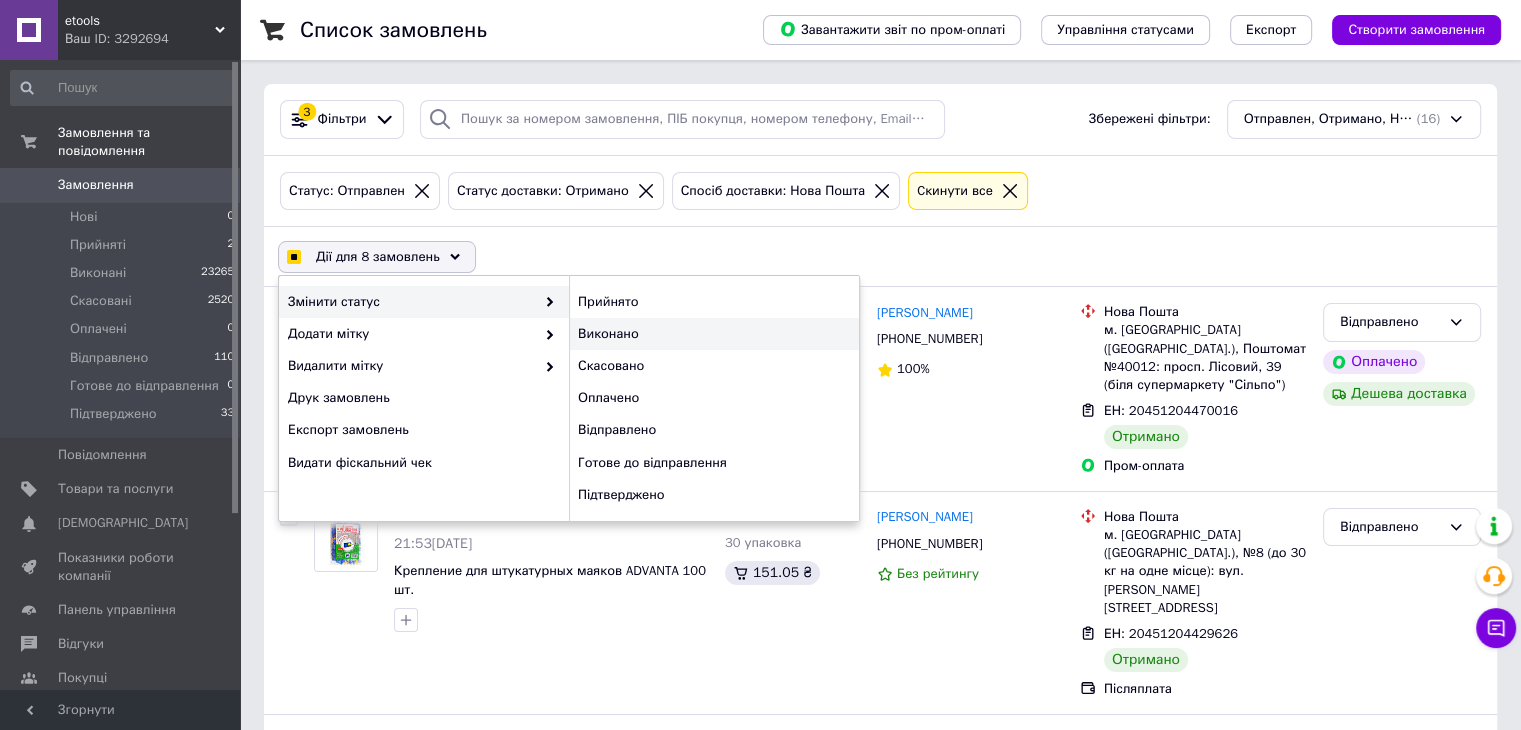 checkbox on "true" 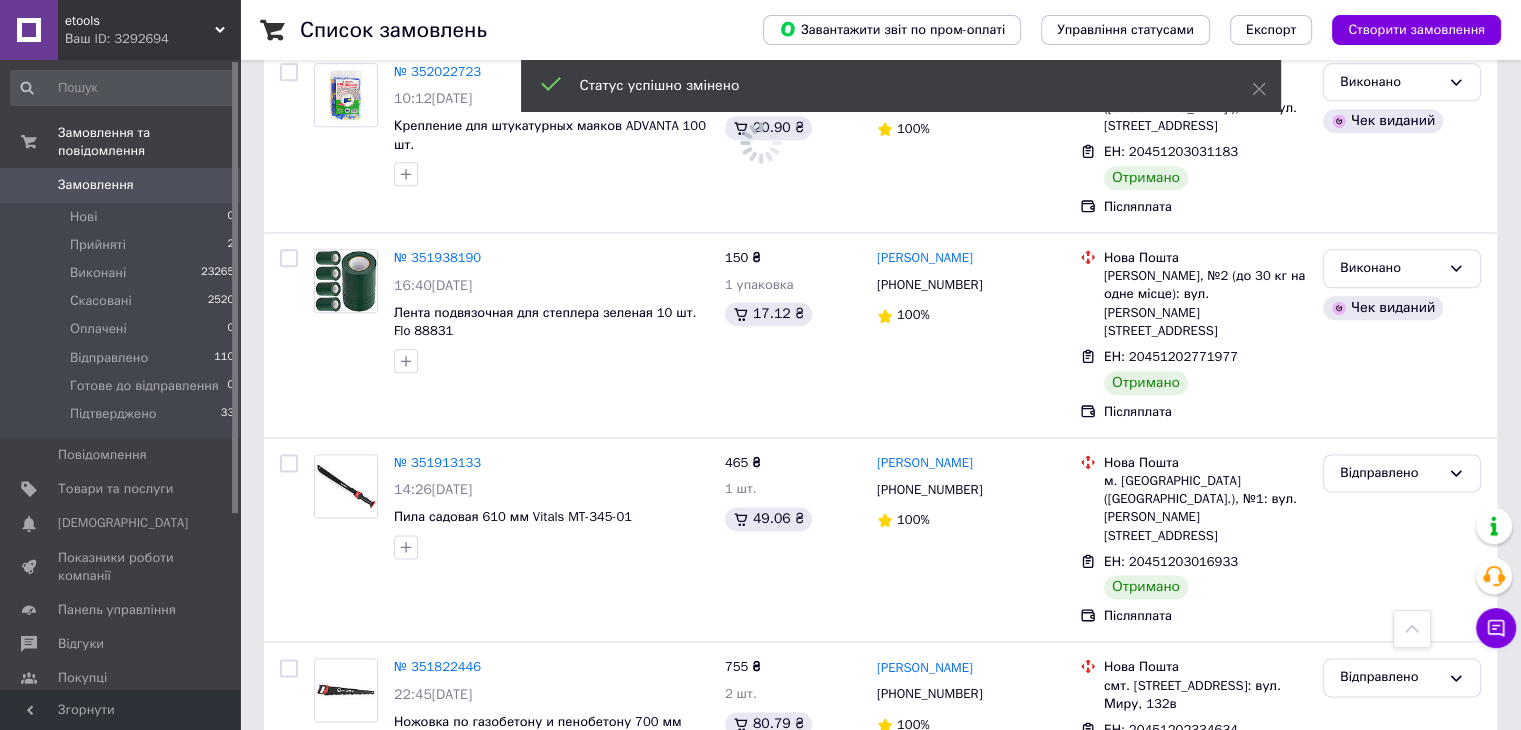 scroll, scrollTop: 2497, scrollLeft: 0, axis: vertical 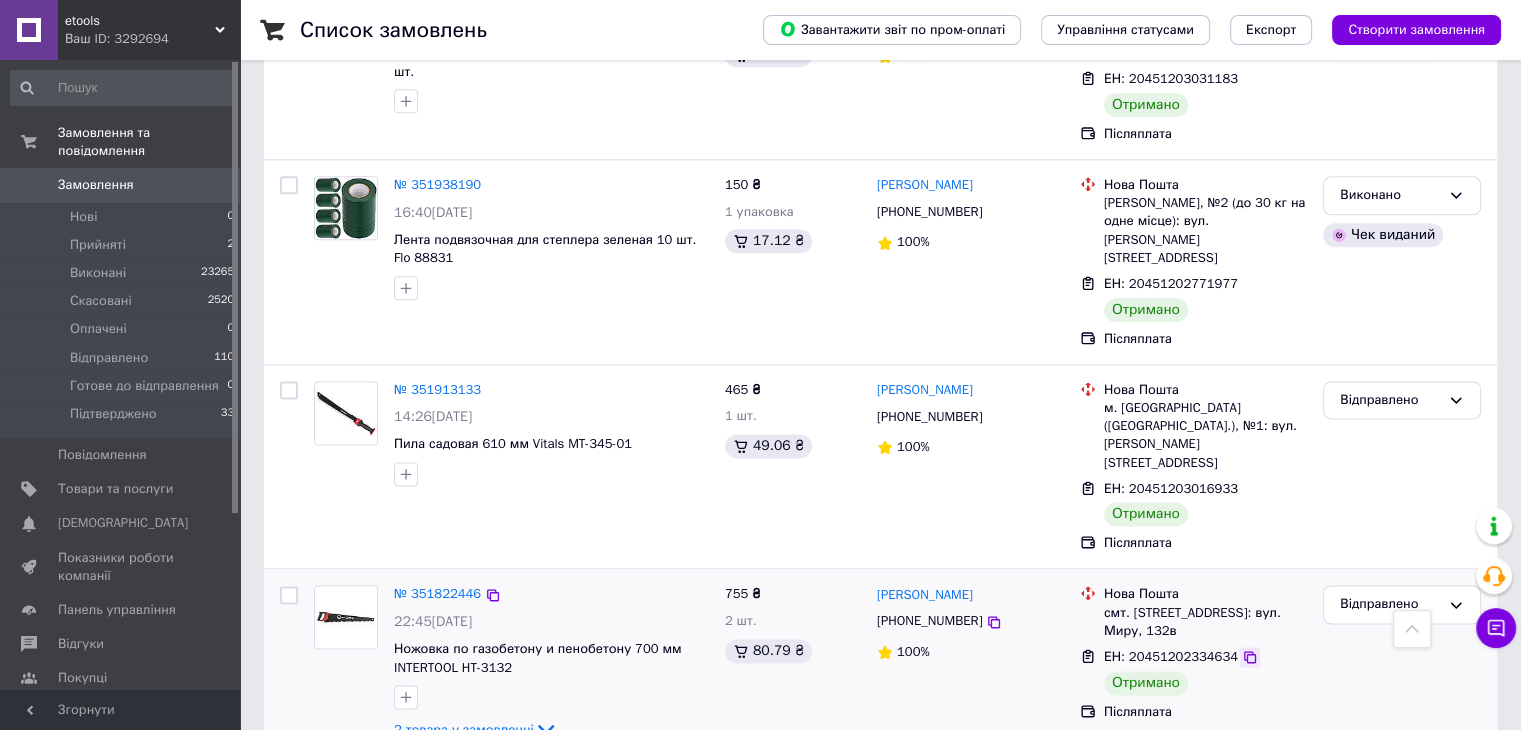 click 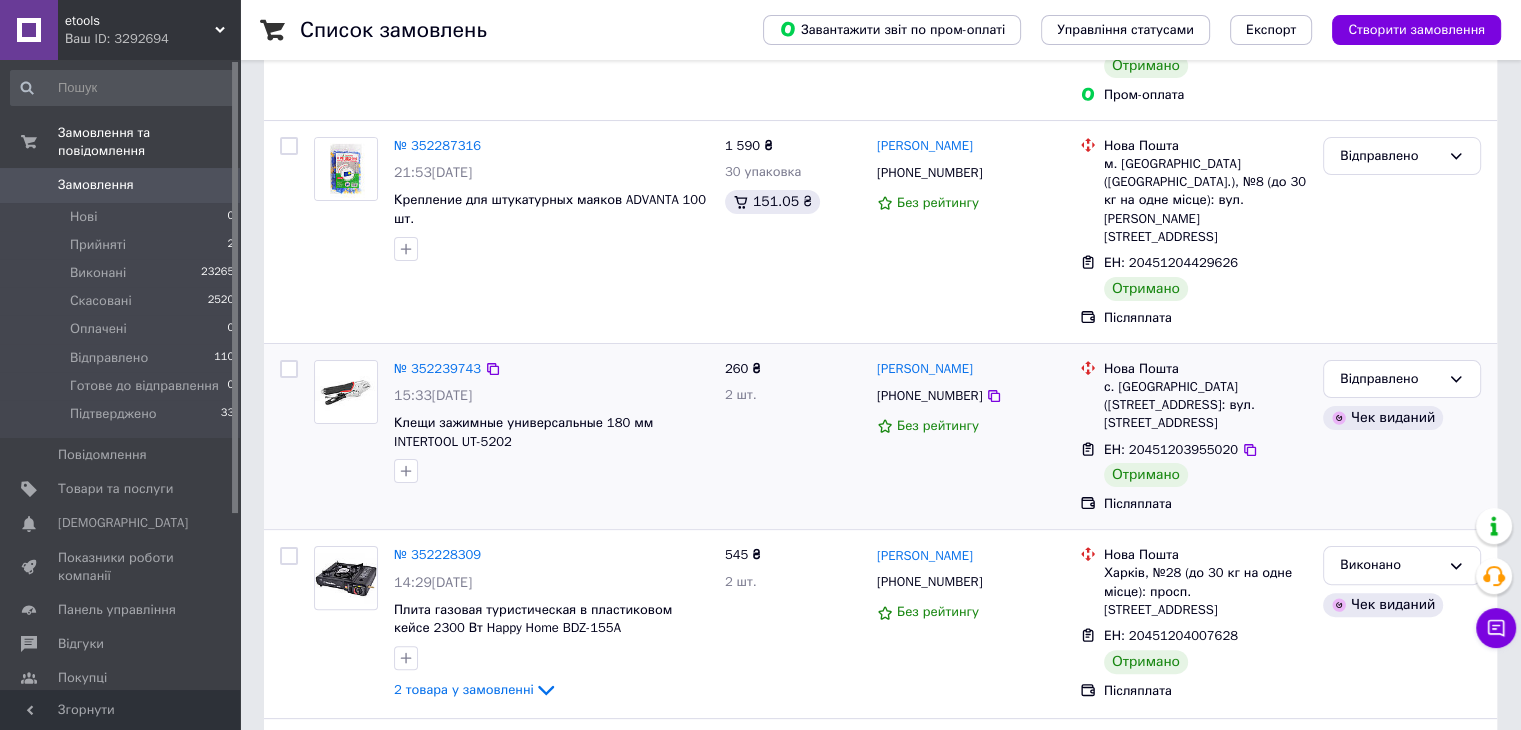 scroll, scrollTop: 0, scrollLeft: 0, axis: both 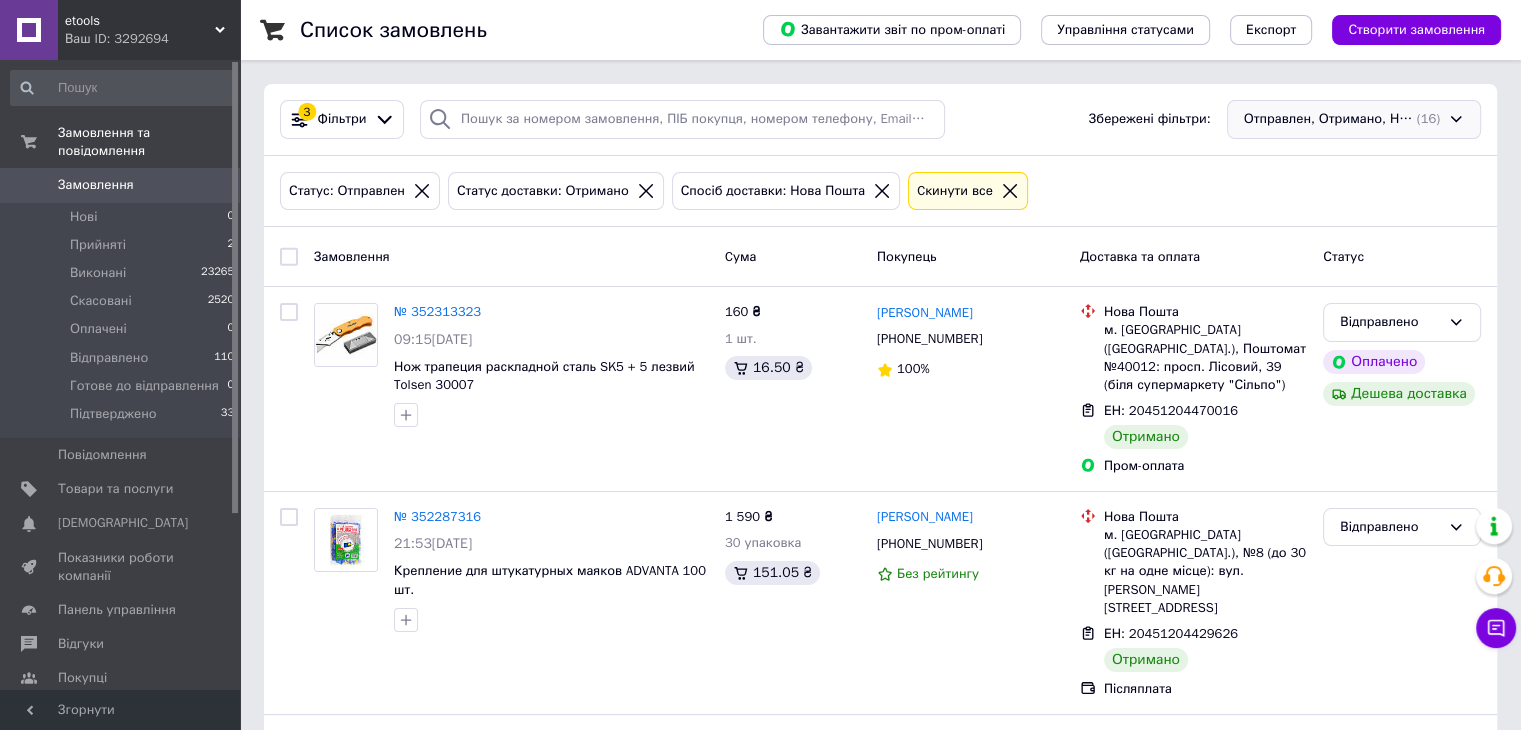 click on "Отправлен, Отримано, Нова Пошта (16)" at bounding box center [1354, 119] 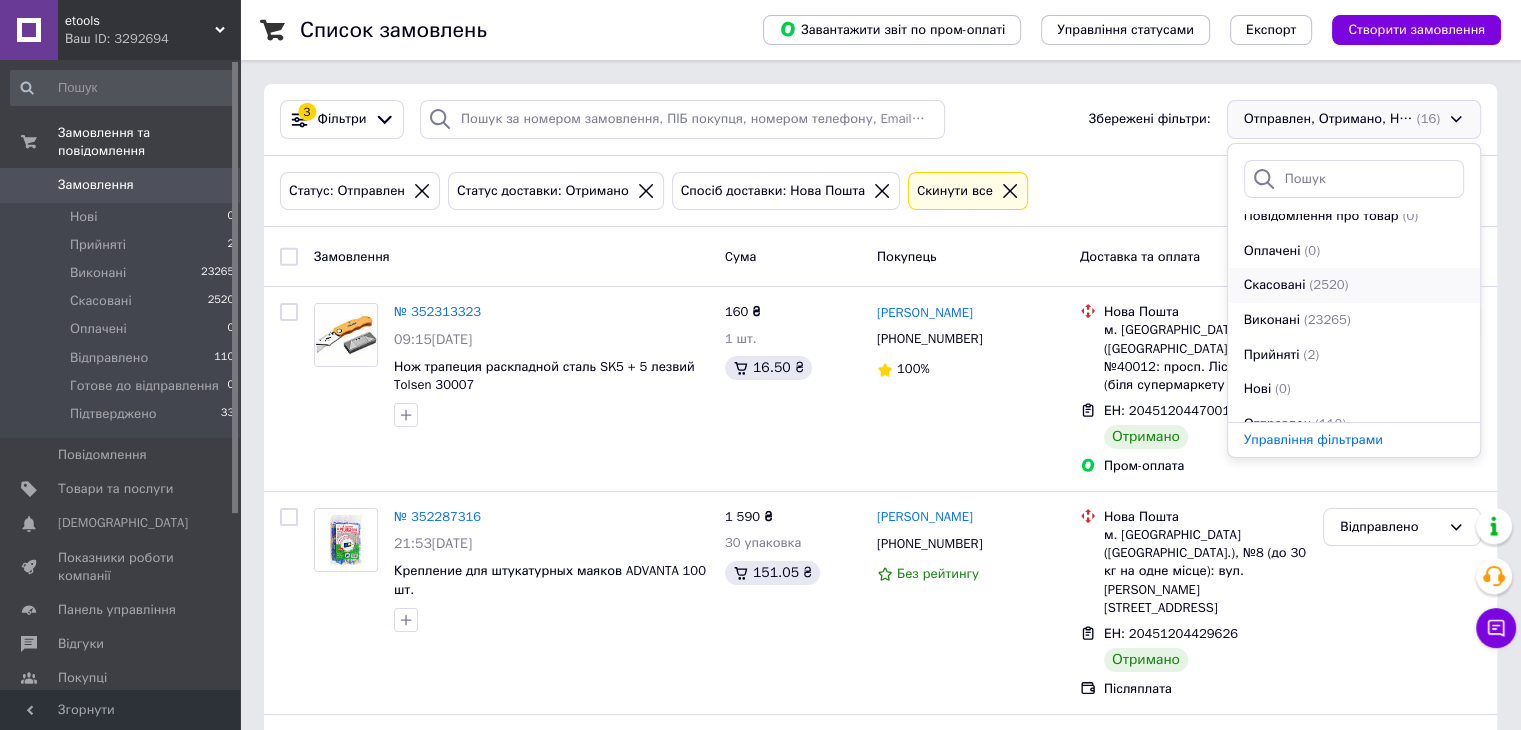 scroll, scrollTop: 241, scrollLeft: 0, axis: vertical 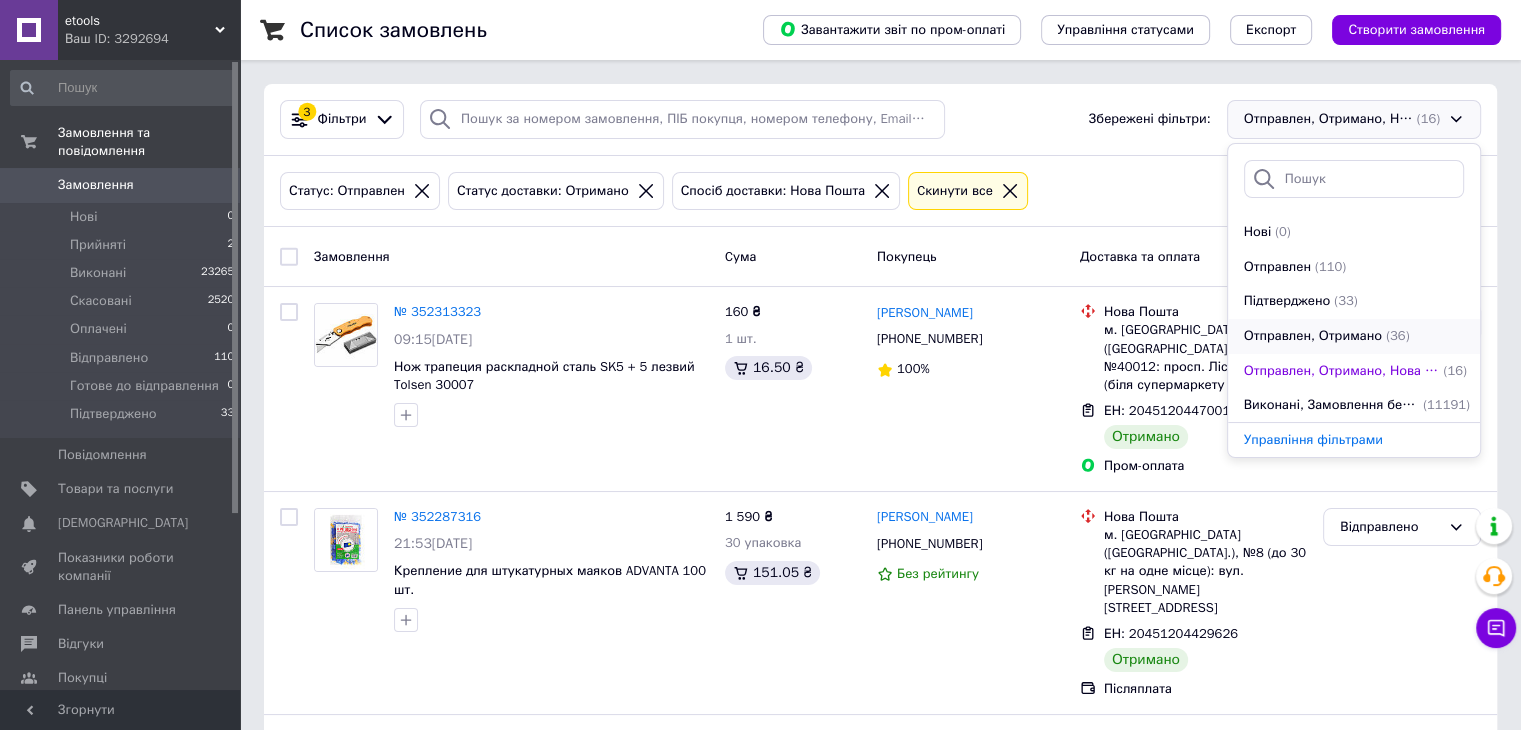 click on "Отправлен, Отримано" at bounding box center [1313, 336] 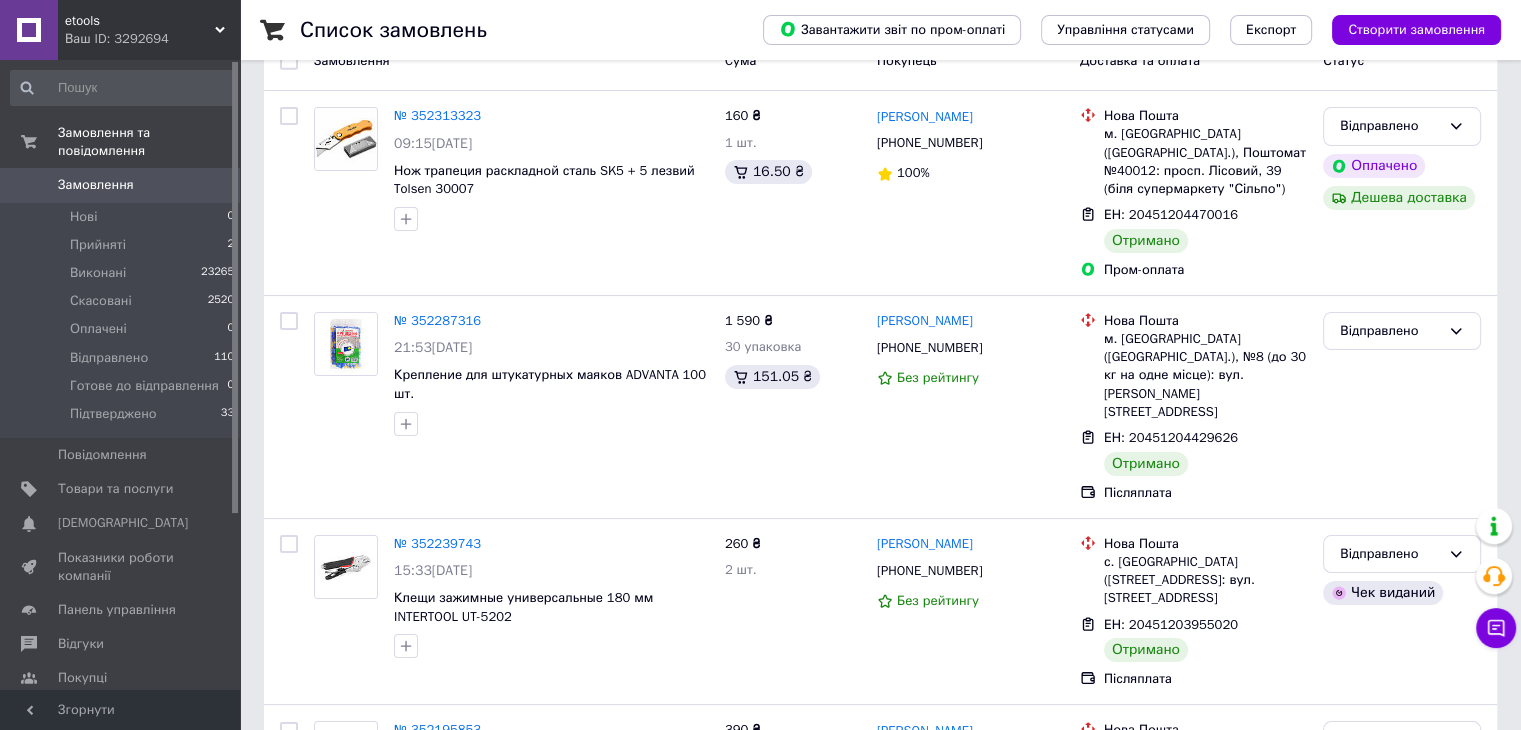 scroll, scrollTop: 200, scrollLeft: 0, axis: vertical 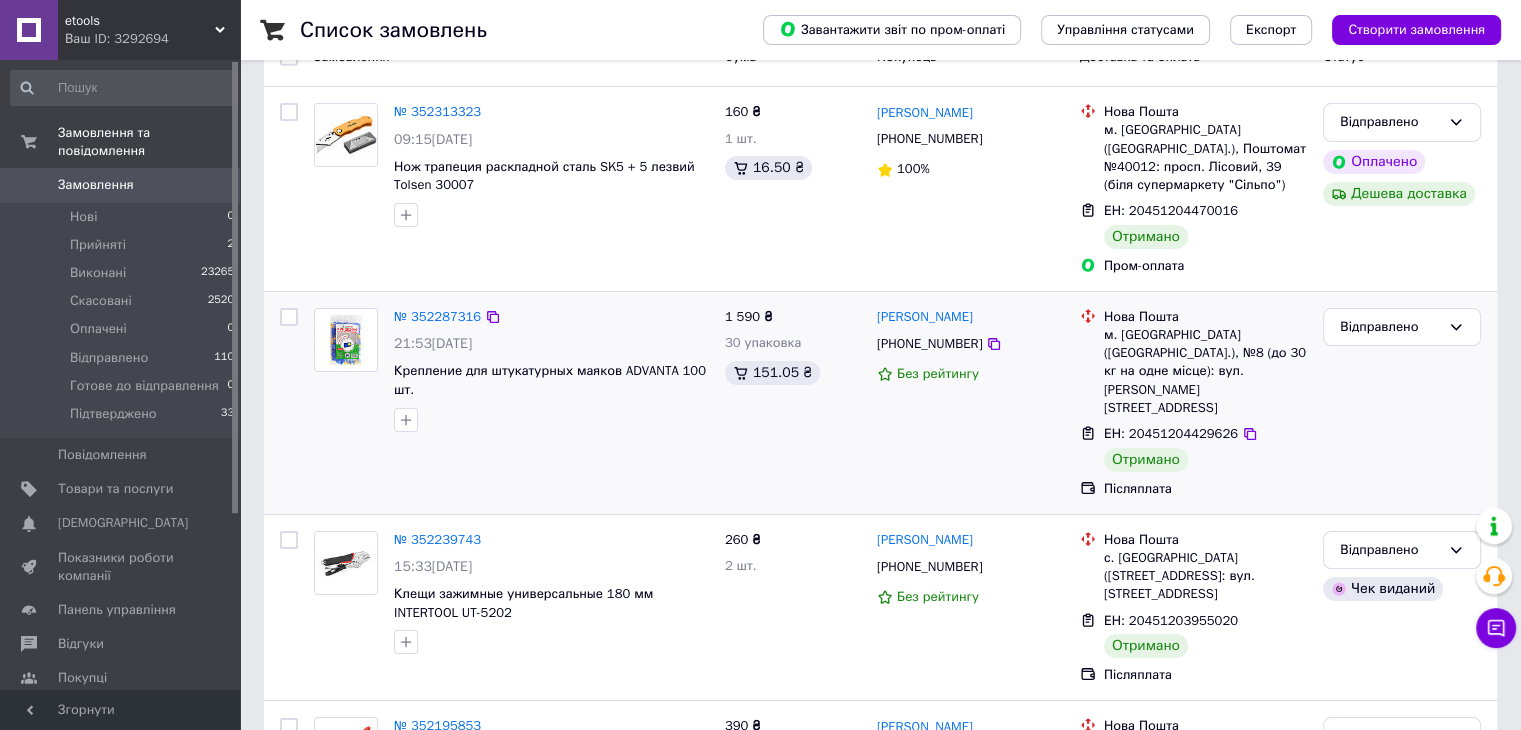 click at bounding box center (289, 317) 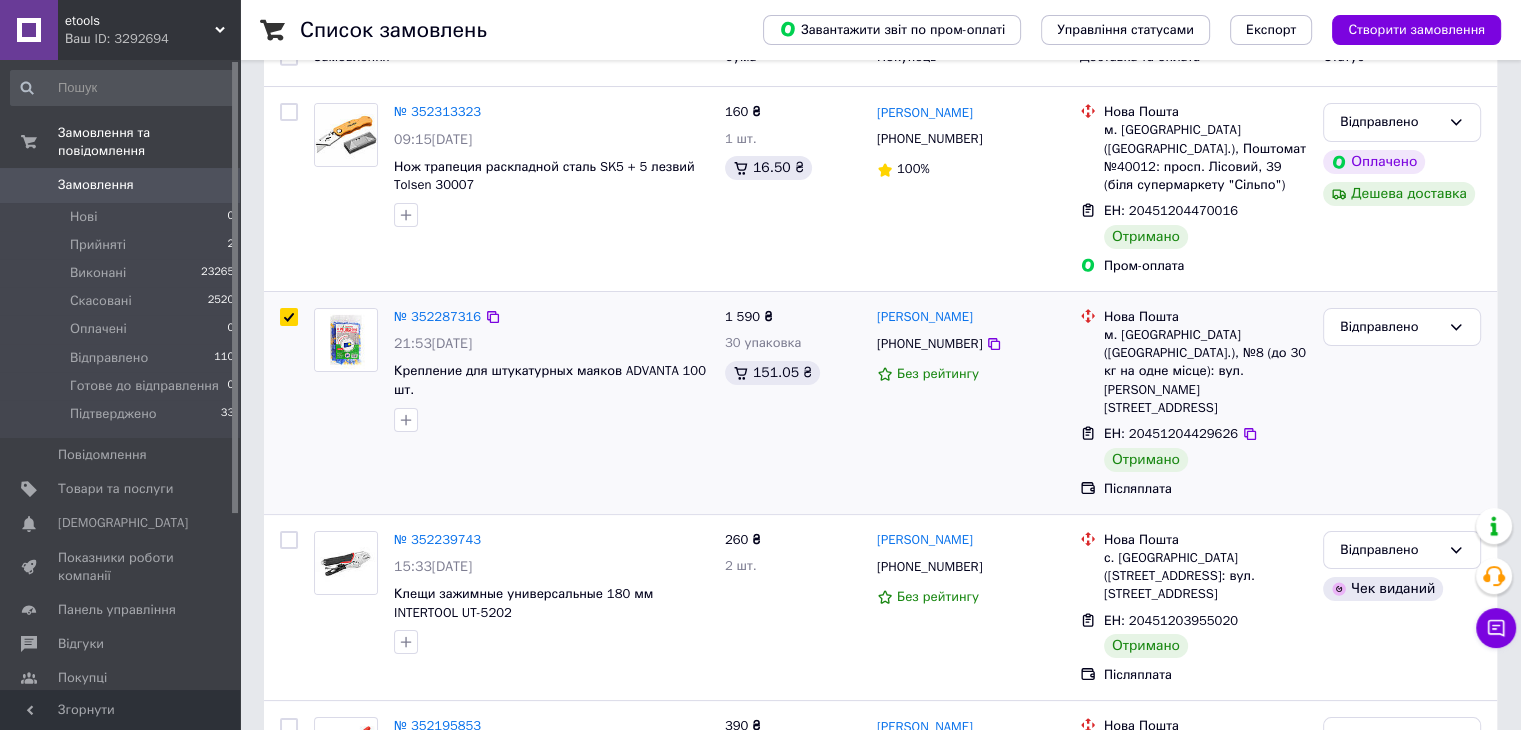 checkbox on "true" 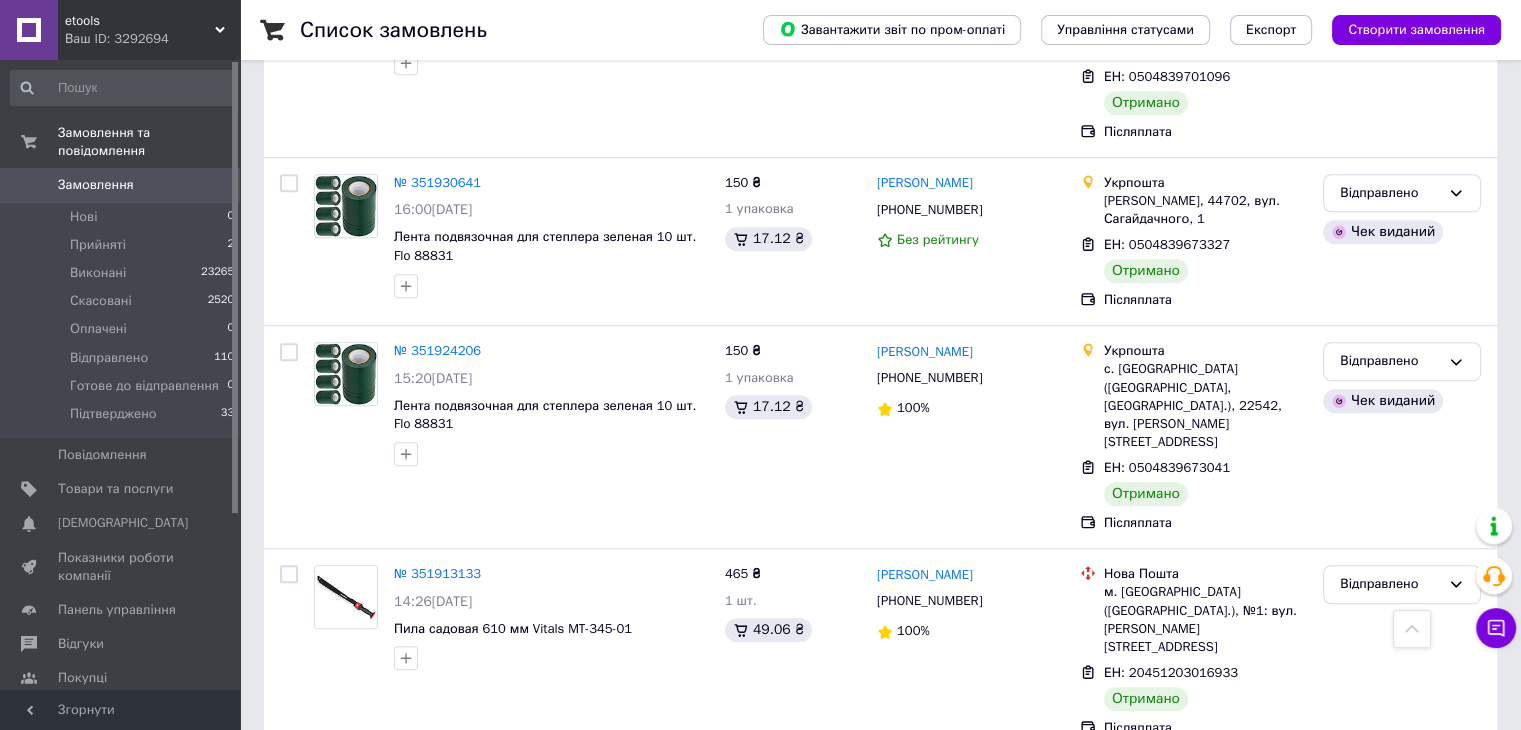 scroll, scrollTop: 1600, scrollLeft: 0, axis: vertical 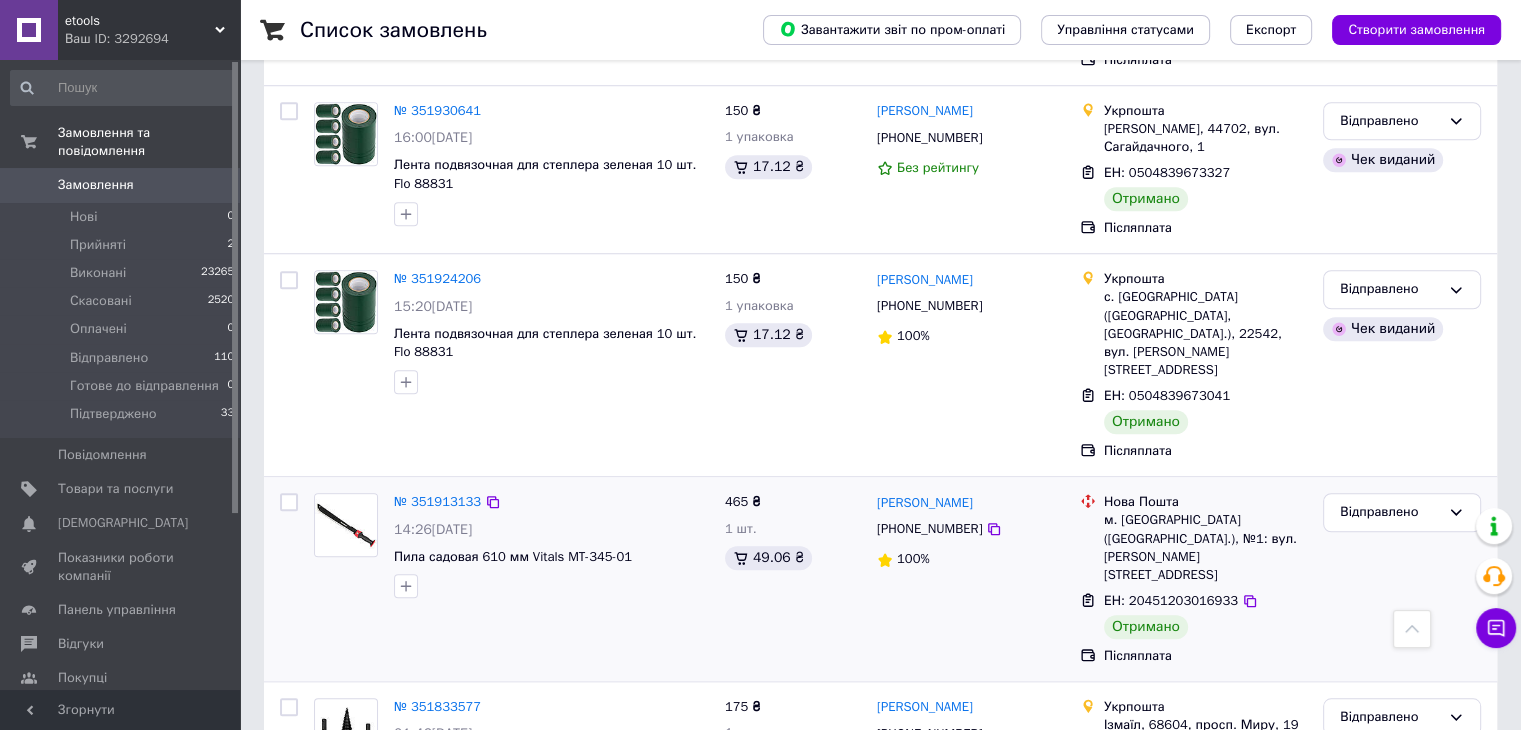 click at bounding box center (289, 502) 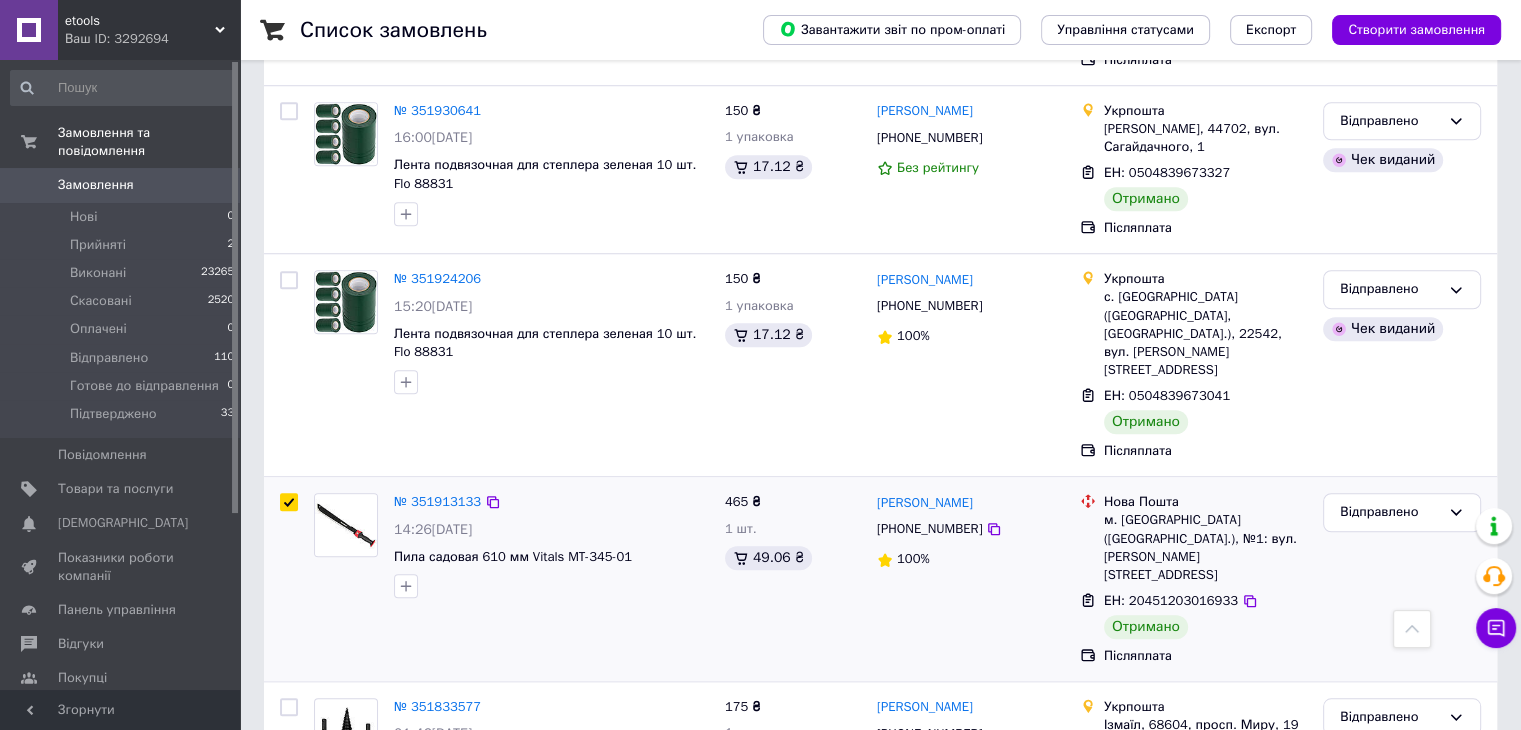 checkbox on "true" 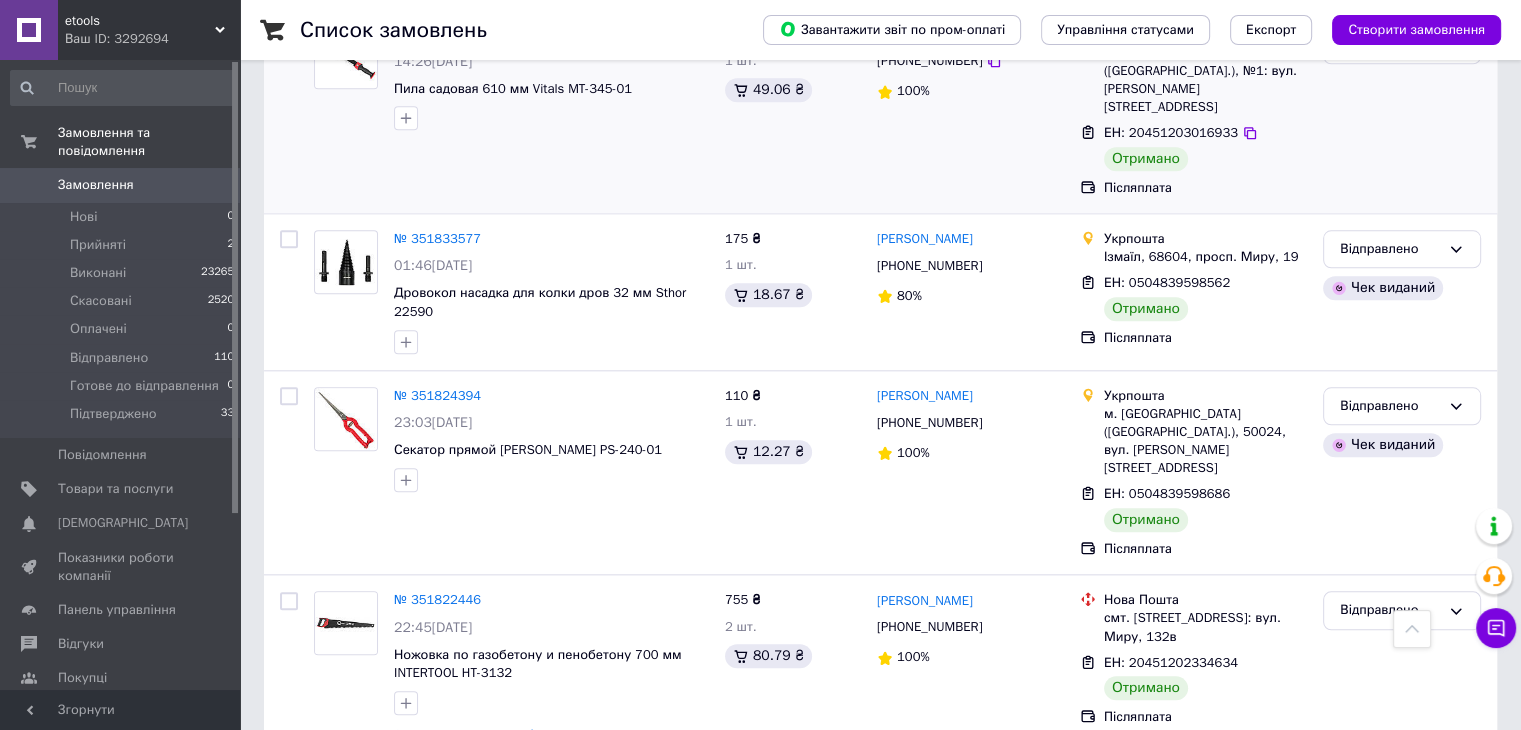 scroll, scrollTop: 2100, scrollLeft: 0, axis: vertical 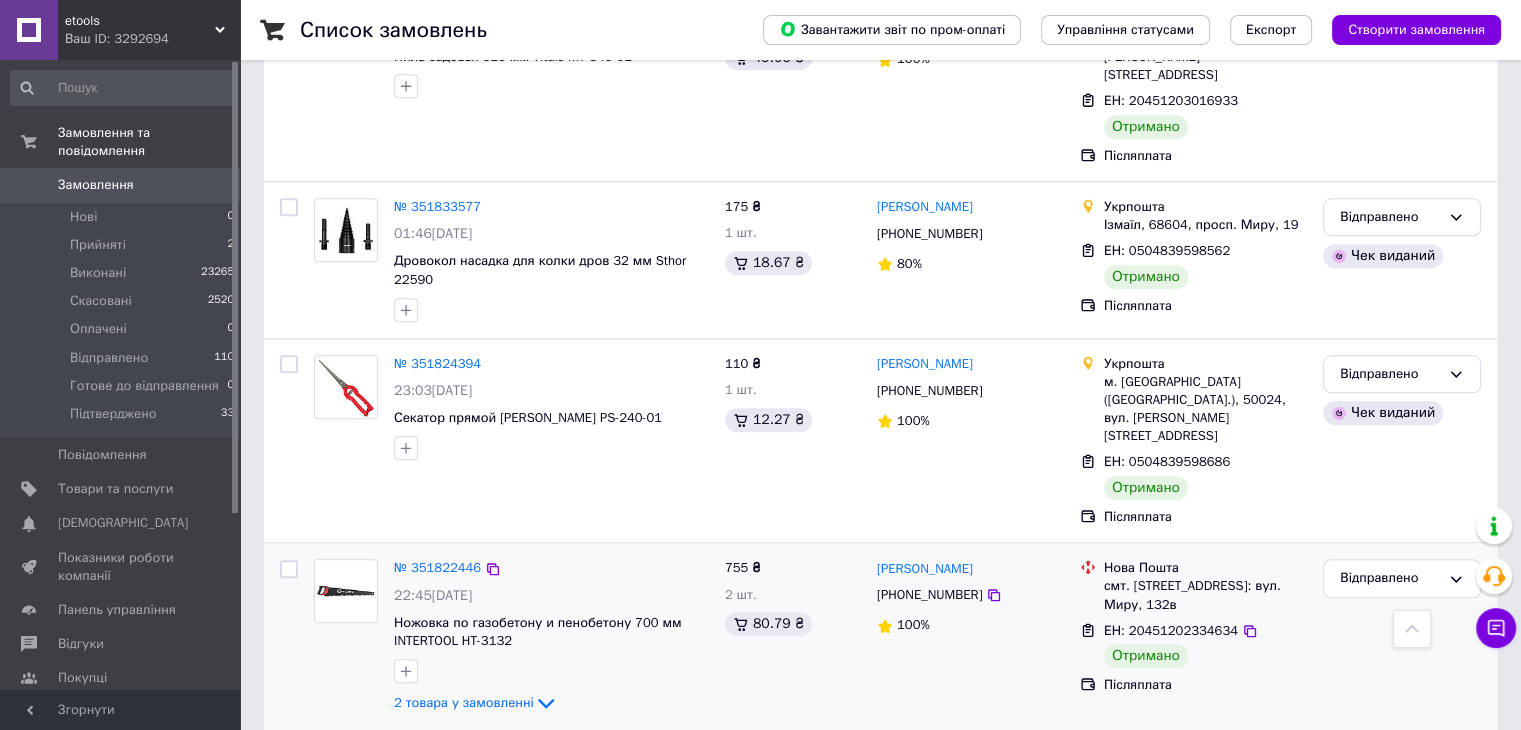 click at bounding box center (289, 569) 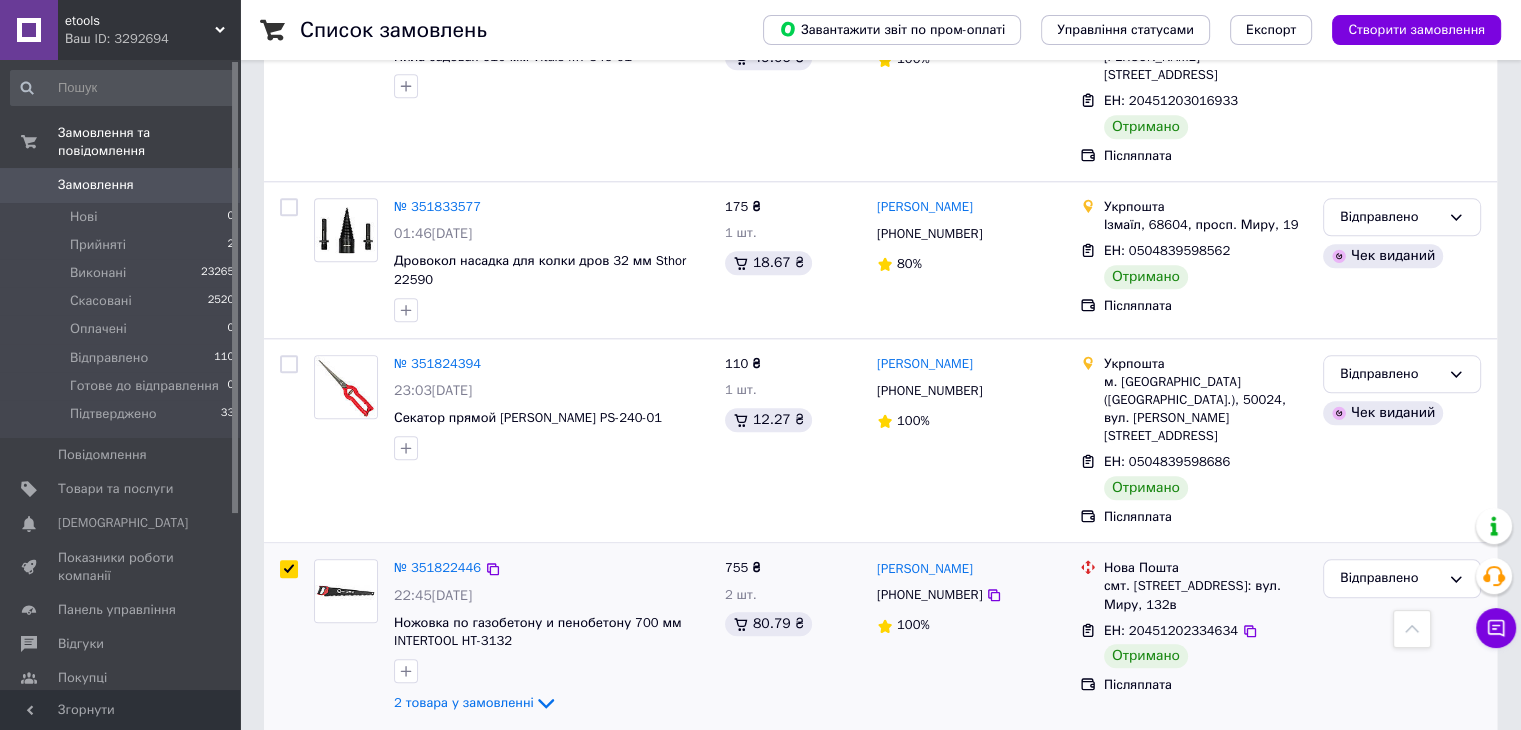 checkbox on "true" 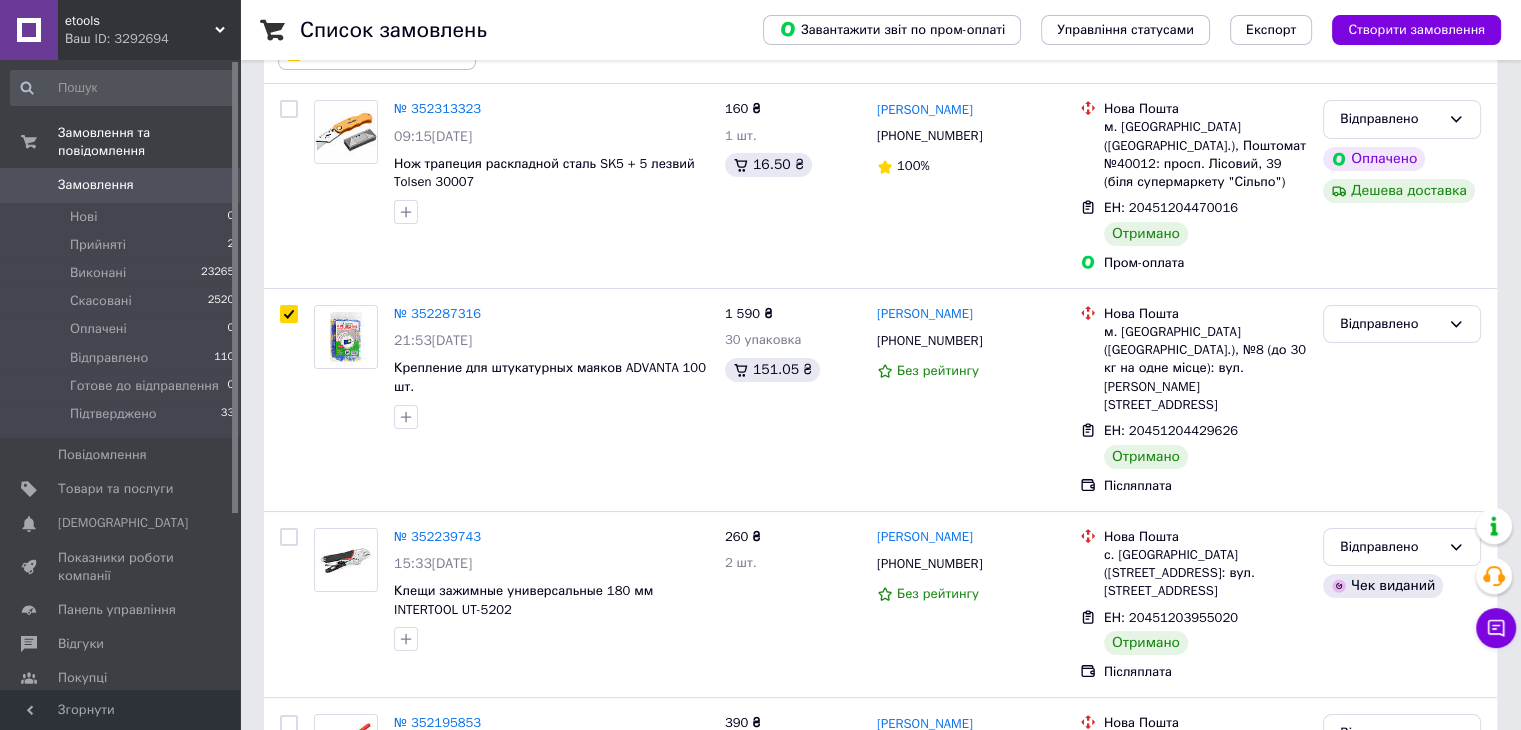 scroll, scrollTop: 0, scrollLeft: 0, axis: both 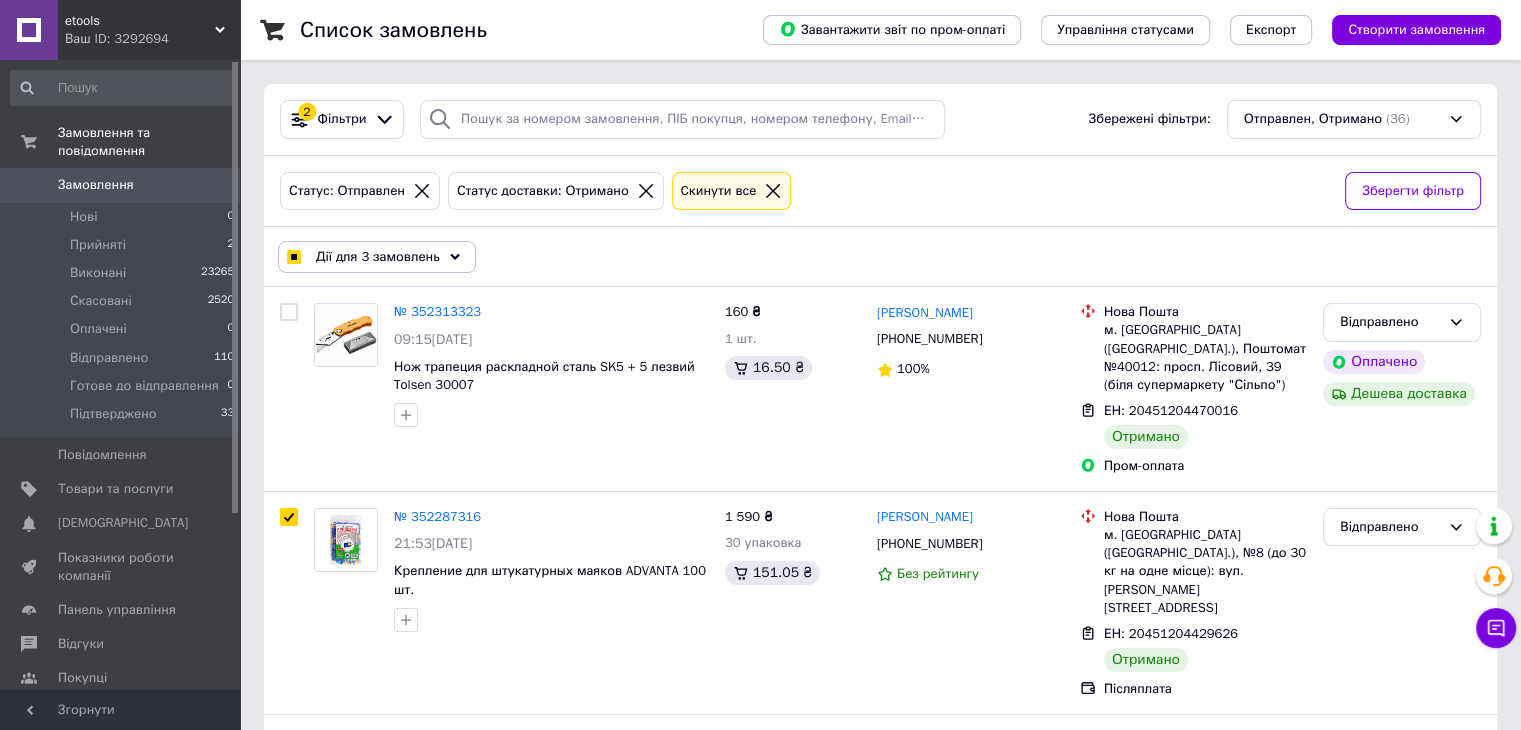 click on "Дії для 3 замовлень" at bounding box center (378, 257) 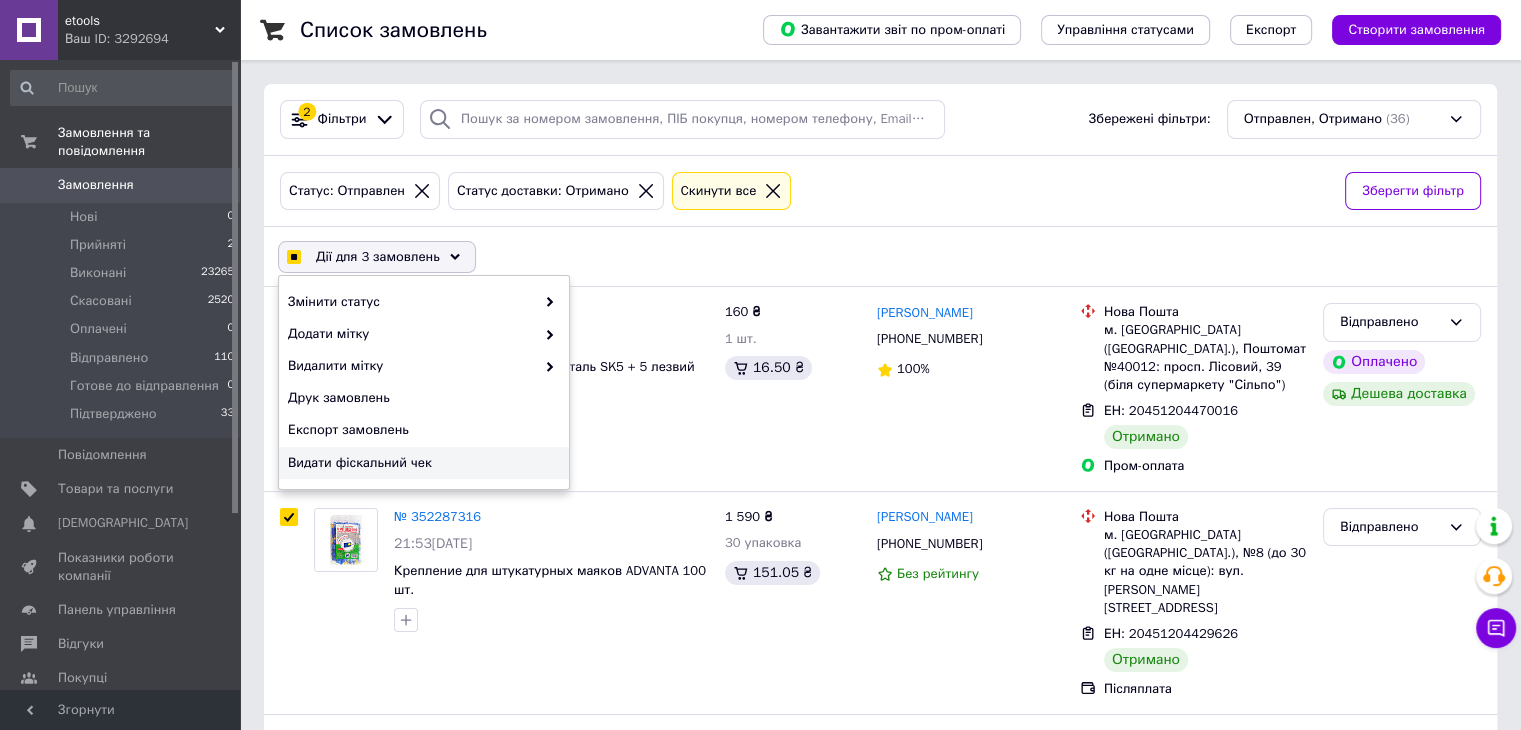 click on "Видати фіскальний чек" at bounding box center (421, 463) 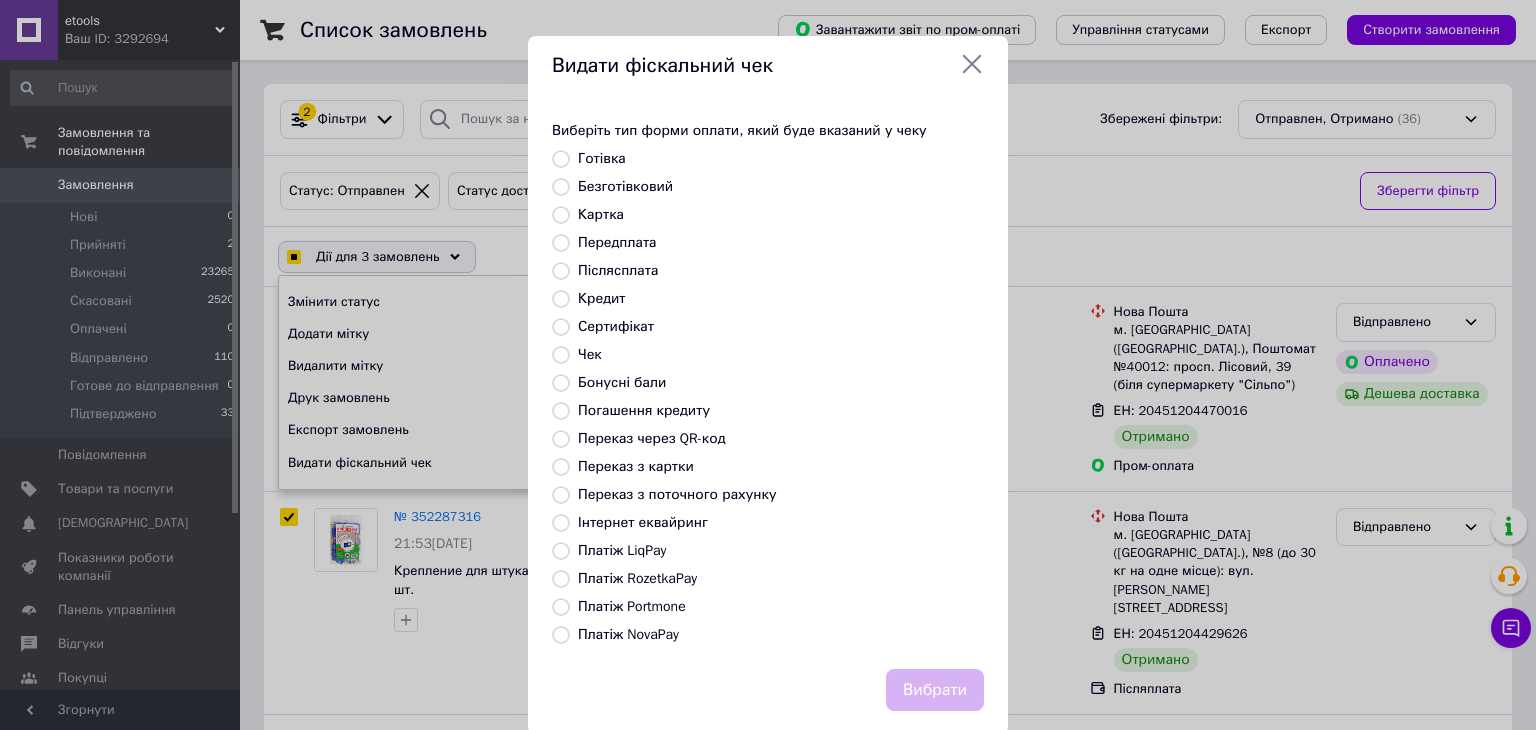 click on "Платіж NovaPay" at bounding box center (561, 635) 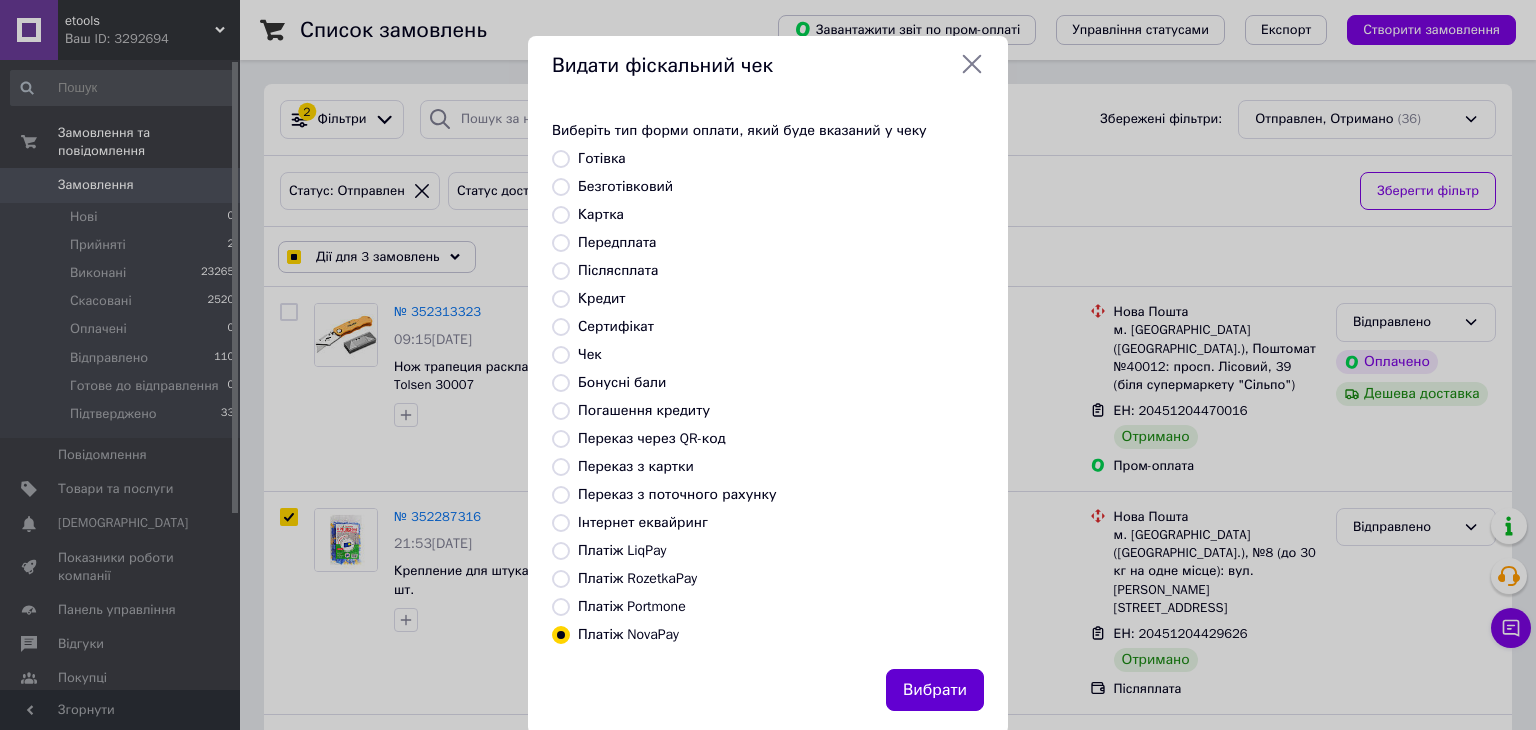 click on "Вибрати" at bounding box center [935, 690] 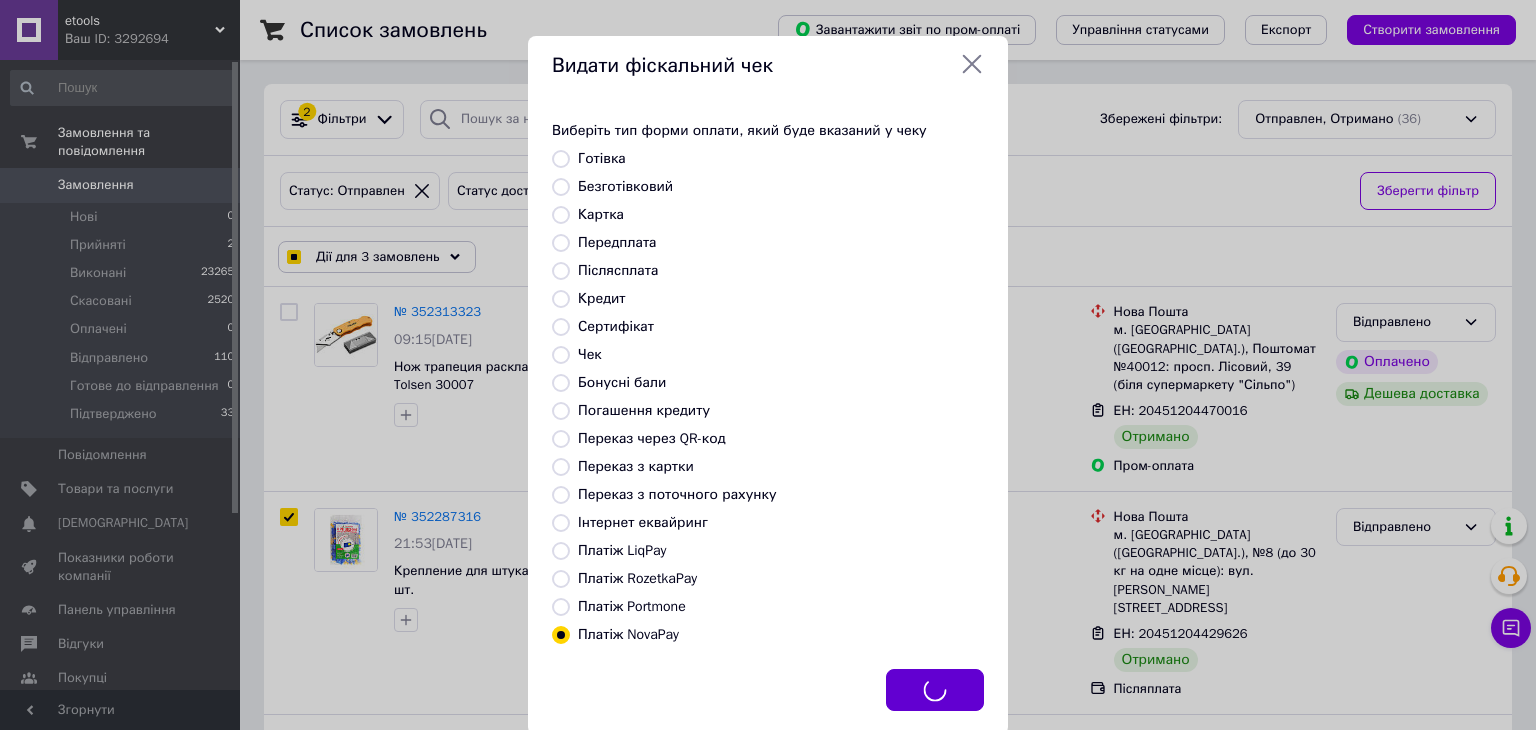 checkbox on "true" 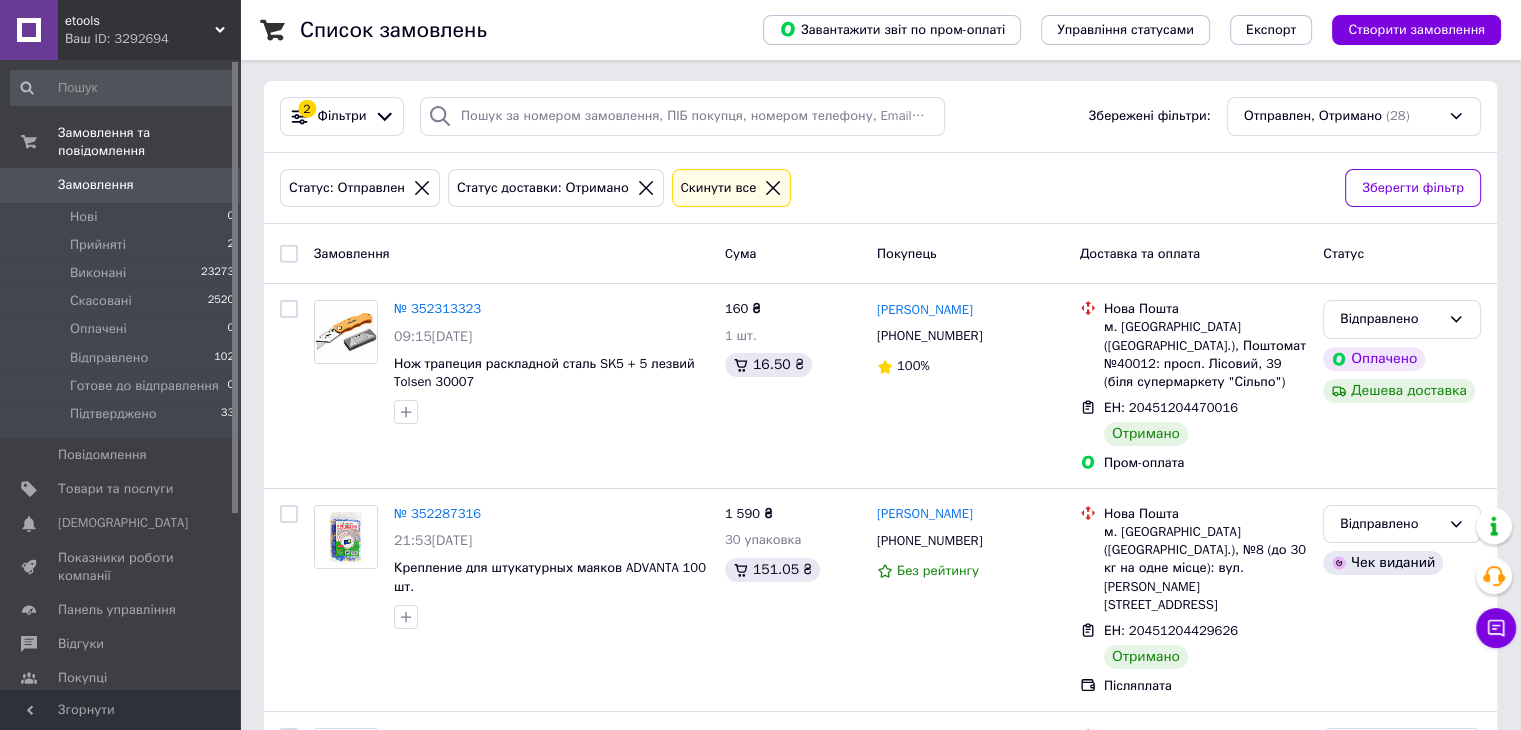 scroll, scrollTop: 0, scrollLeft: 0, axis: both 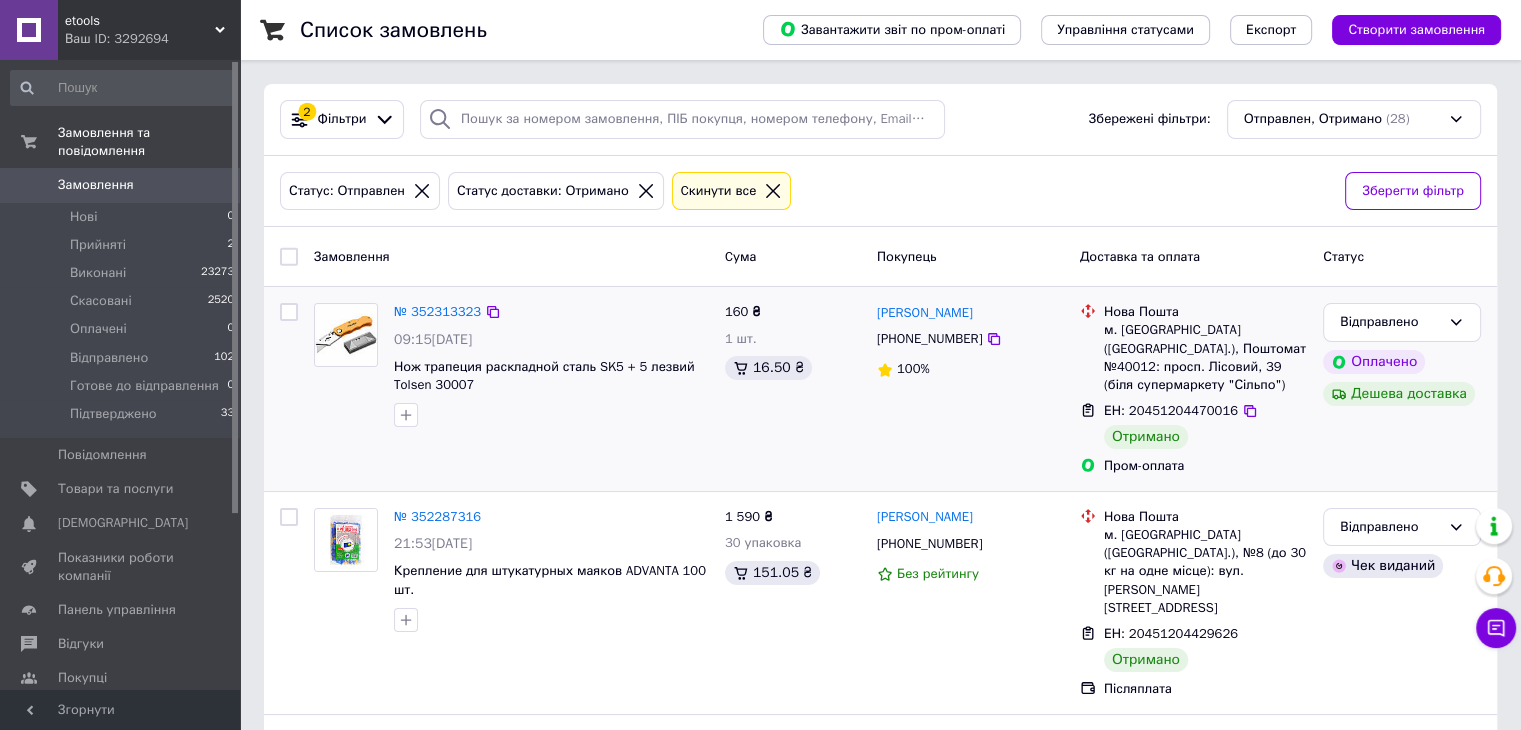 click at bounding box center (289, 312) 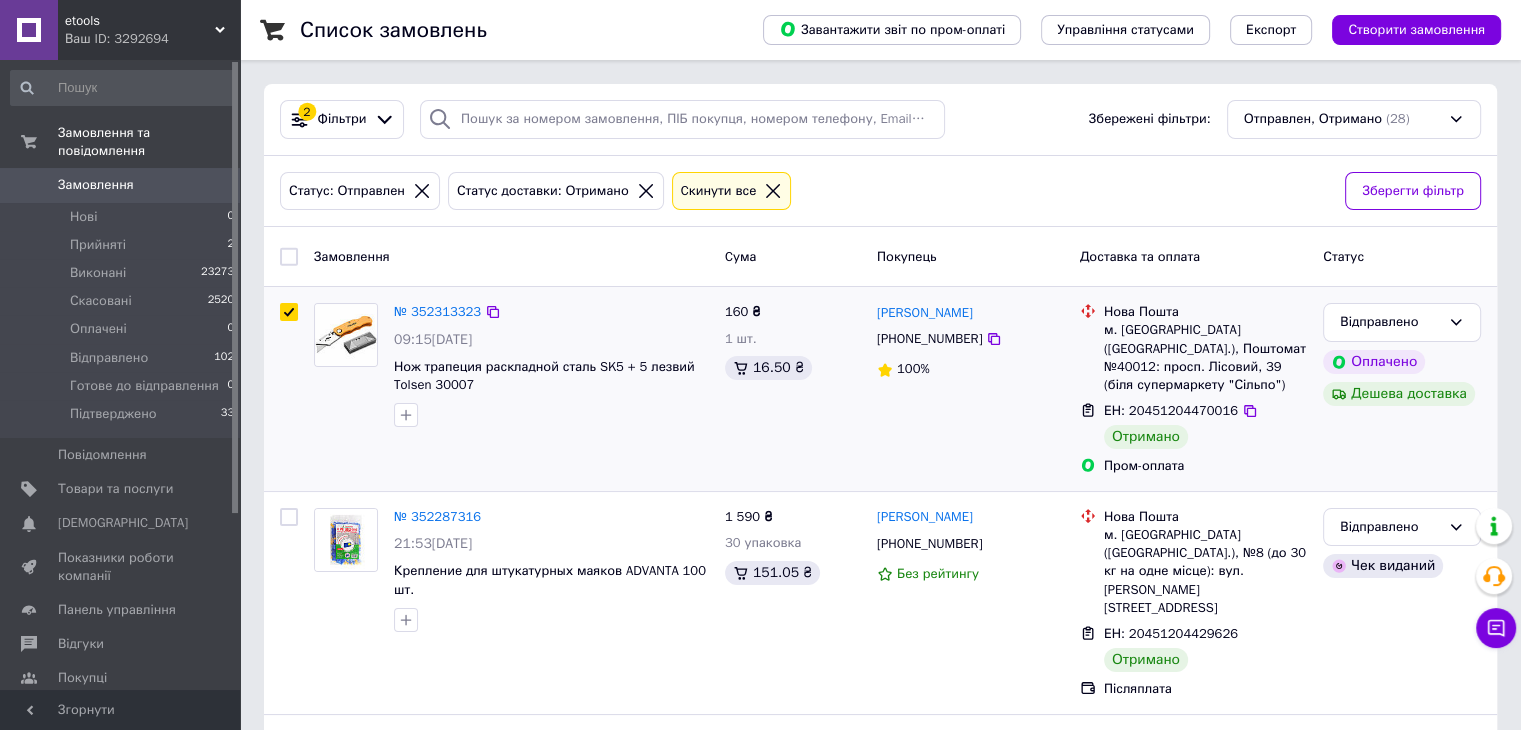 checkbox on "true" 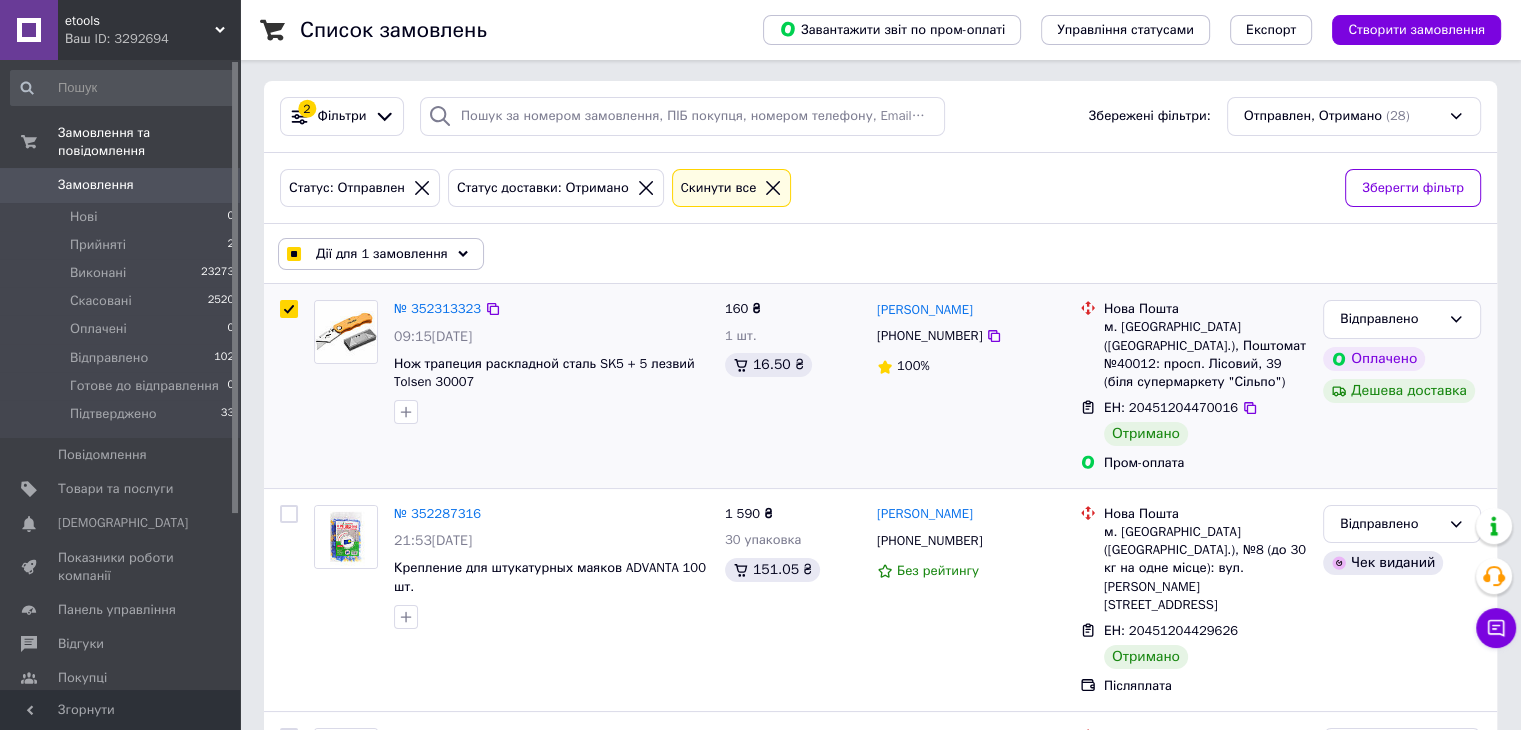 scroll, scrollTop: 0, scrollLeft: 0, axis: both 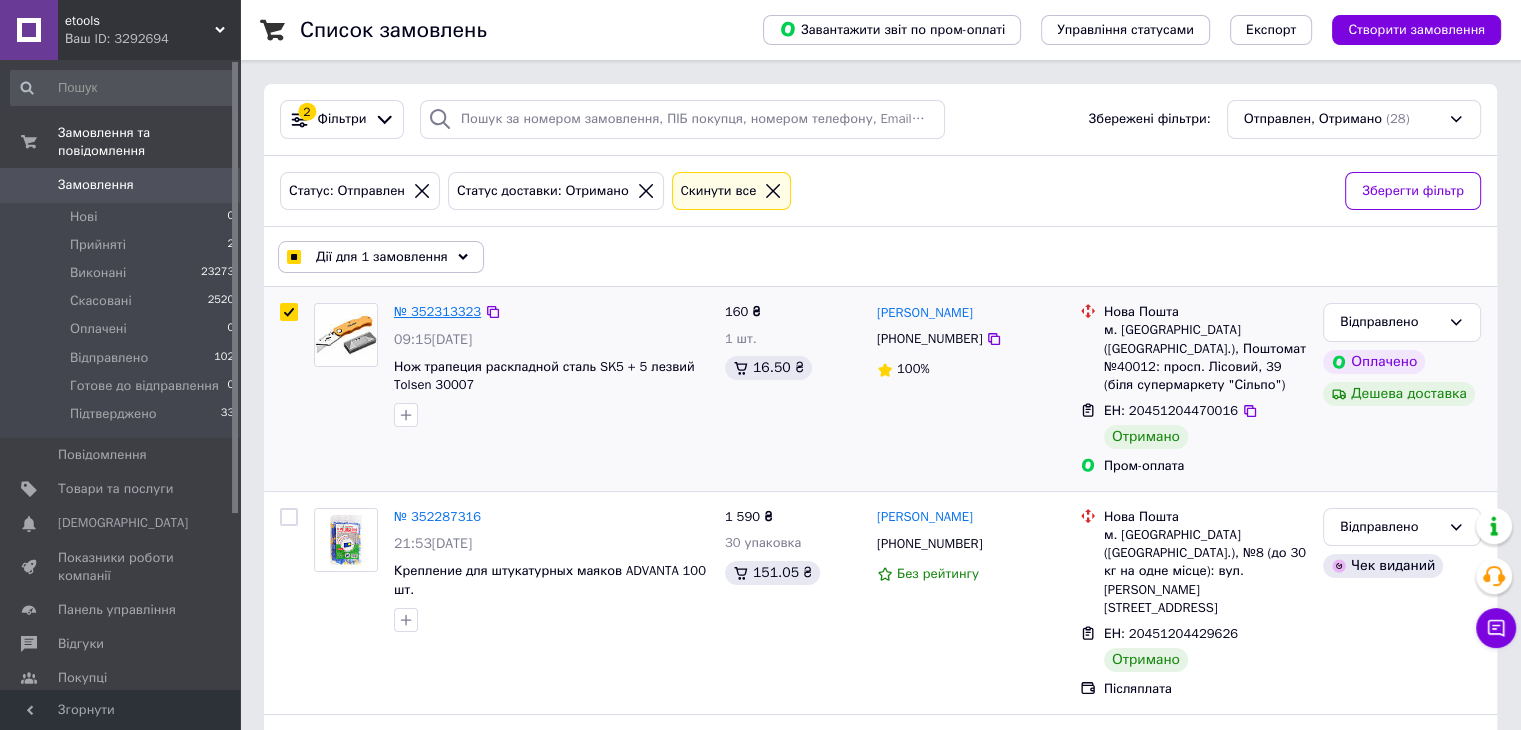 click on "№ 352313323" at bounding box center [437, 311] 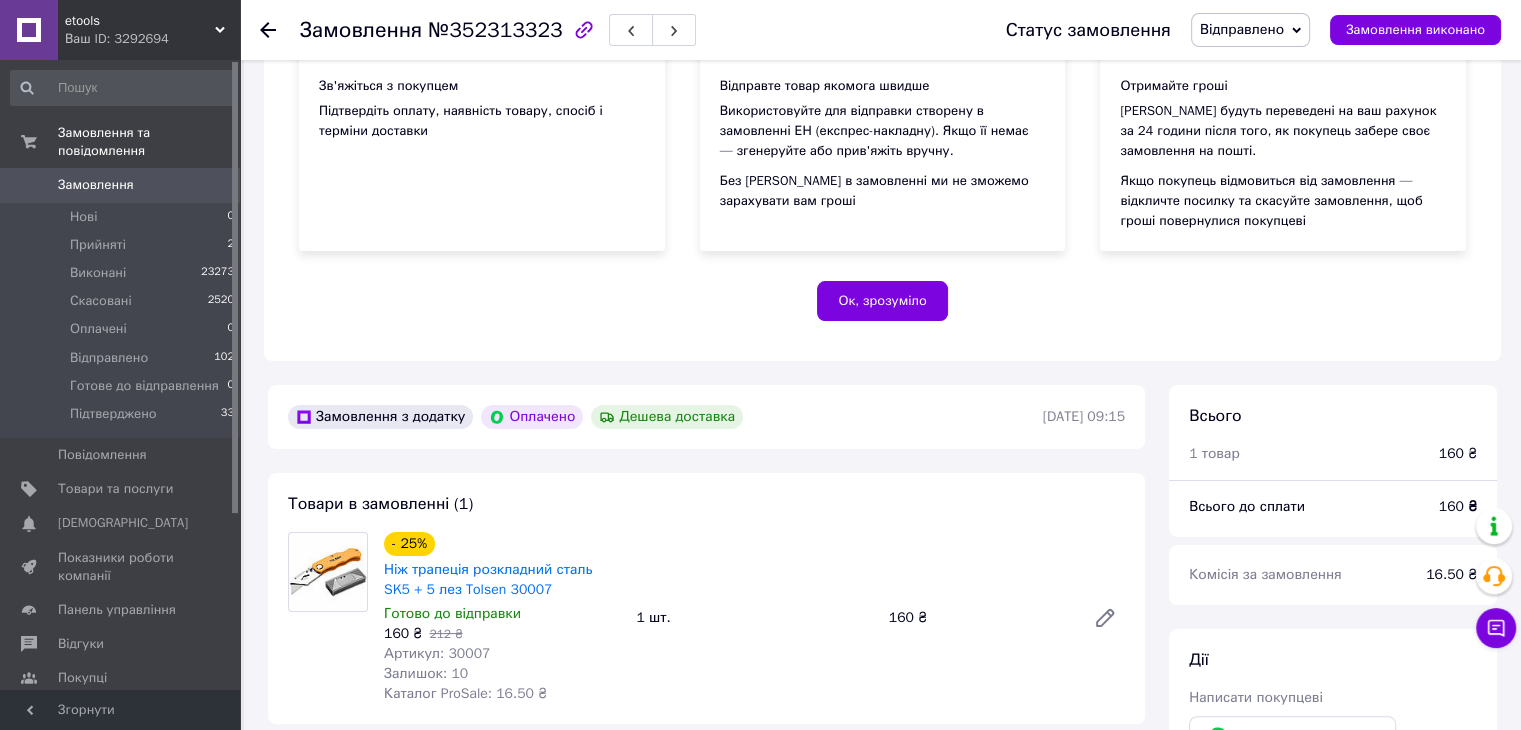 scroll, scrollTop: 498, scrollLeft: 0, axis: vertical 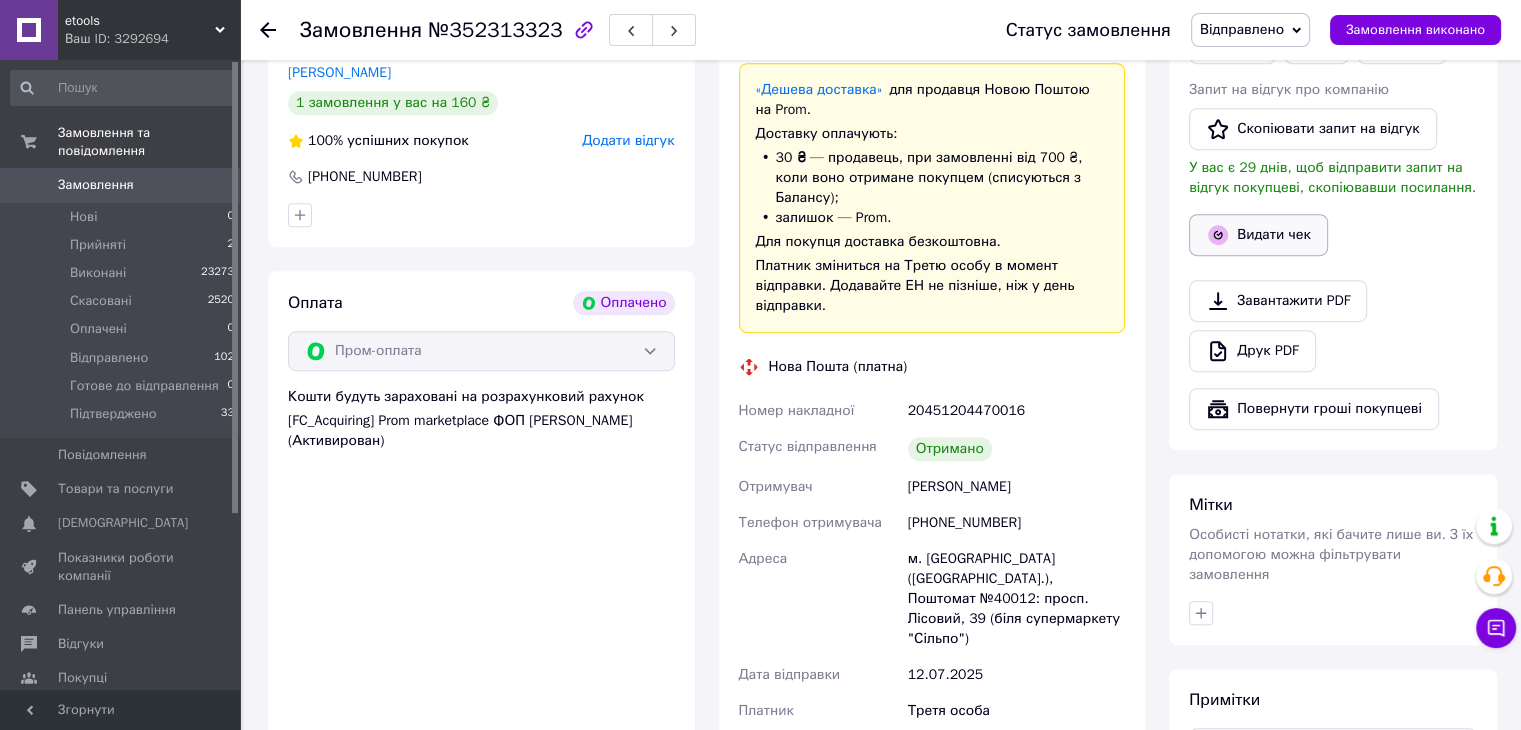 click on "Видати чек" at bounding box center [1258, 235] 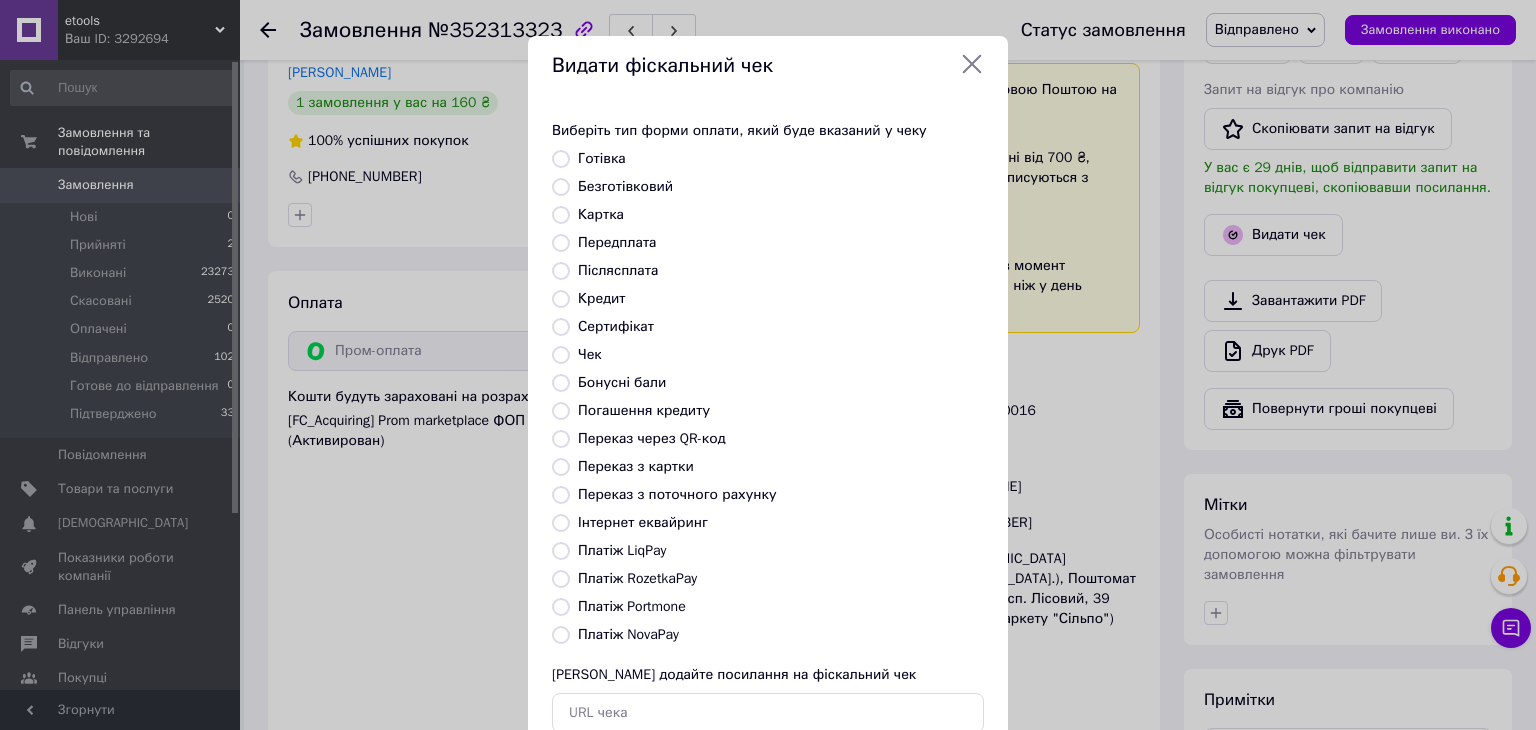 click on "Платіж RozetkaPay" at bounding box center (561, 579) 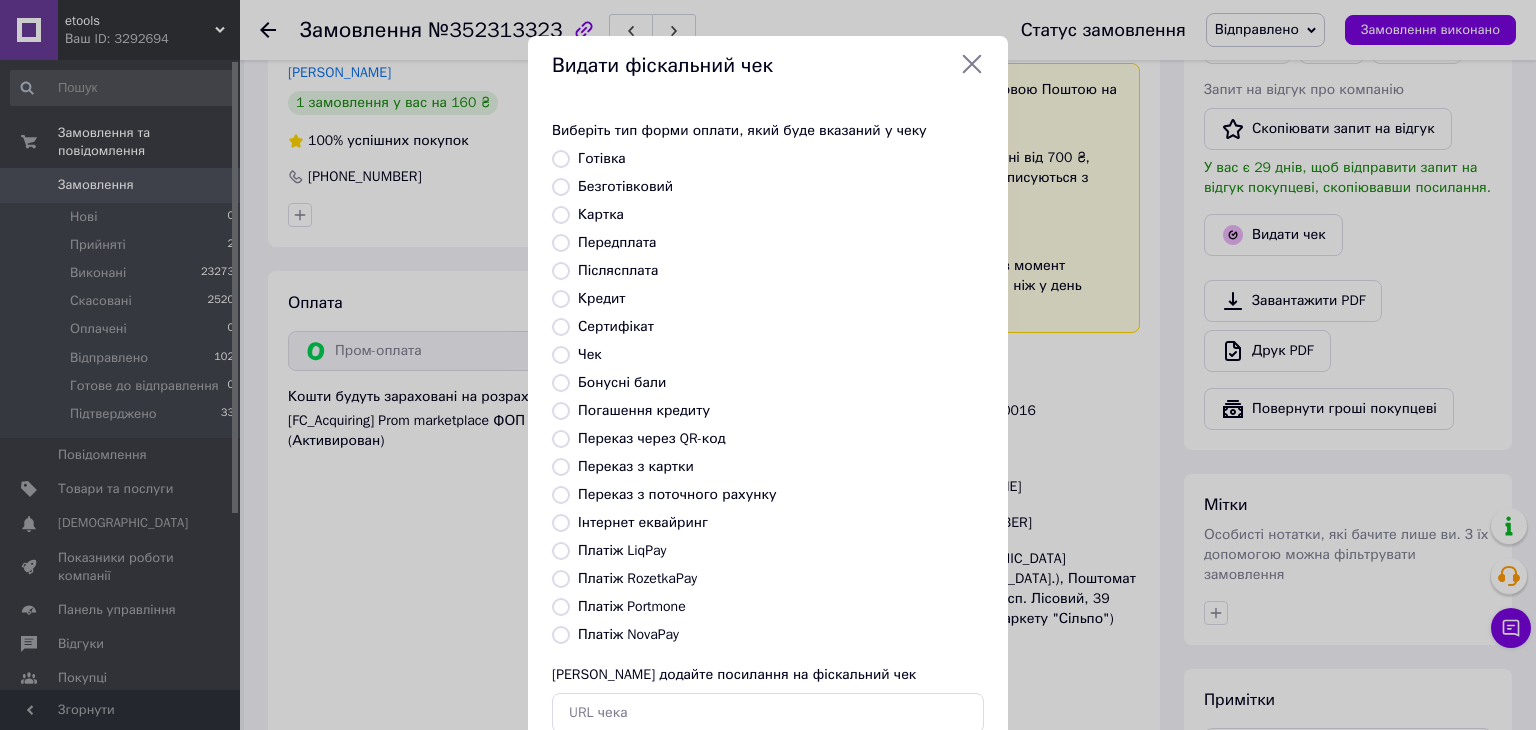 radio on "true" 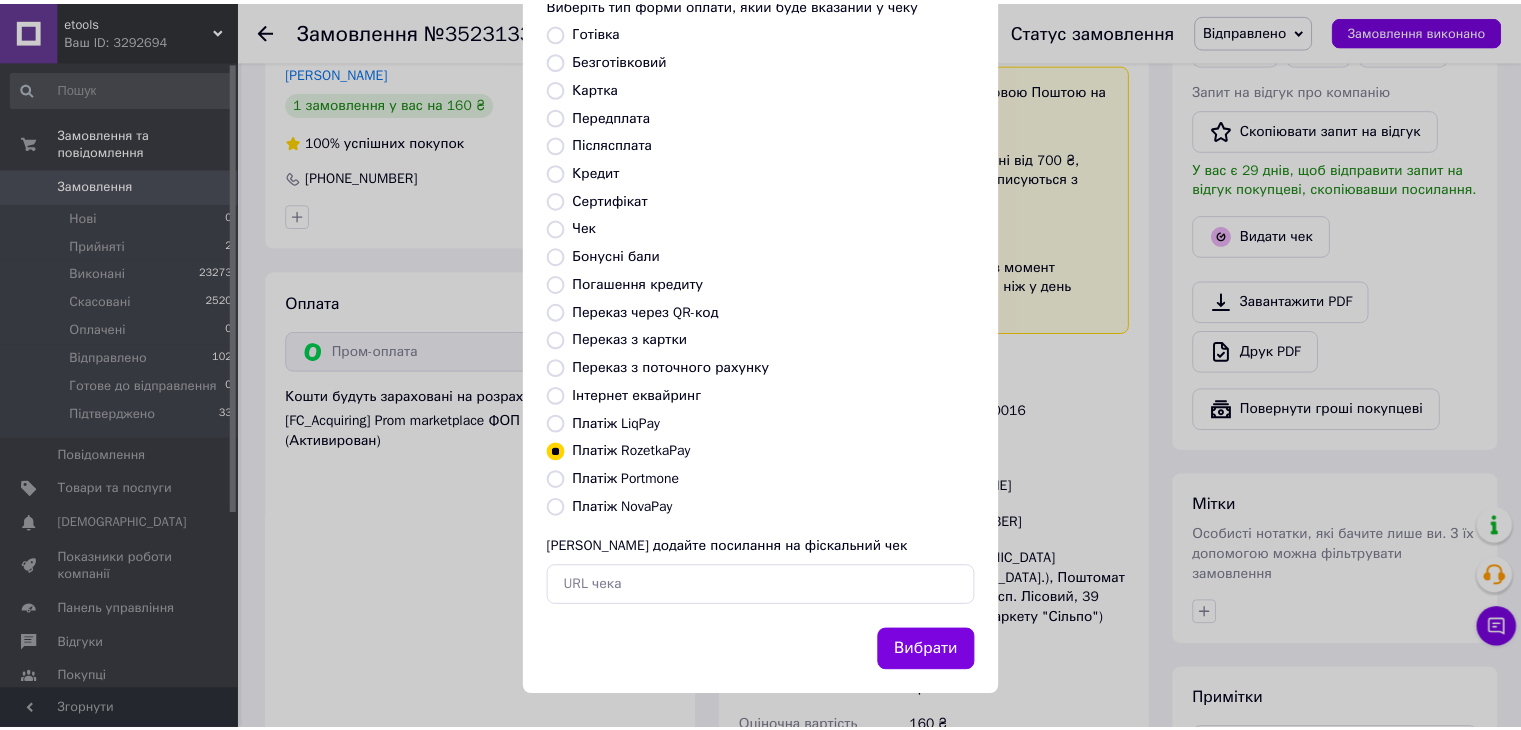 scroll, scrollTop: 128, scrollLeft: 0, axis: vertical 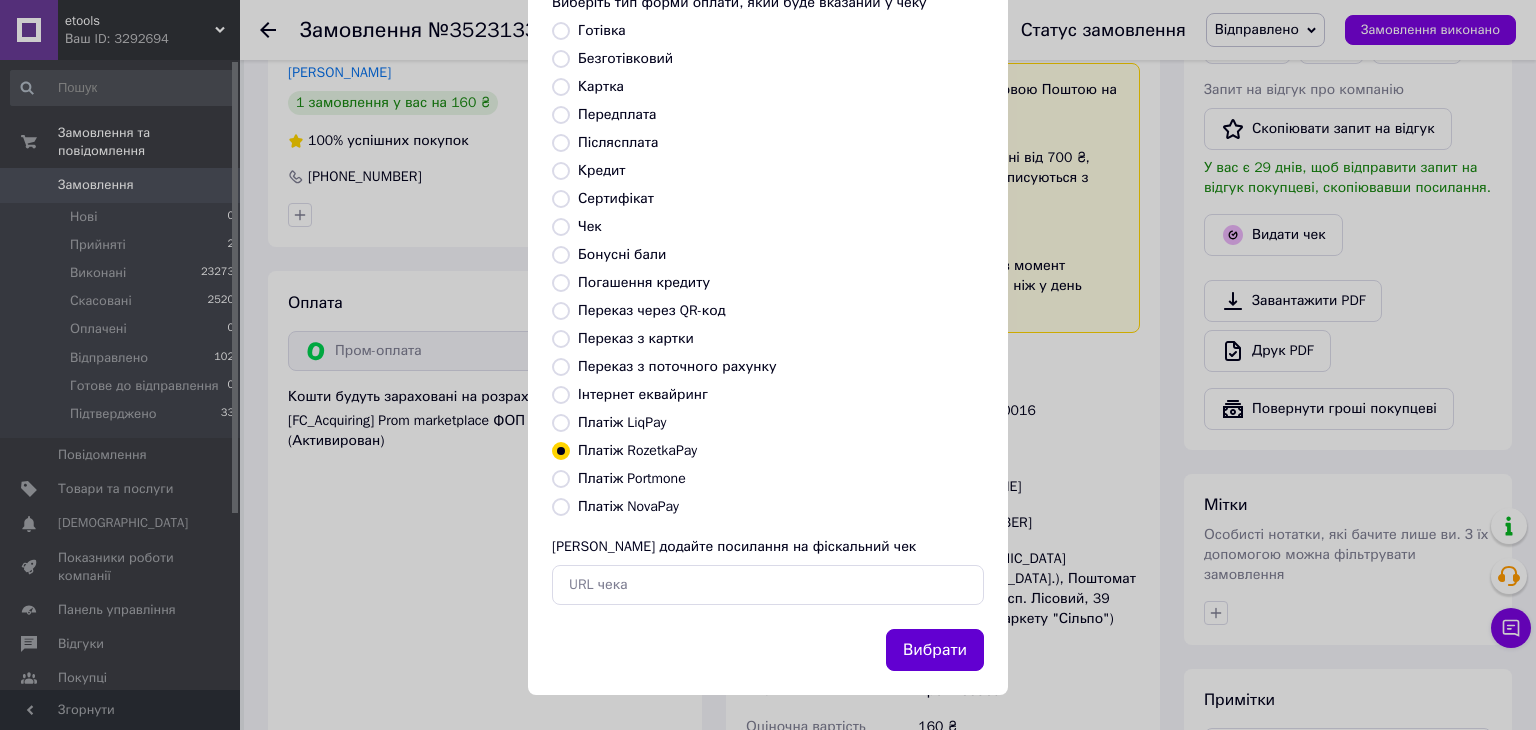 click on "Вибрати" at bounding box center [935, 650] 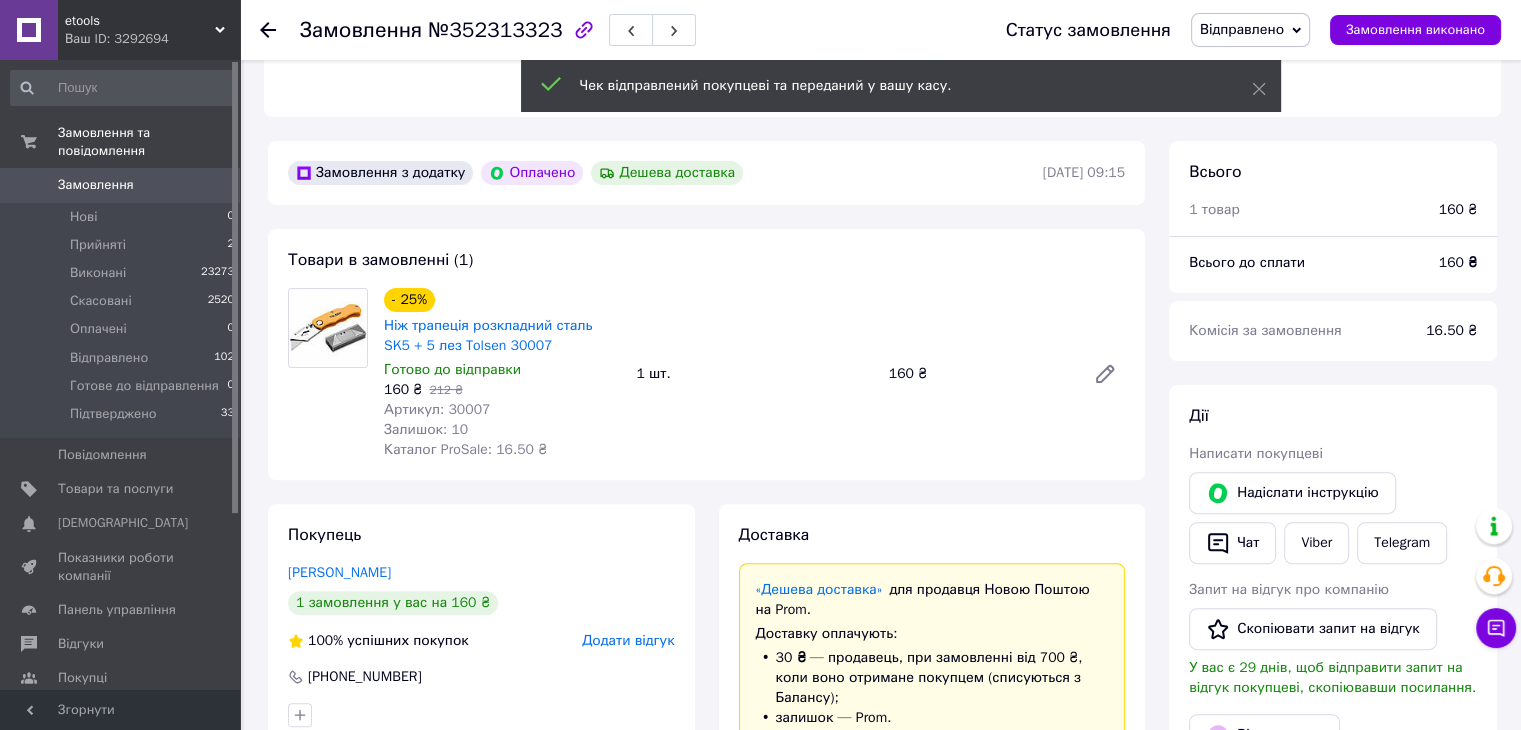 scroll, scrollTop: 100, scrollLeft: 0, axis: vertical 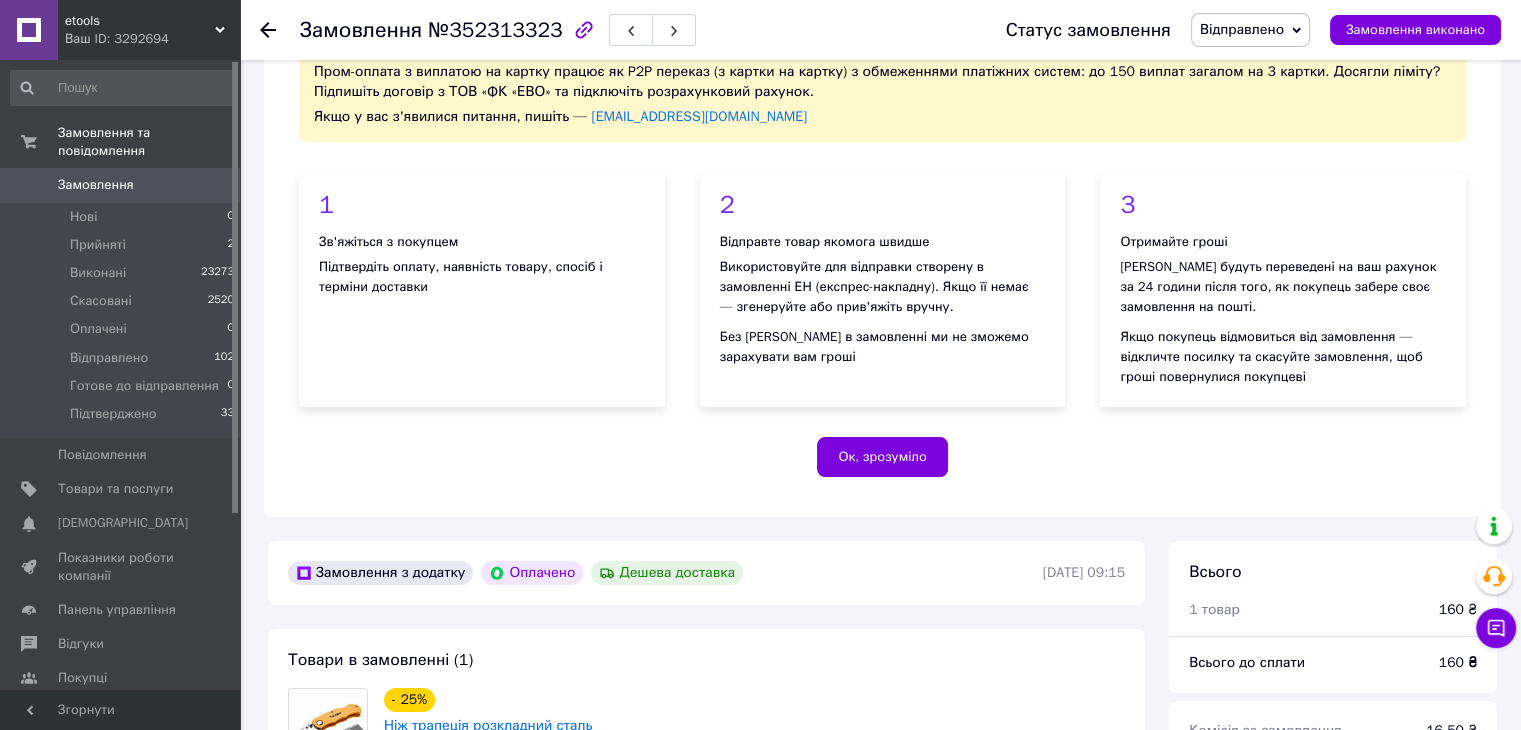 click 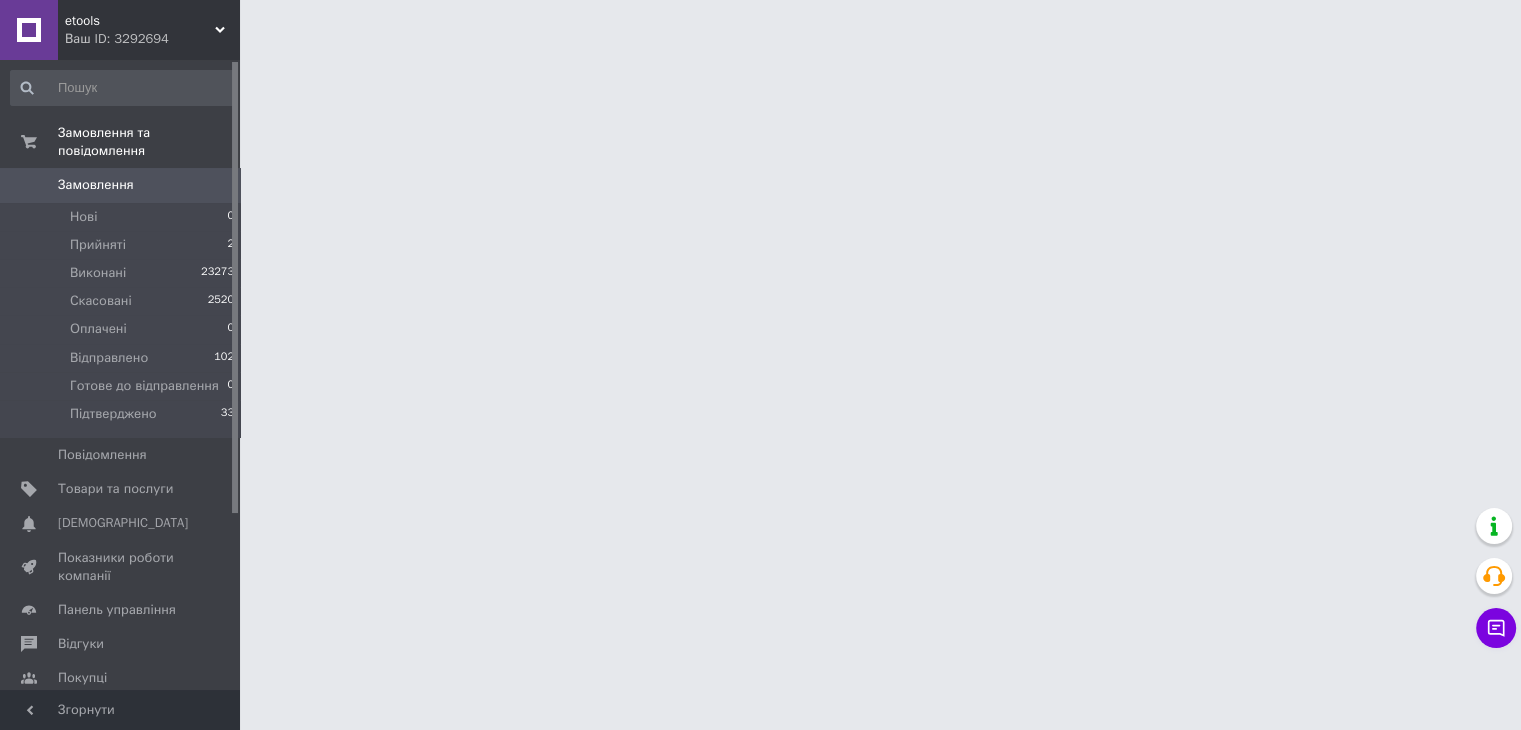 scroll, scrollTop: 0, scrollLeft: 0, axis: both 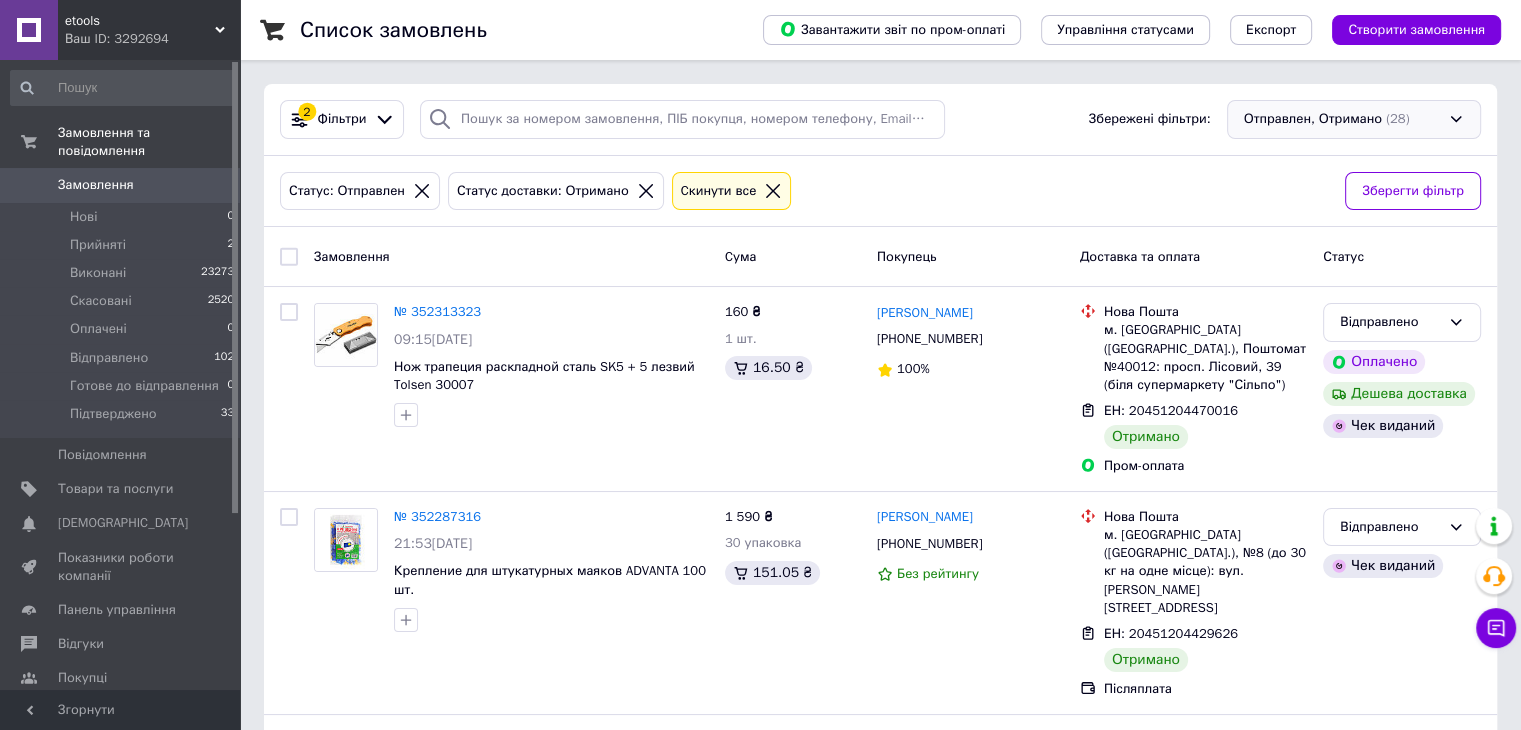 click on "Отправлен, Отримано (28)" at bounding box center [1354, 119] 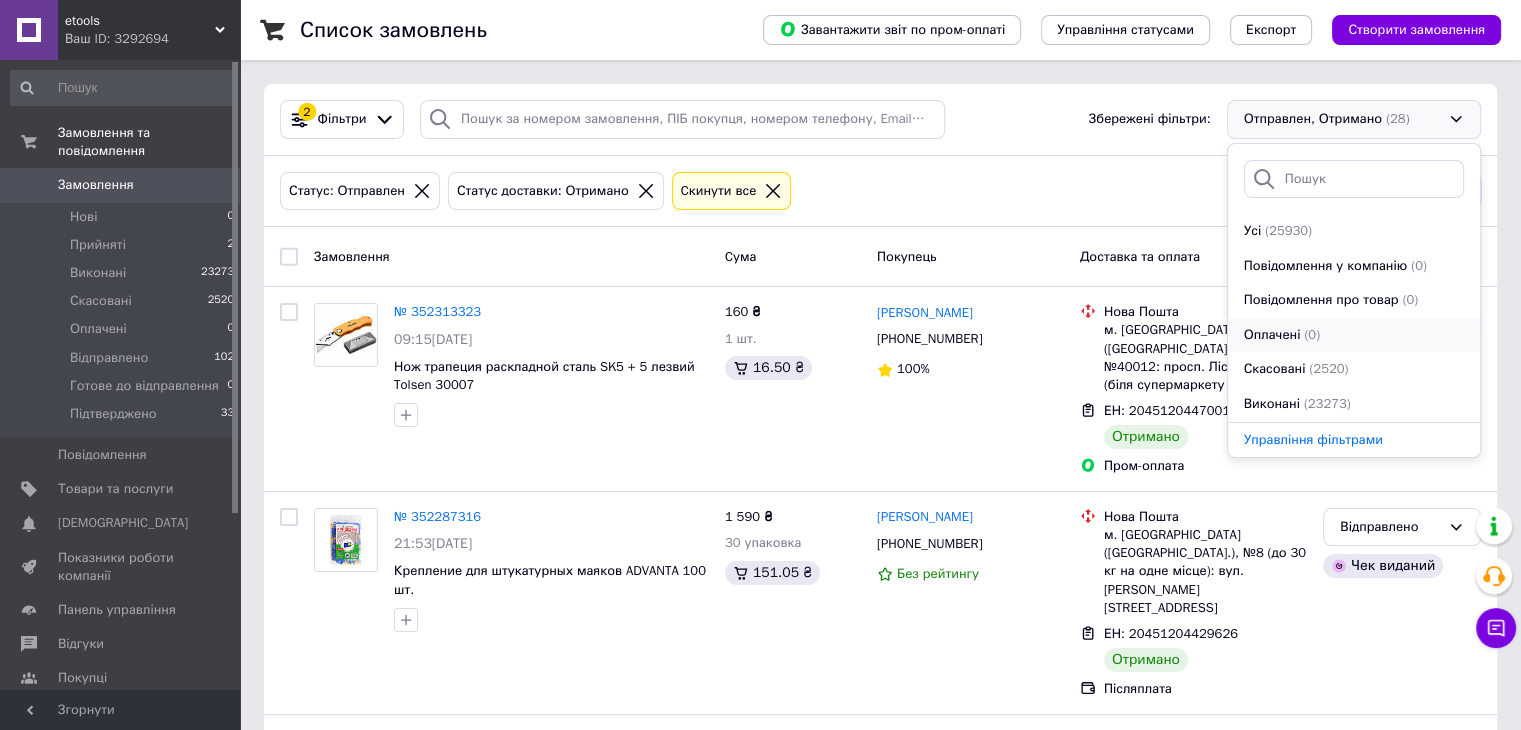 scroll, scrollTop: 241, scrollLeft: 0, axis: vertical 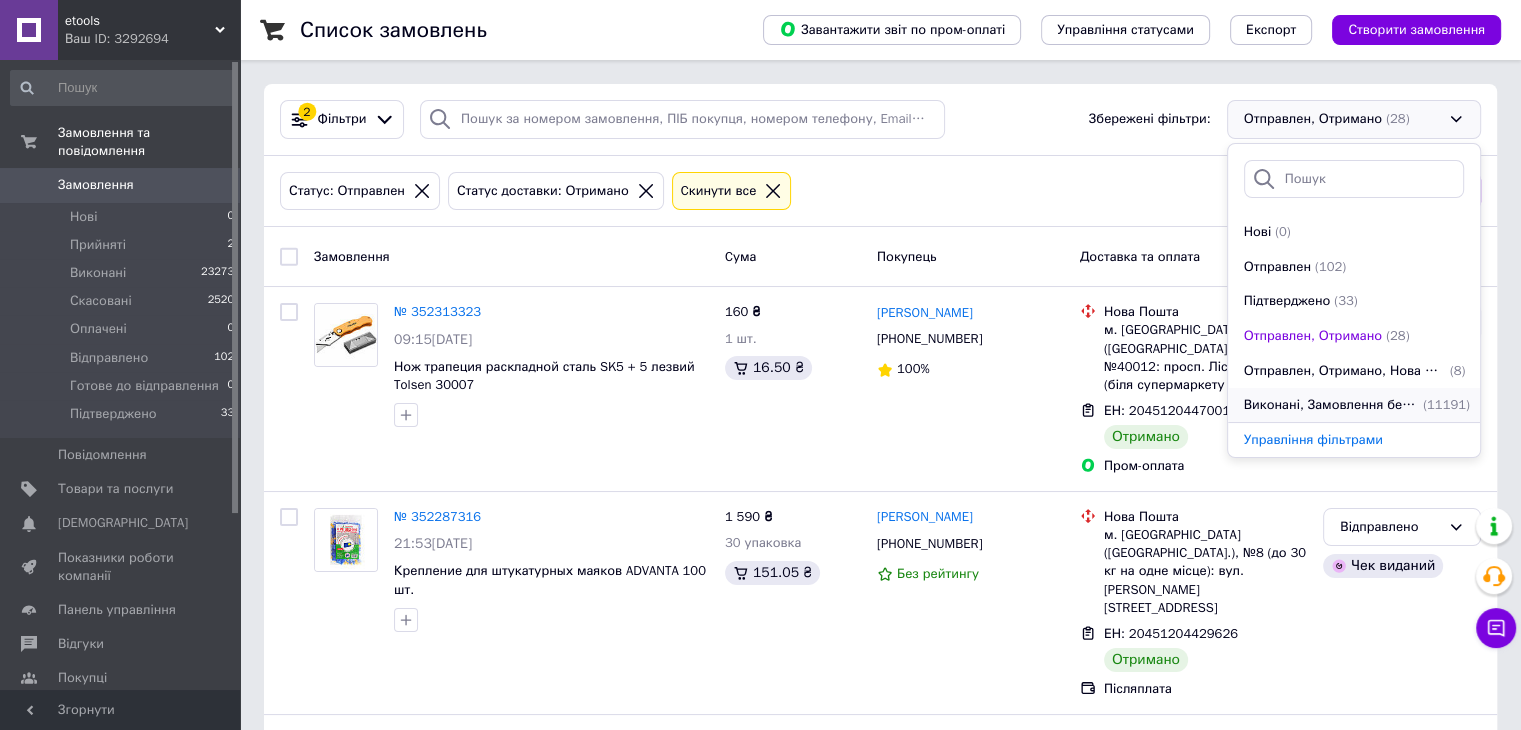 click on "Виконані, Замовлення без чеків" at bounding box center (1331, 405) 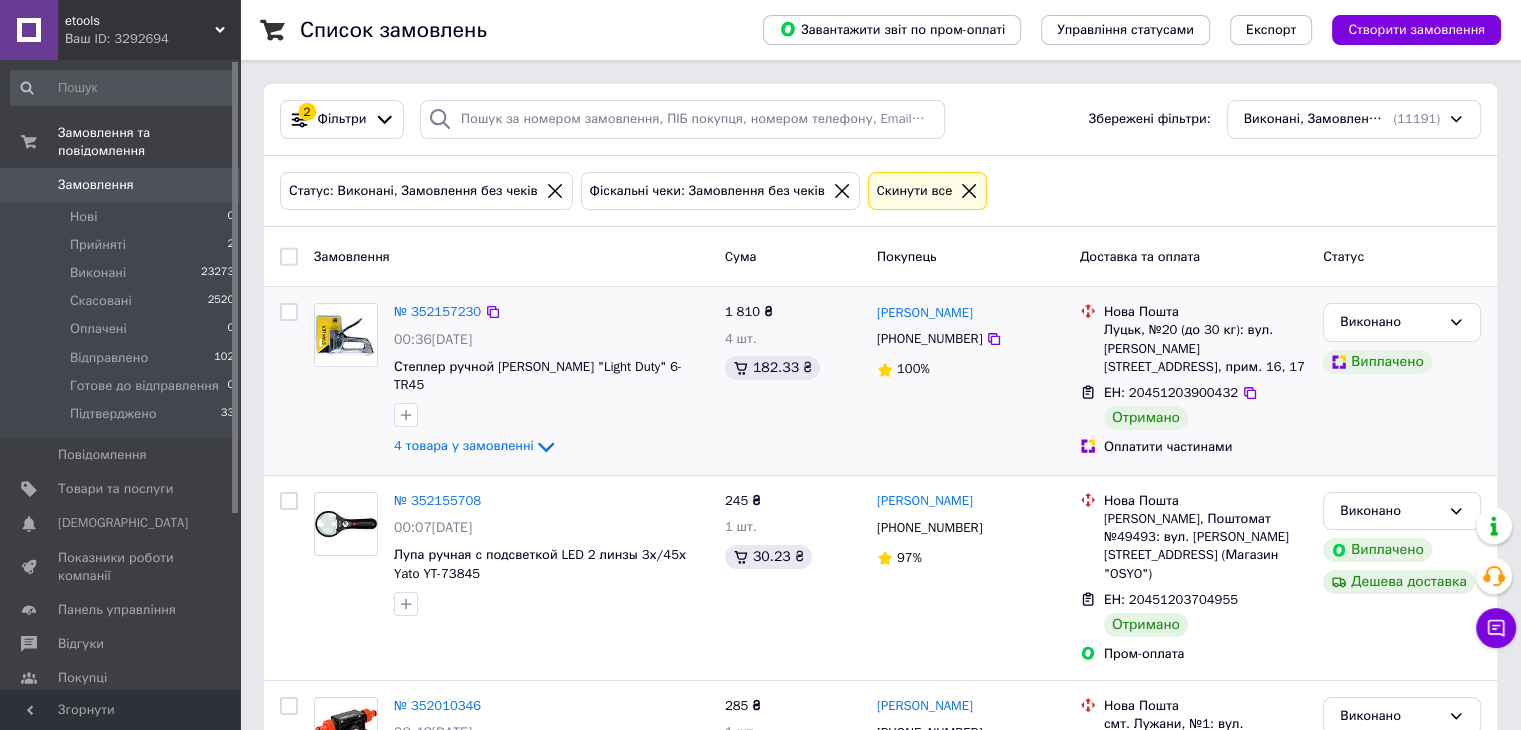 click at bounding box center [289, 312] 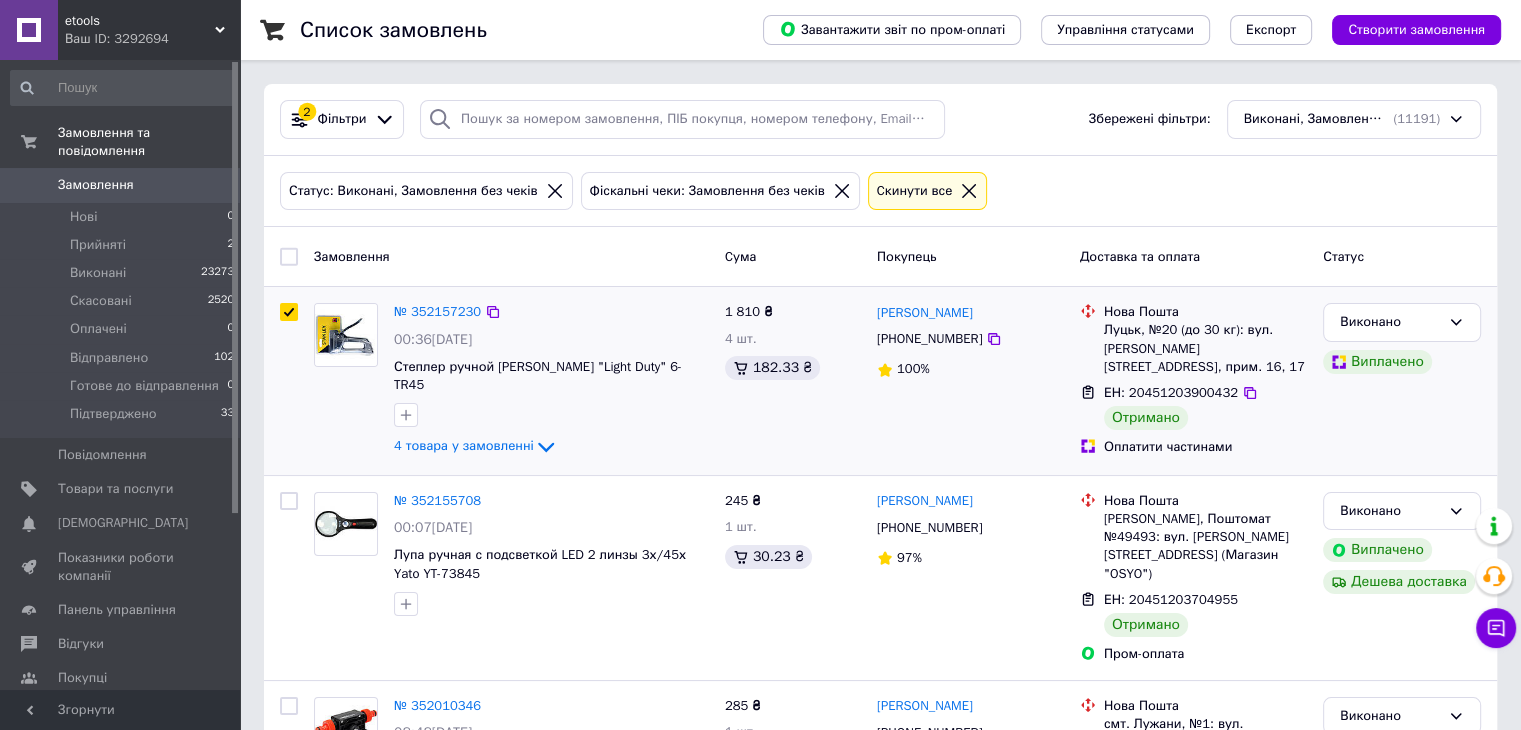 checkbox on "true" 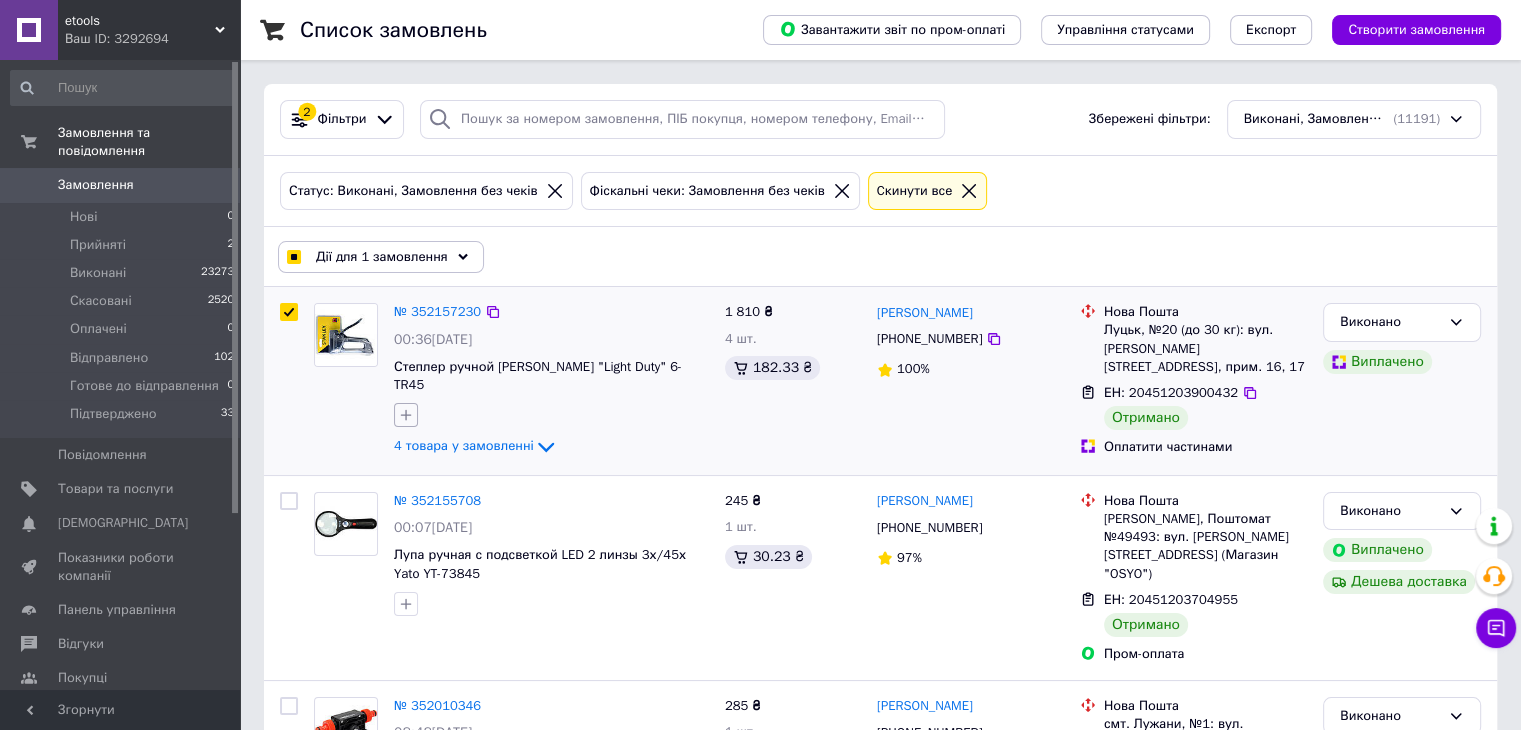 scroll, scrollTop: 100, scrollLeft: 0, axis: vertical 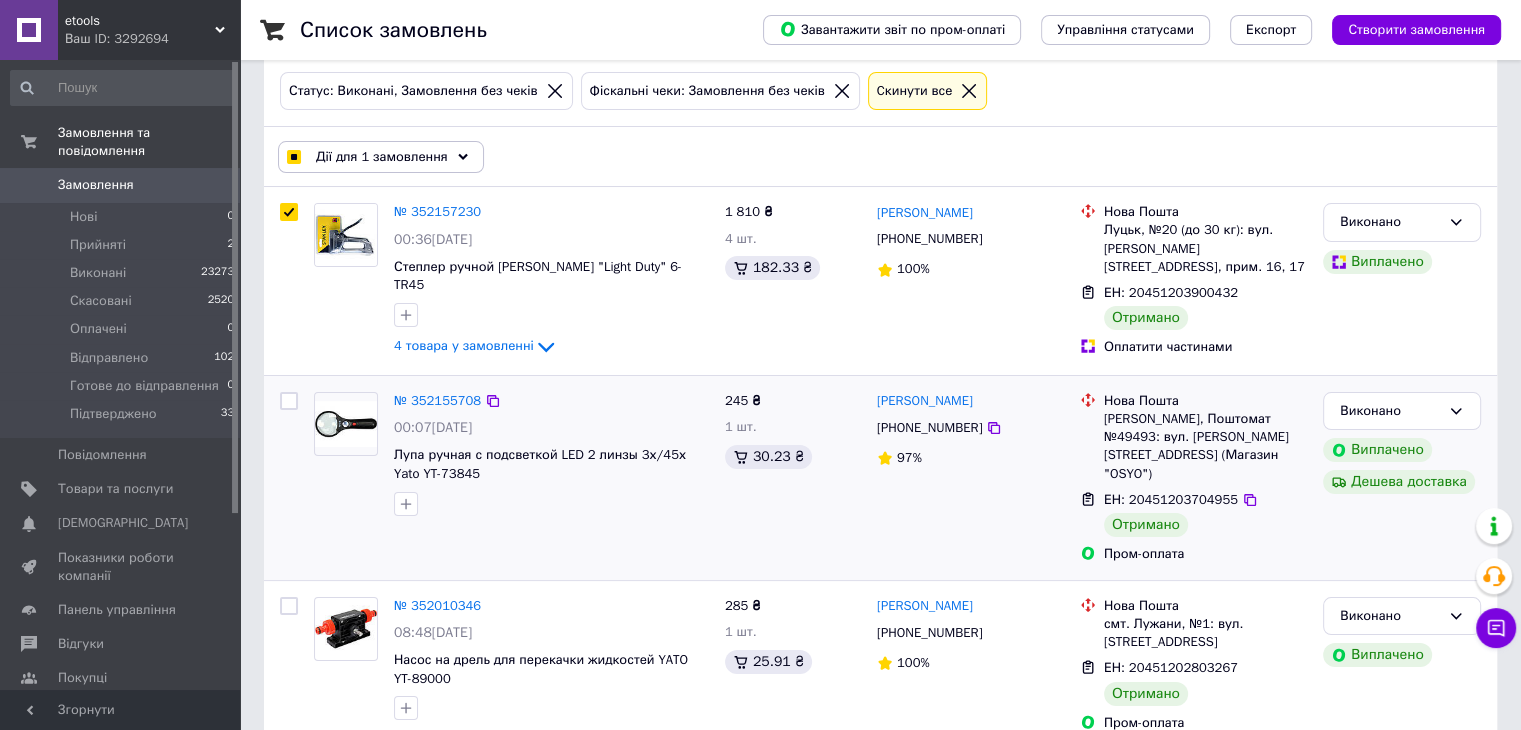 click at bounding box center [289, 401] 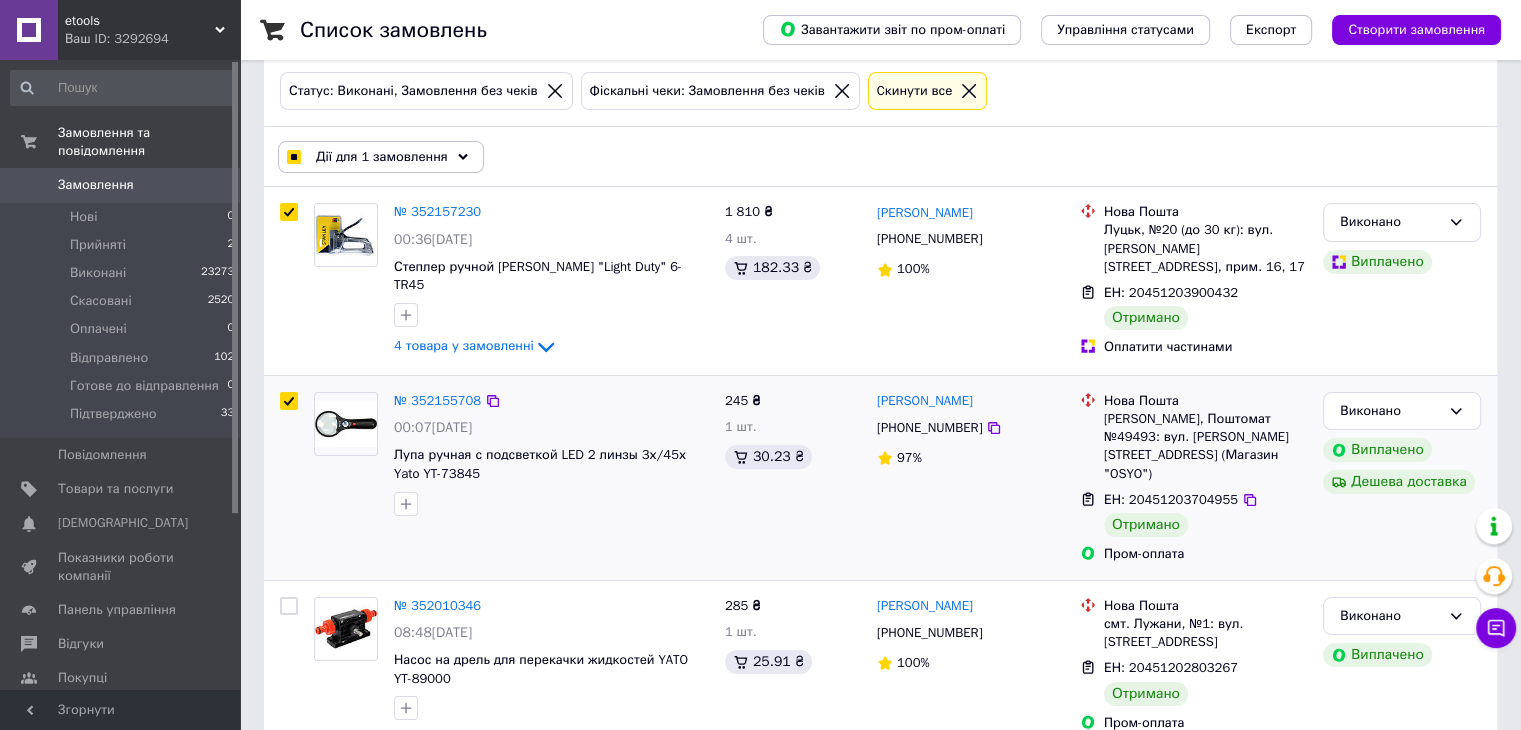 checkbox on "true" 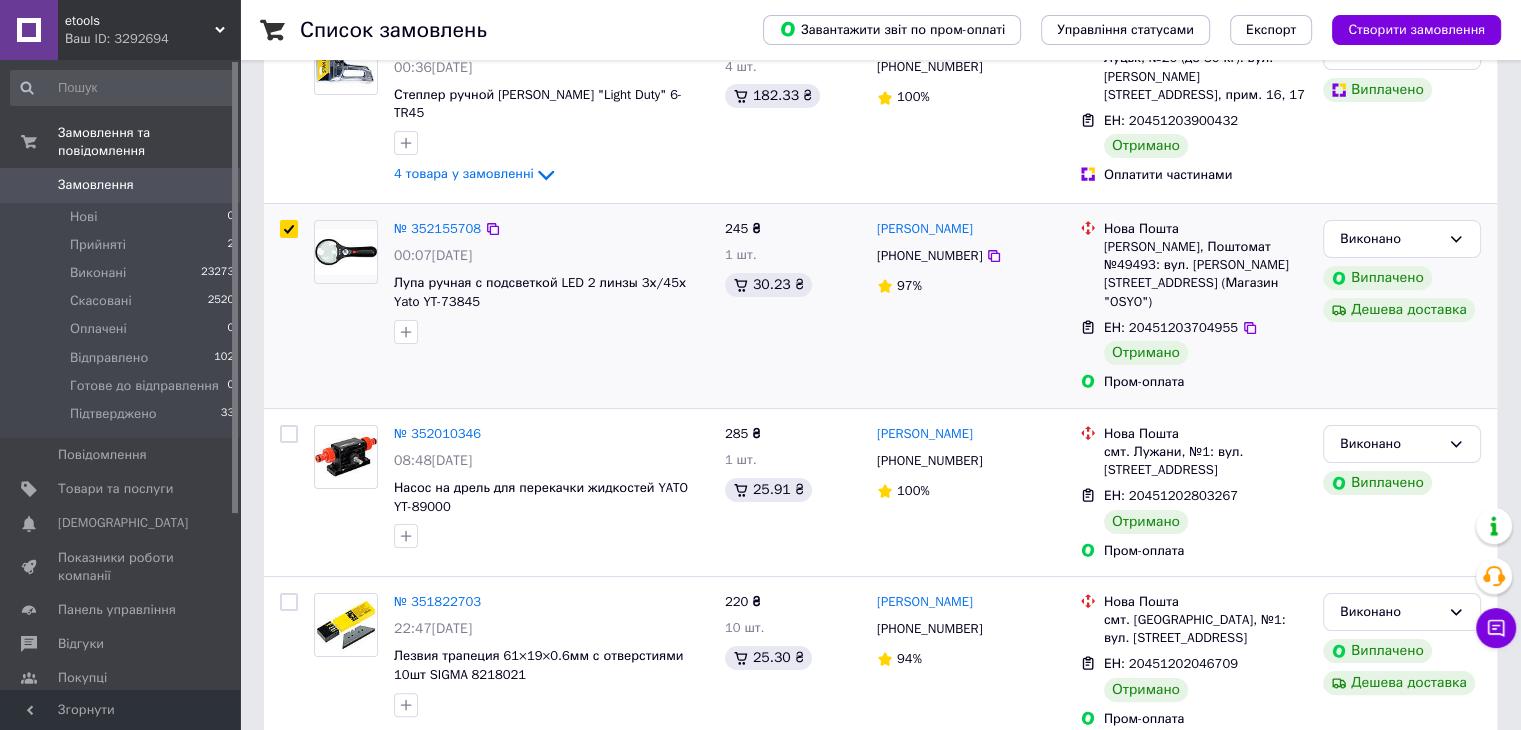 scroll, scrollTop: 300, scrollLeft: 0, axis: vertical 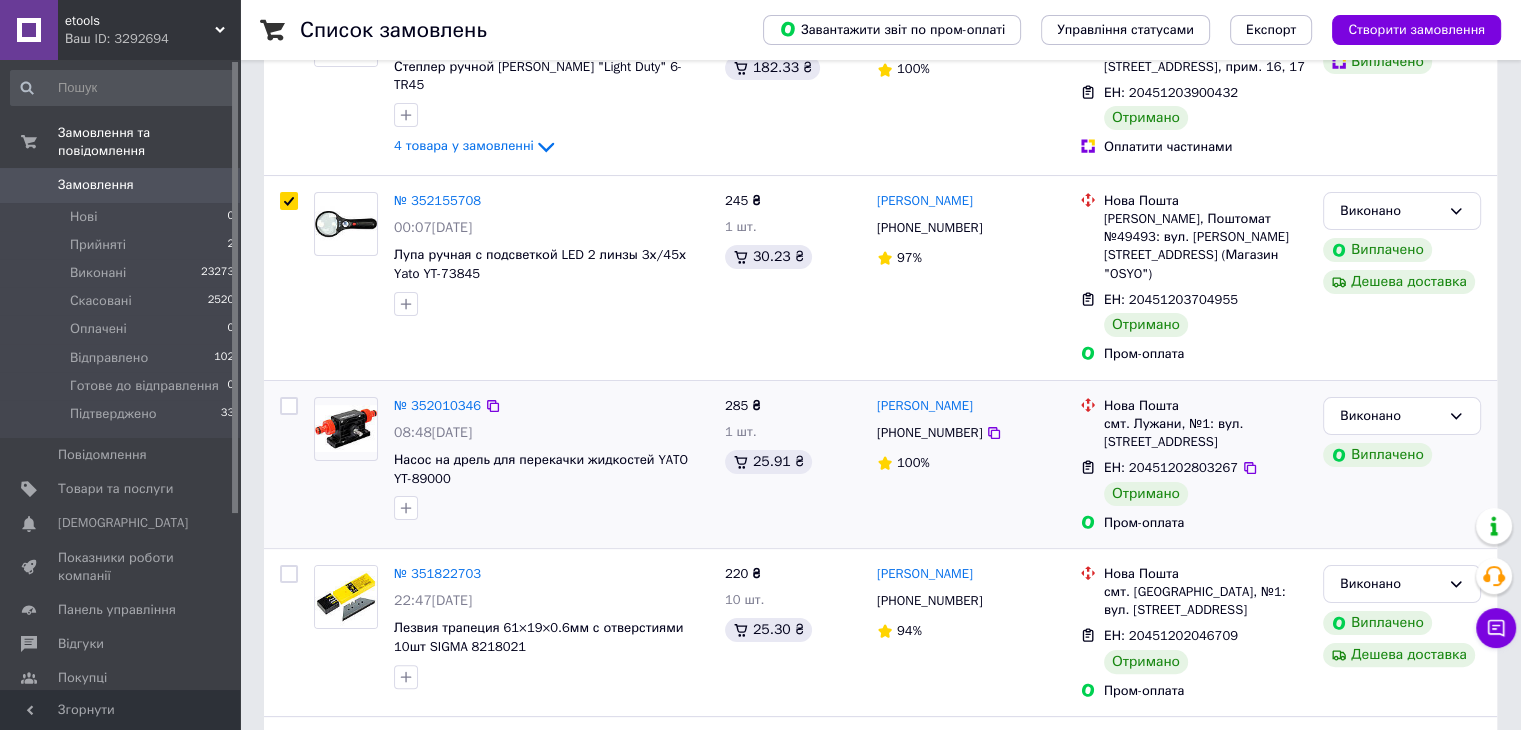 click at bounding box center (289, 406) 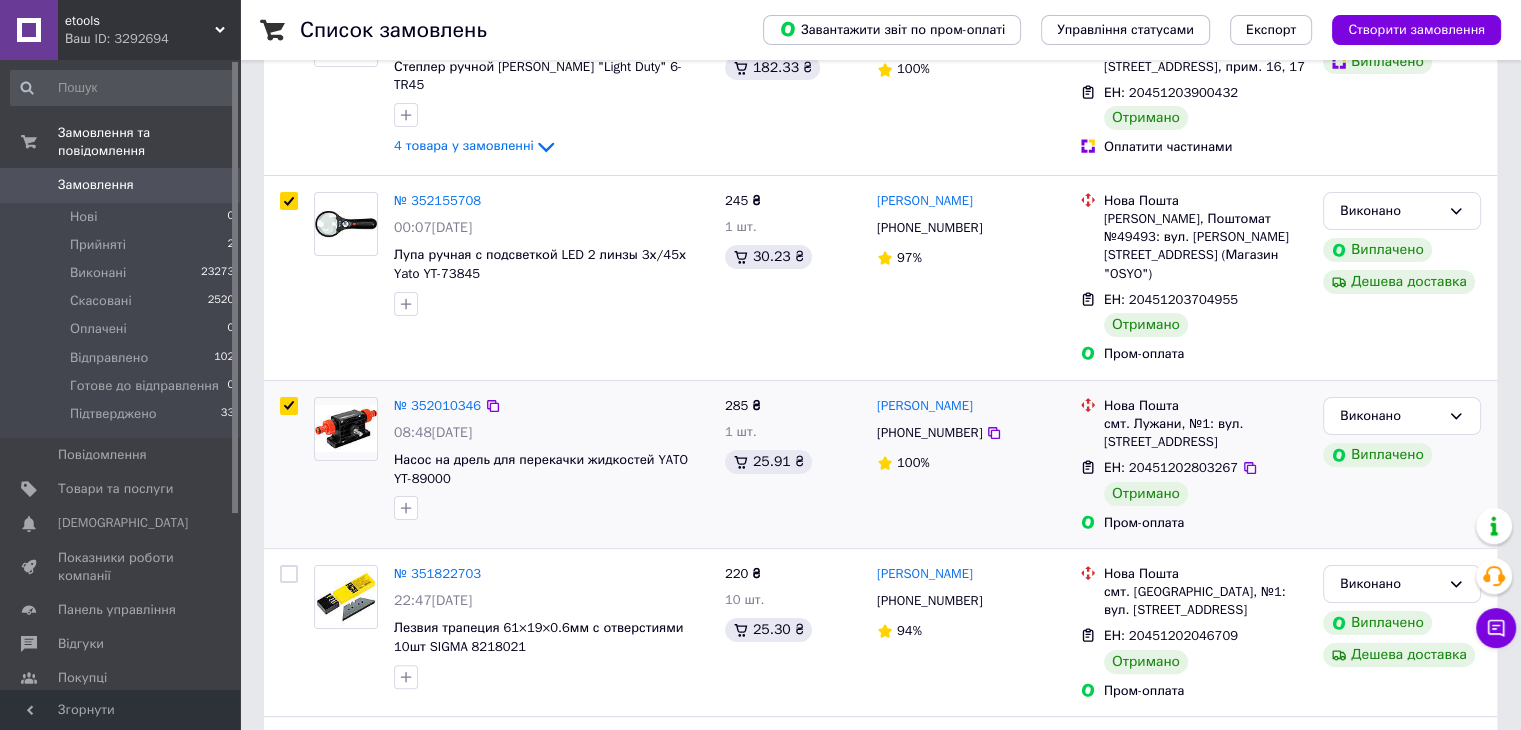 checkbox on "true" 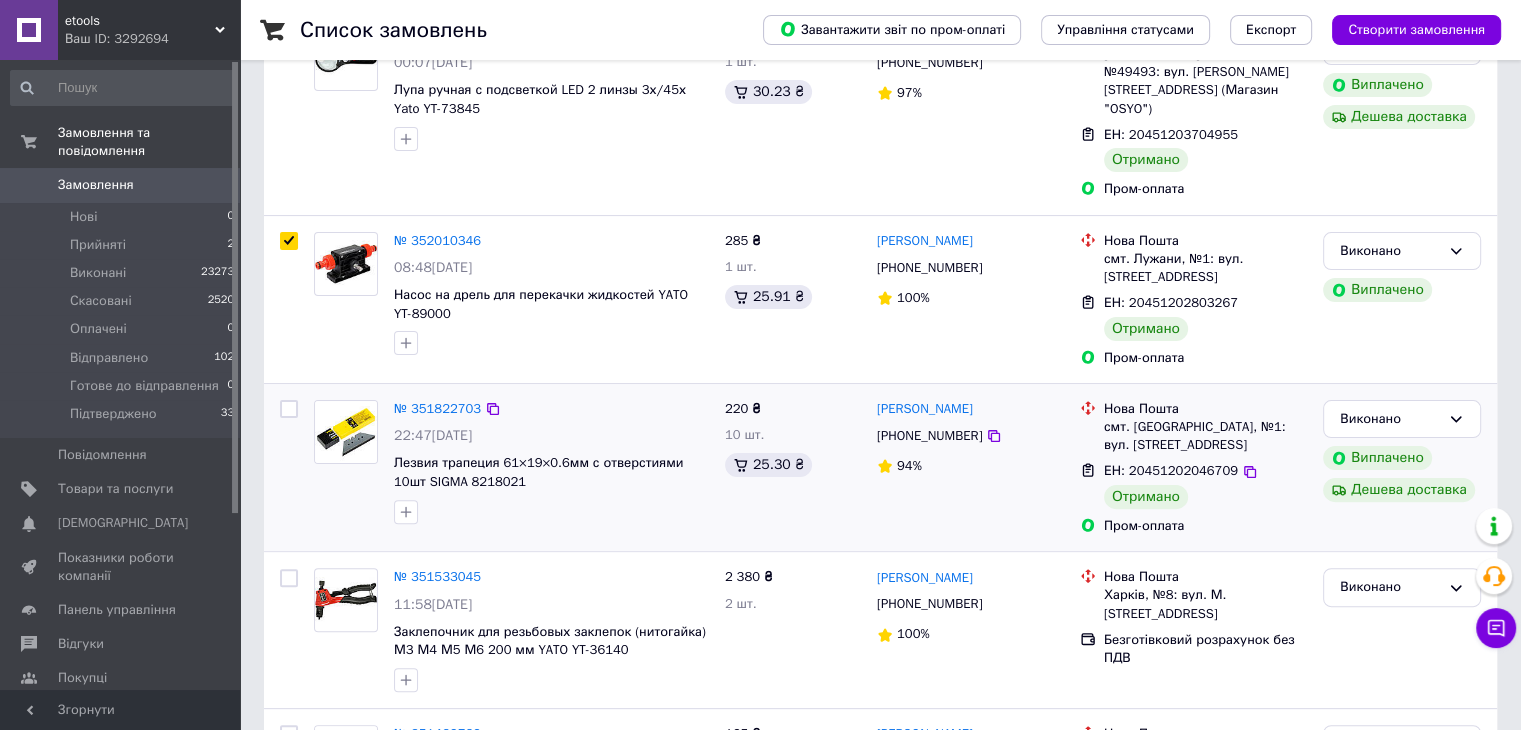 scroll, scrollTop: 500, scrollLeft: 0, axis: vertical 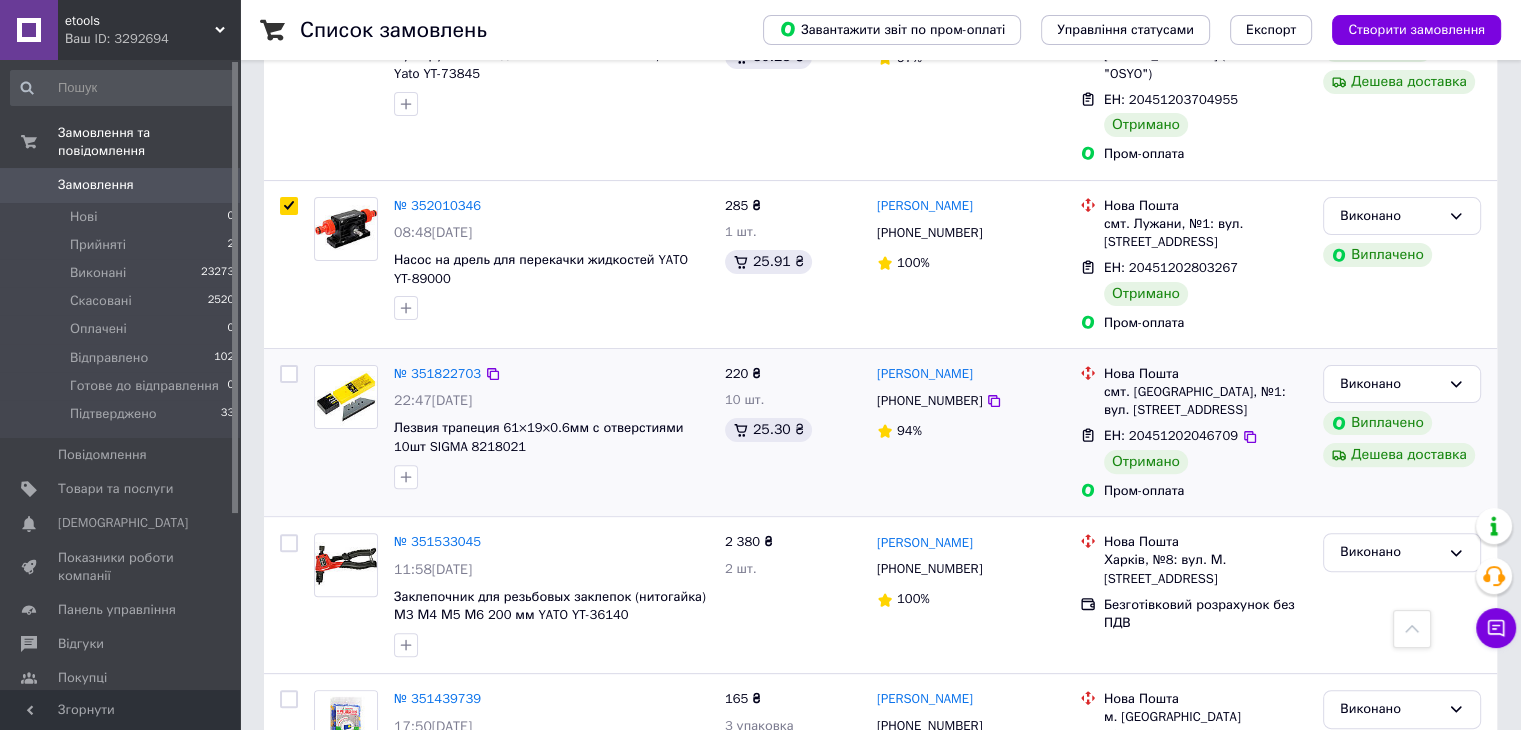 click at bounding box center [289, 374] 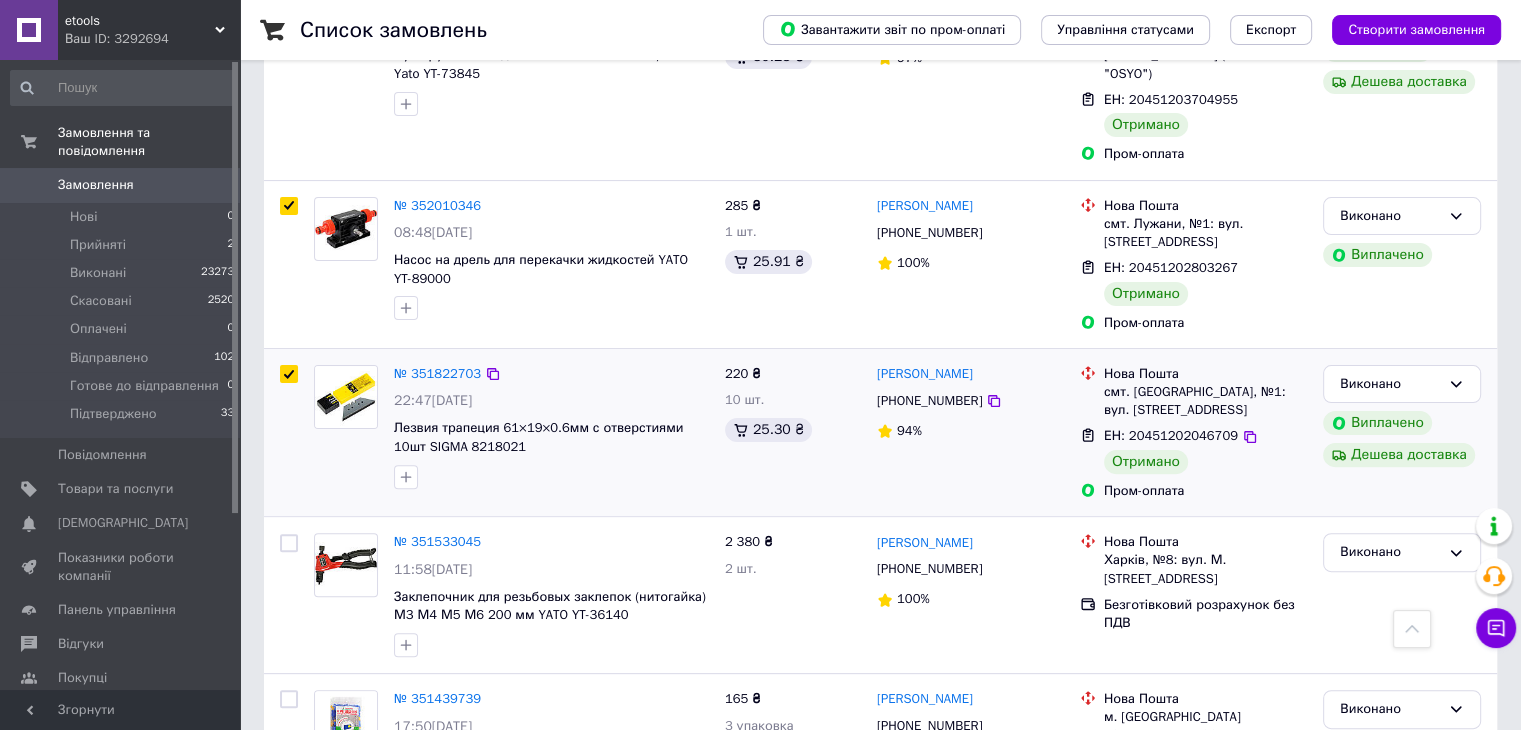 checkbox on "true" 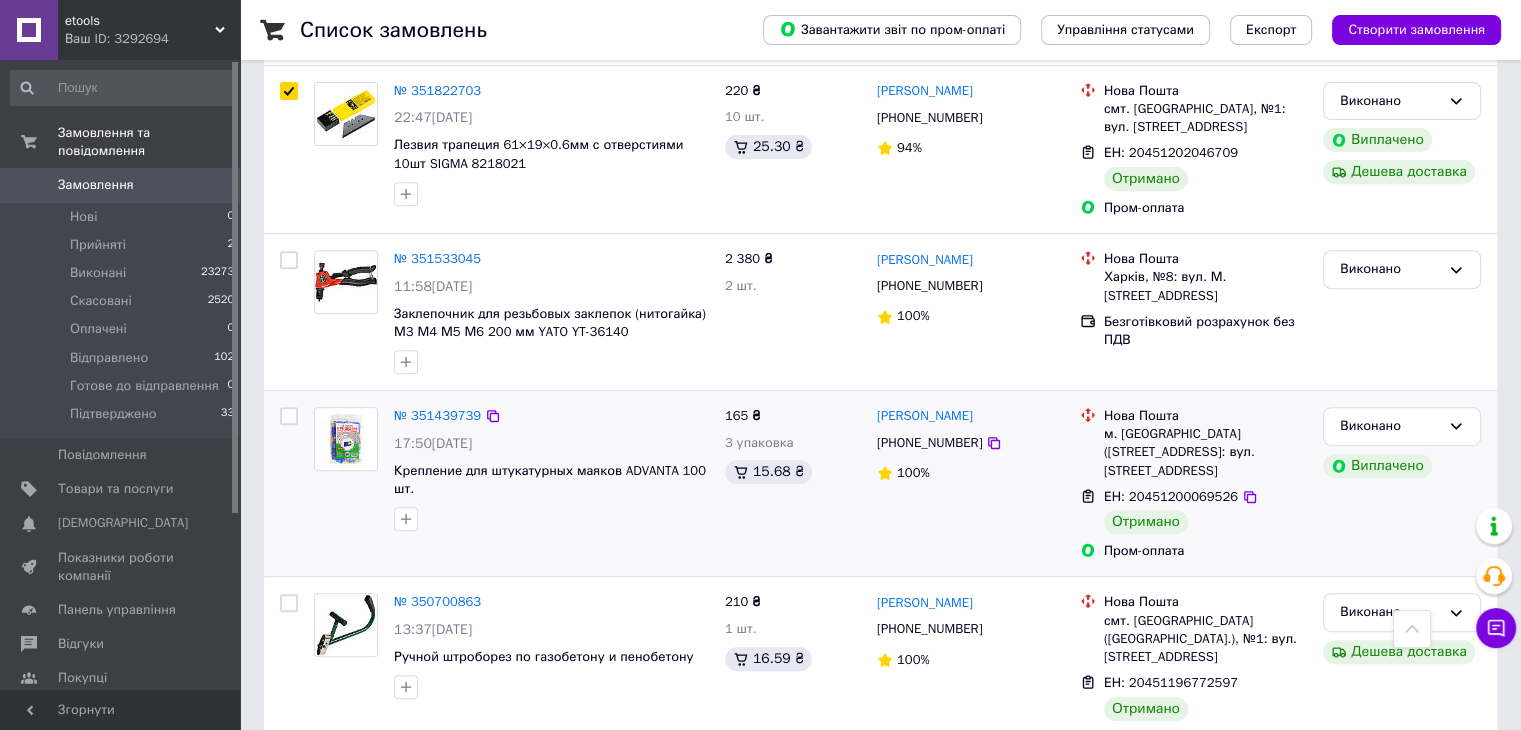 scroll, scrollTop: 800, scrollLeft: 0, axis: vertical 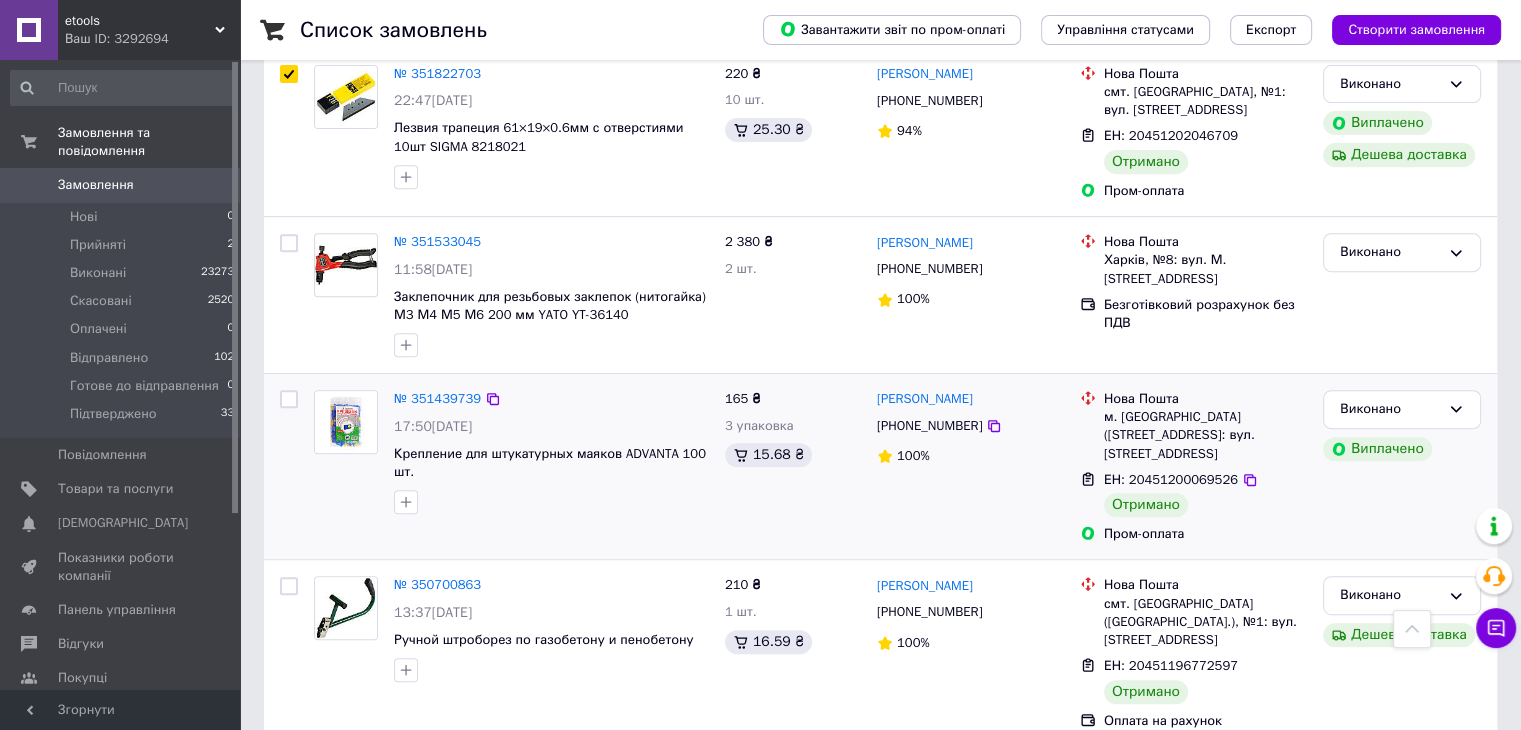 click at bounding box center (289, 399) 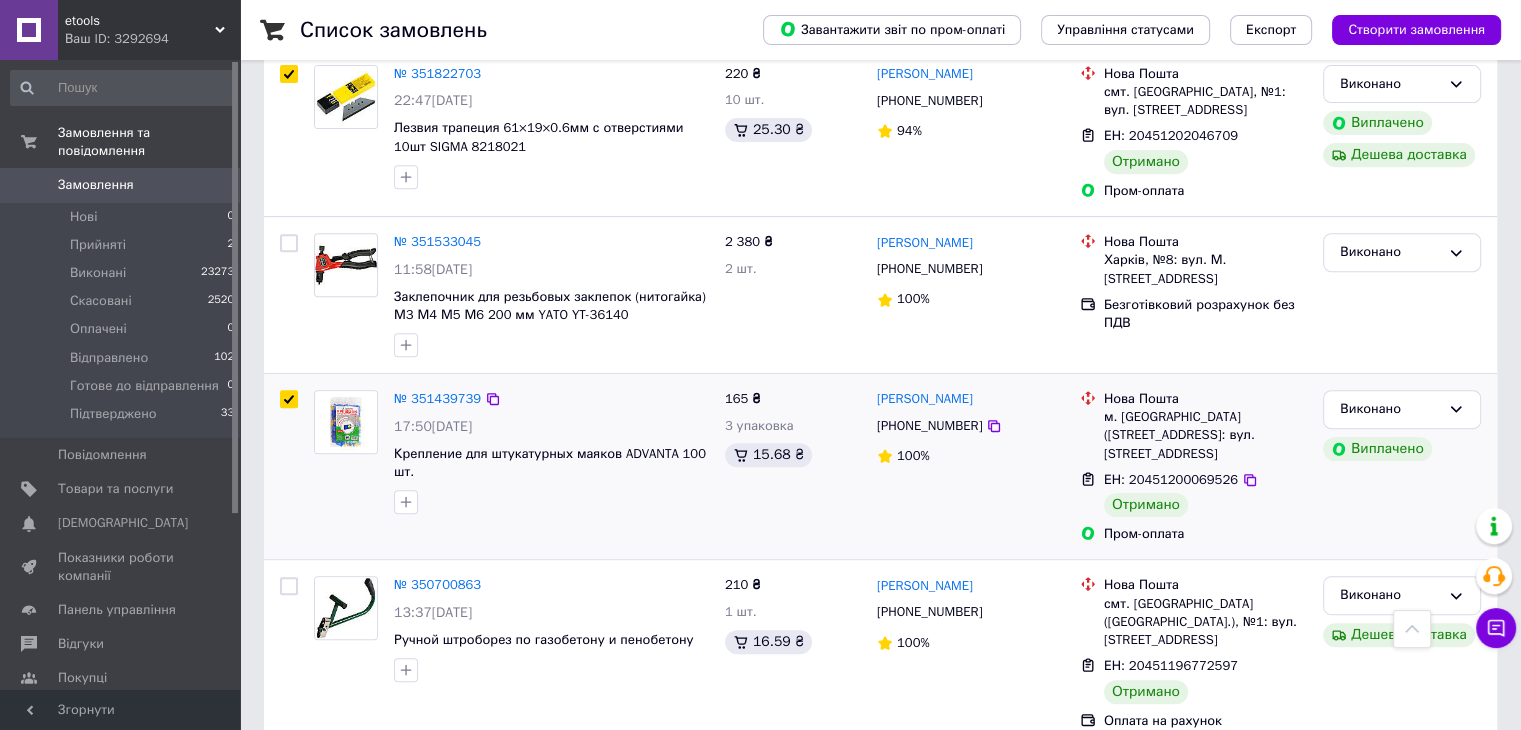 checkbox on "true" 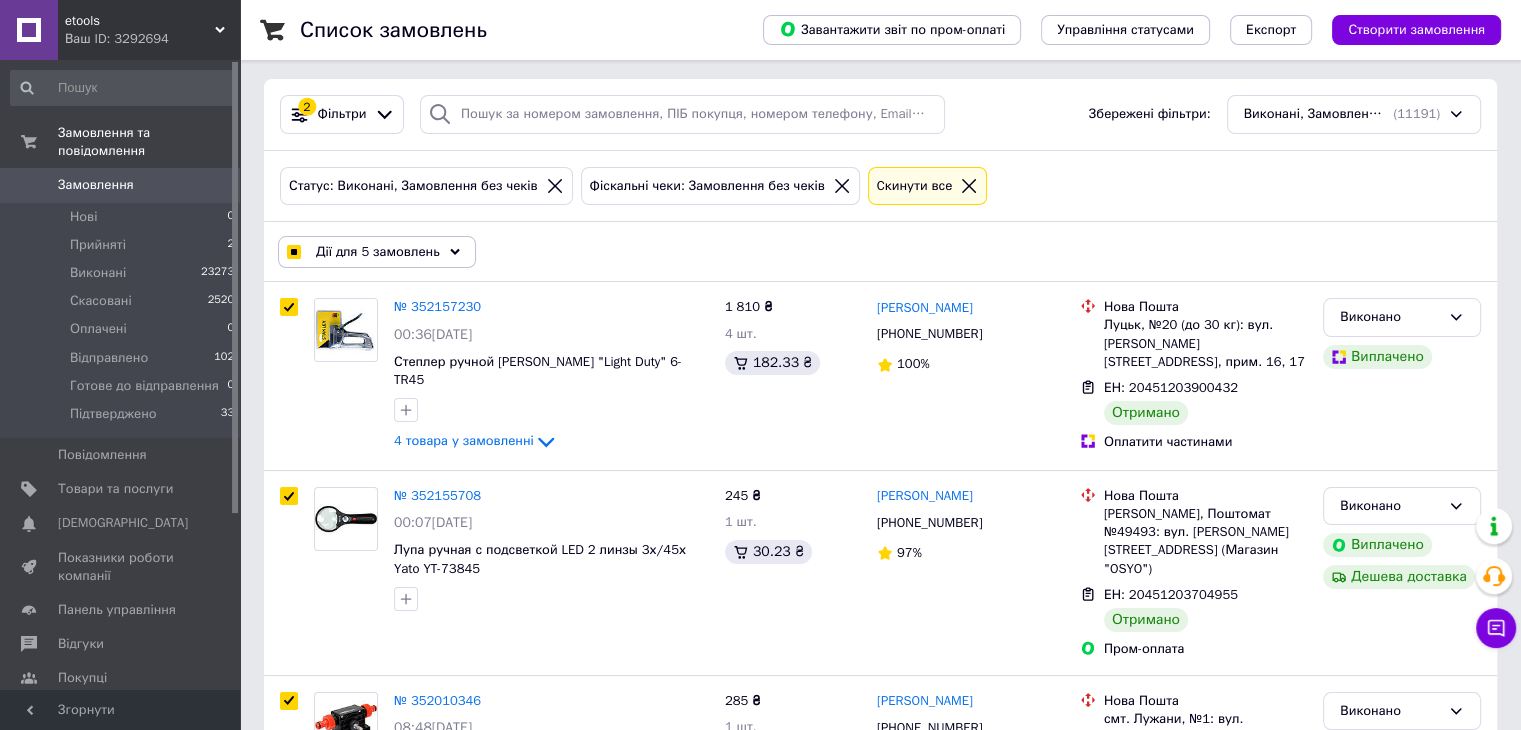 scroll, scrollTop: 0, scrollLeft: 0, axis: both 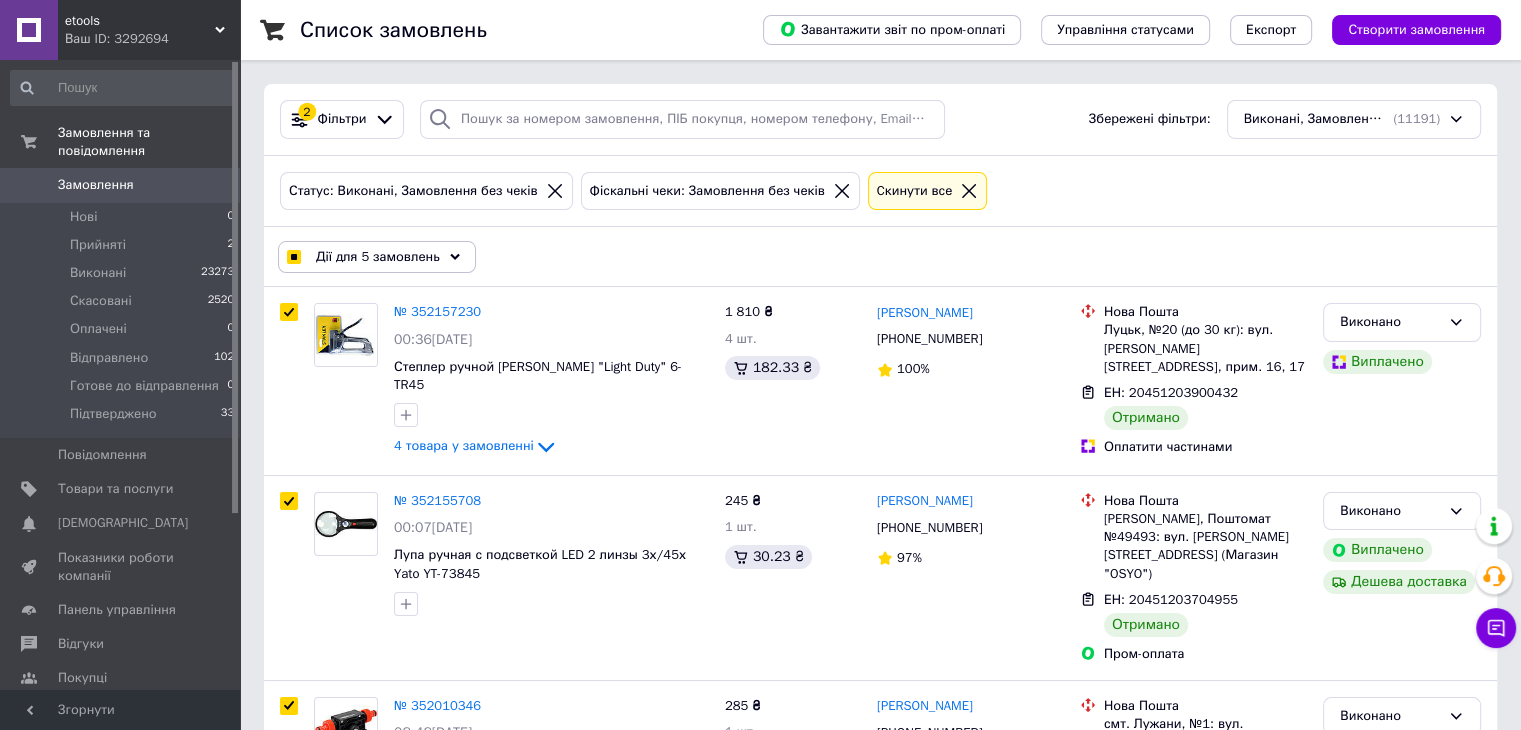 click on "Дії для 5 замовлень" at bounding box center [378, 257] 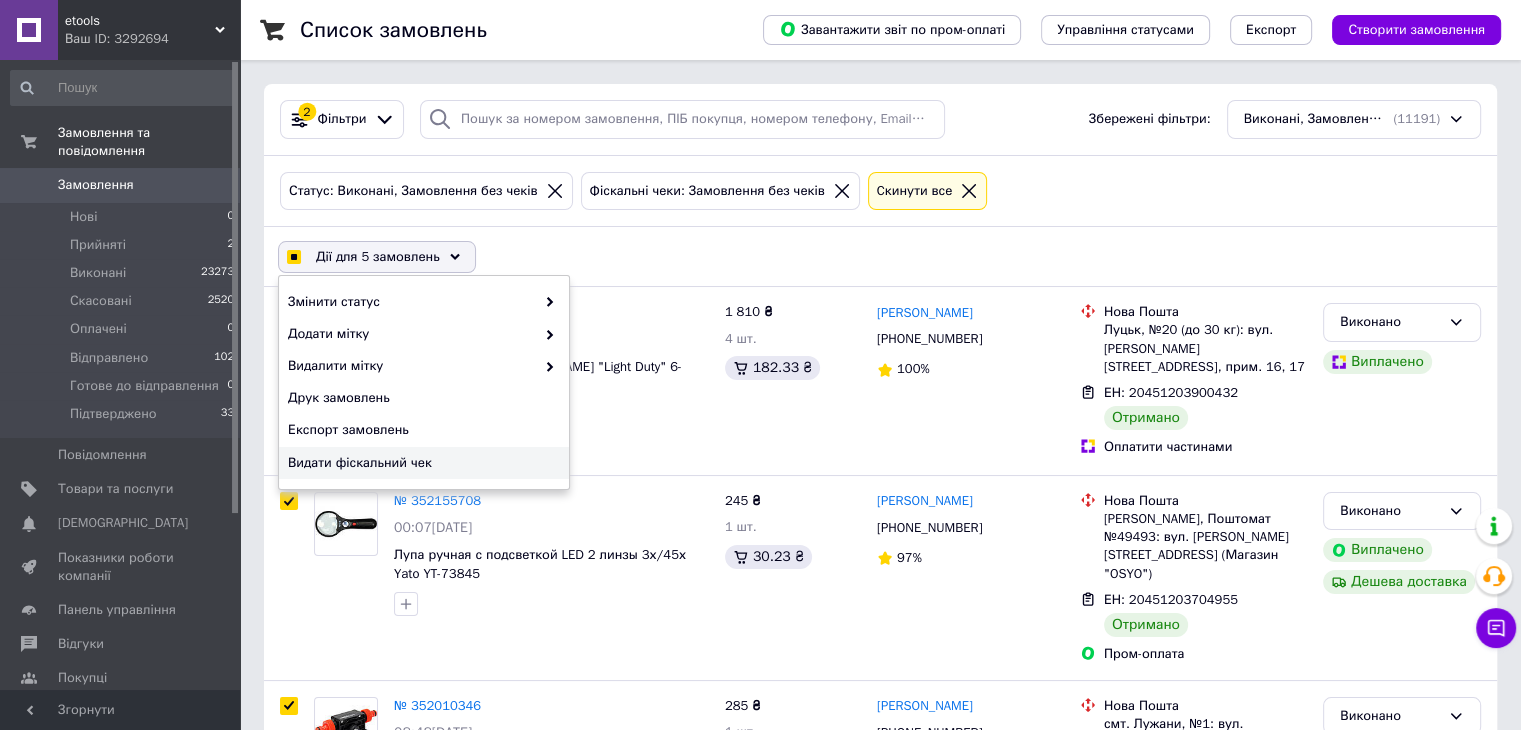 click on "Видати фіскальний чек" at bounding box center (421, 463) 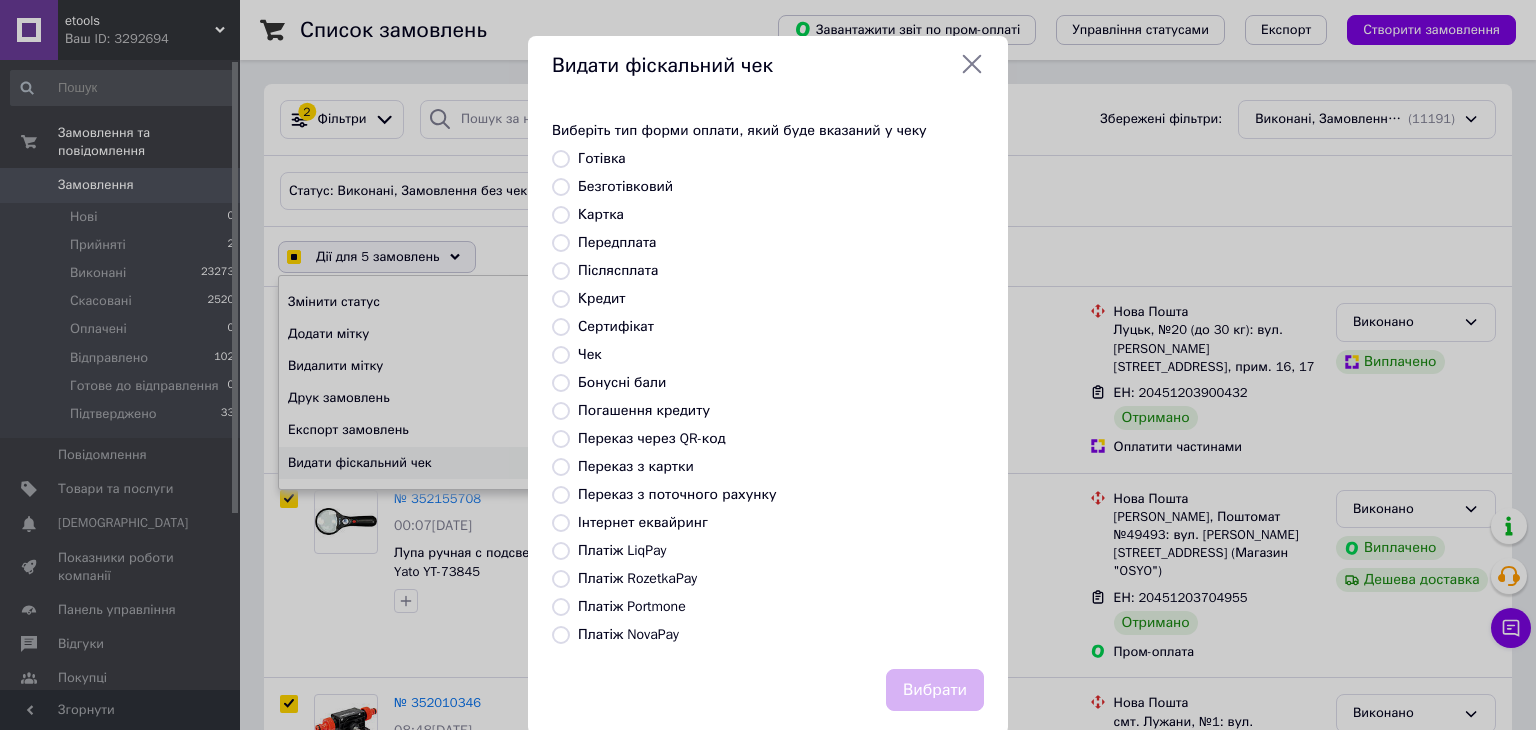 click on "Платіж RozetkaPay" at bounding box center (561, 579) 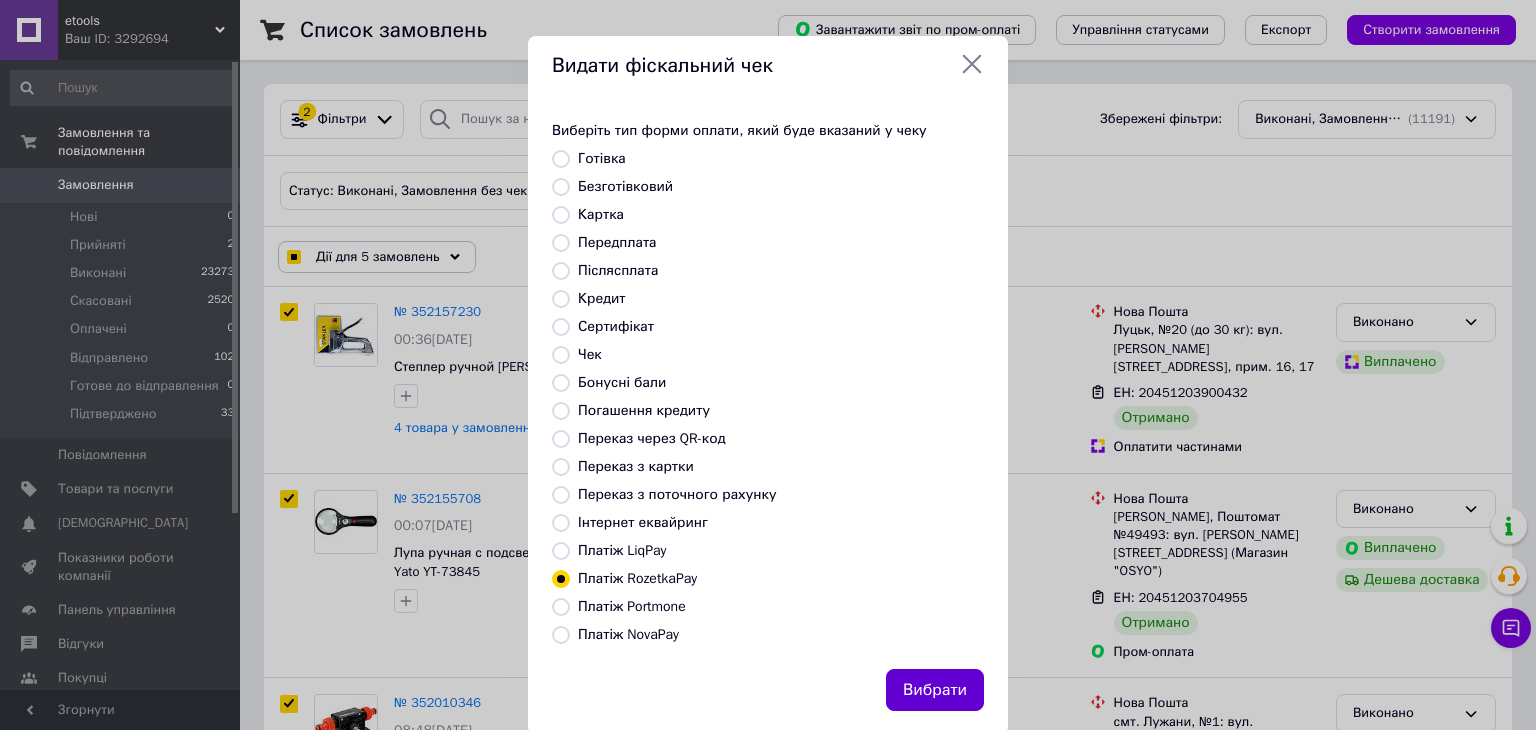 click on "Вибрати" at bounding box center (935, 690) 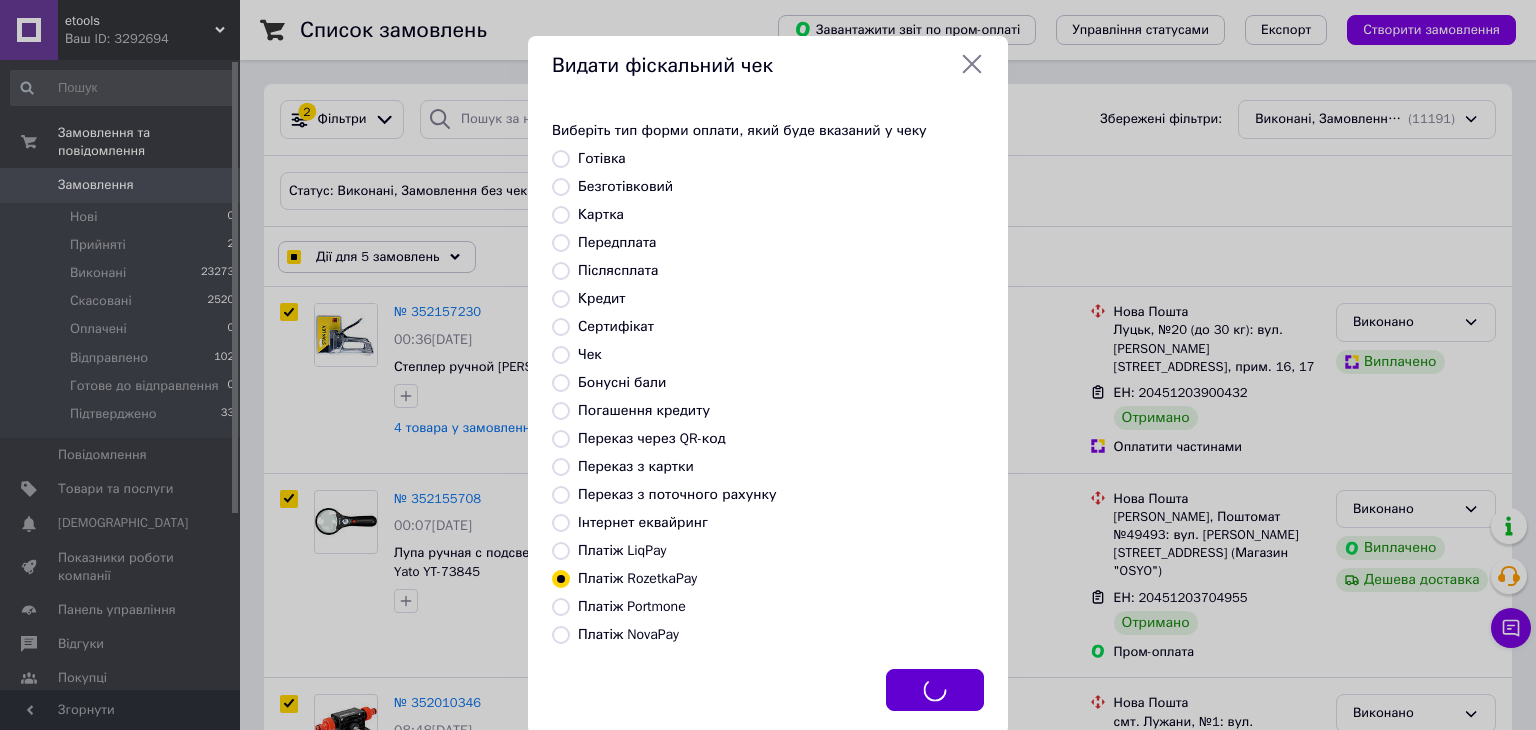 checkbox on "true" 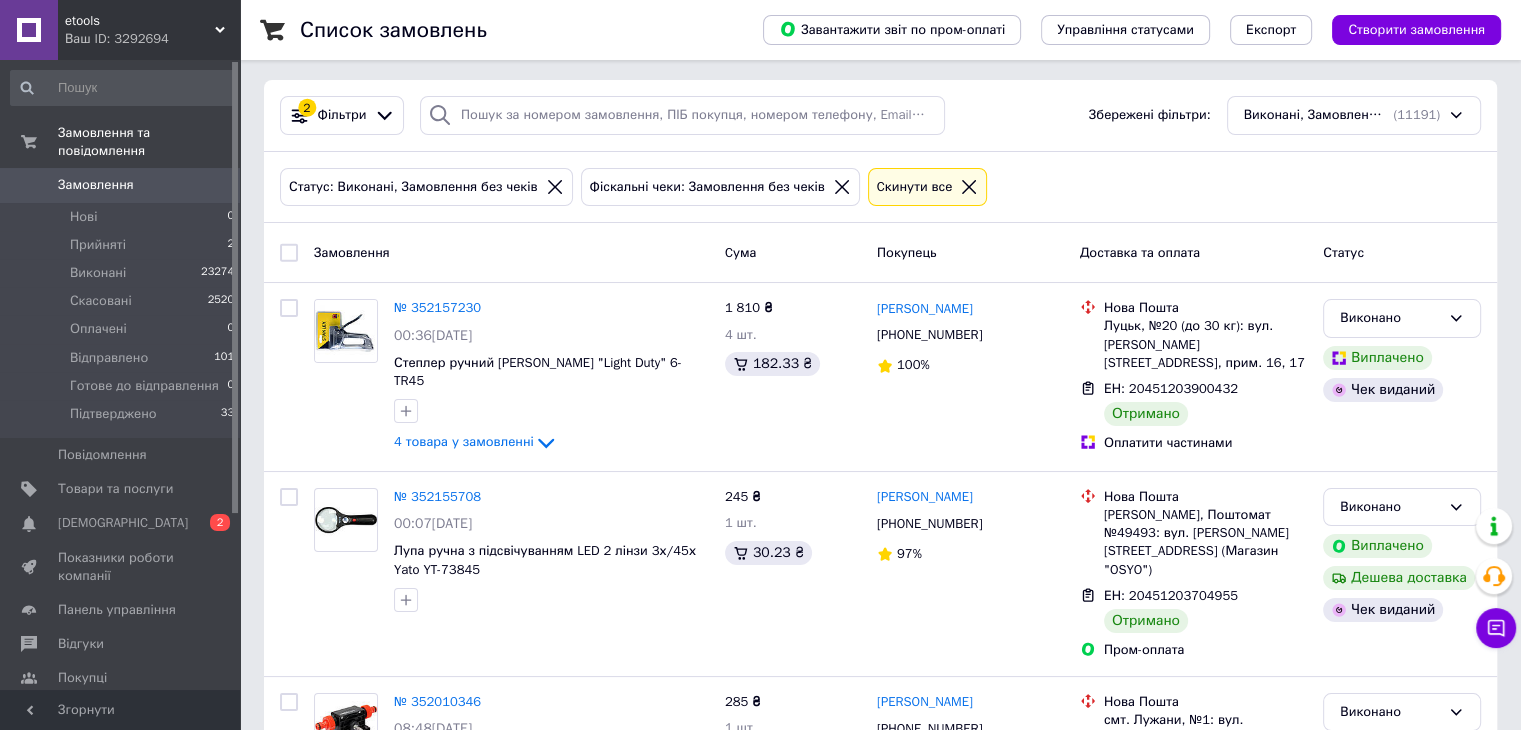 scroll, scrollTop: 0, scrollLeft: 0, axis: both 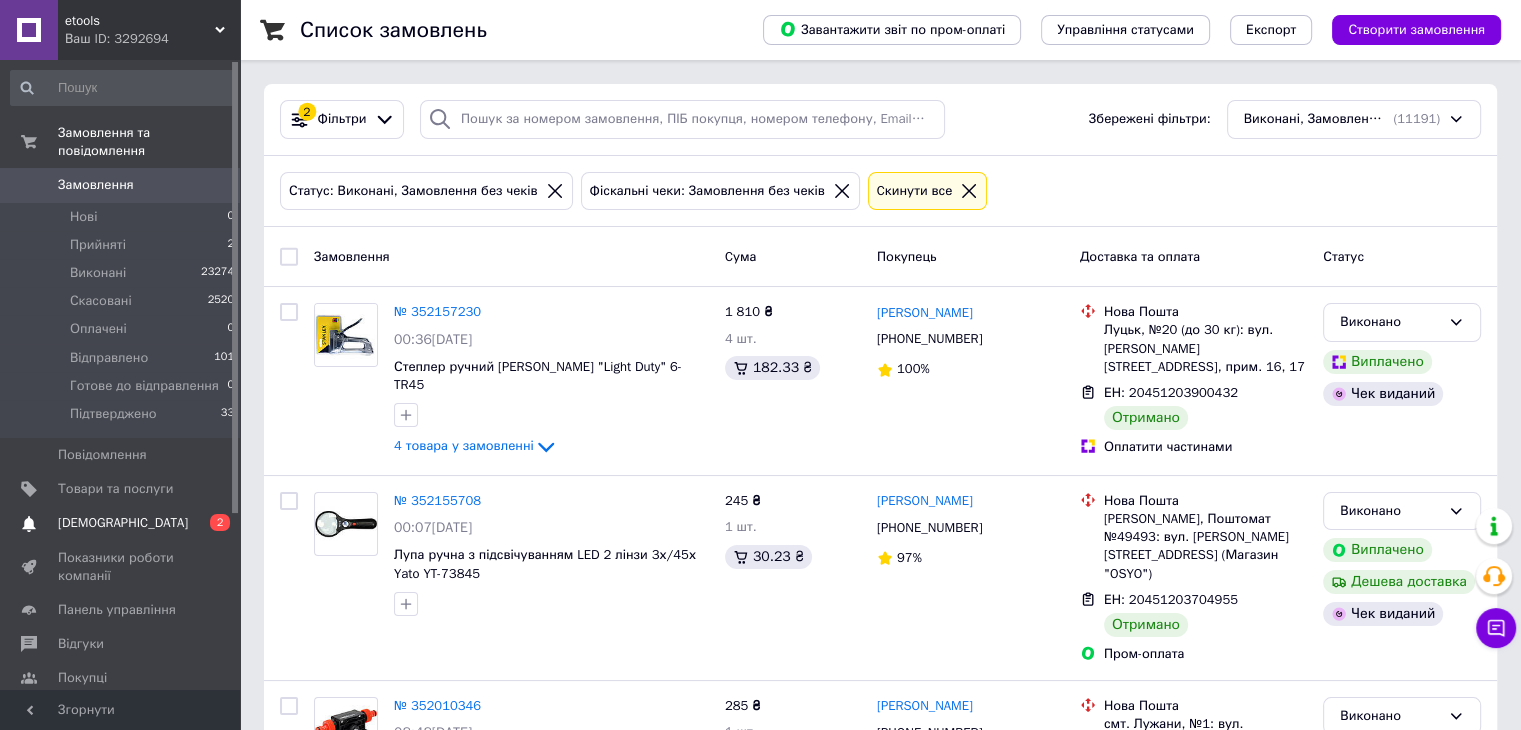 click on "[DEMOGRAPHIC_DATA]" at bounding box center [123, 523] 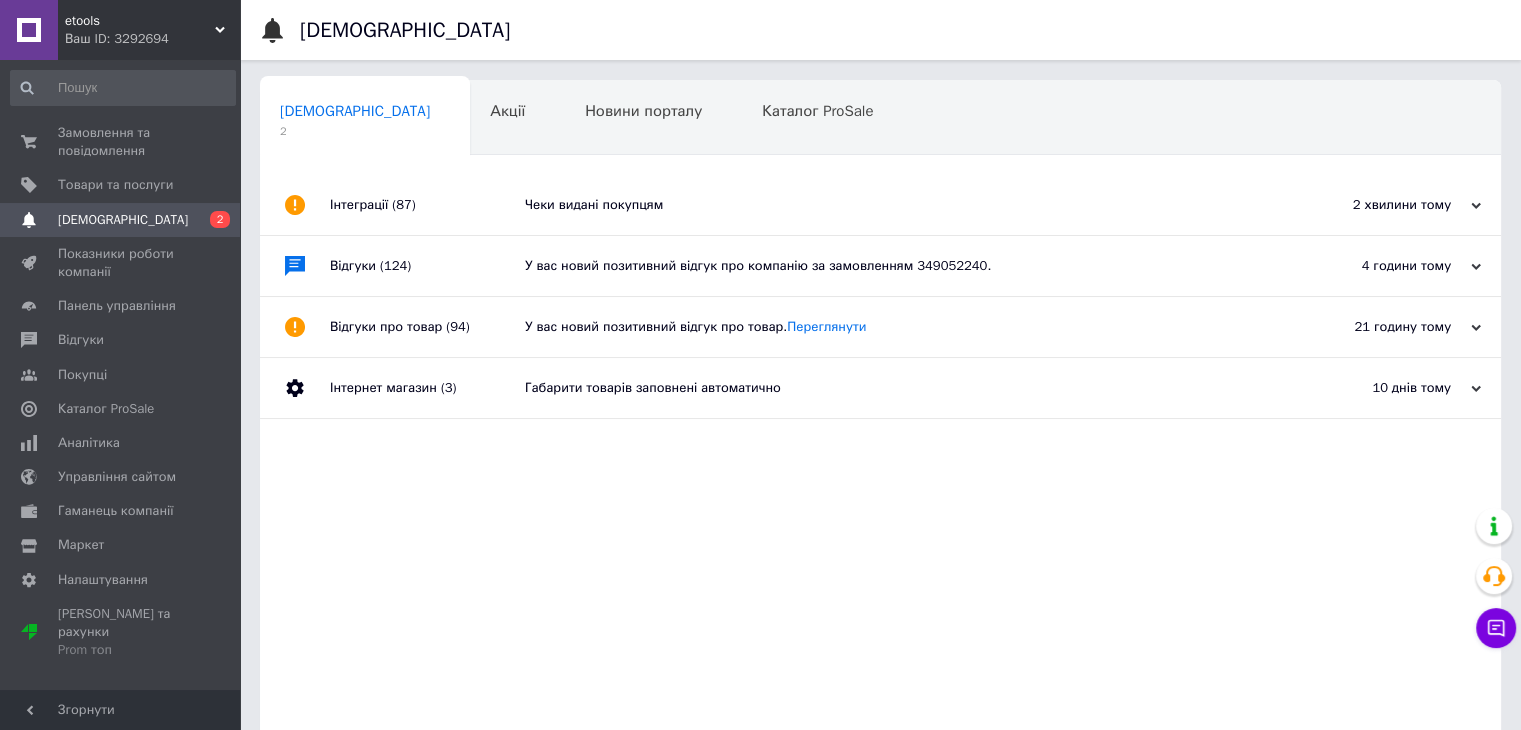 click on "(87)" at bounding box center (403, 204) 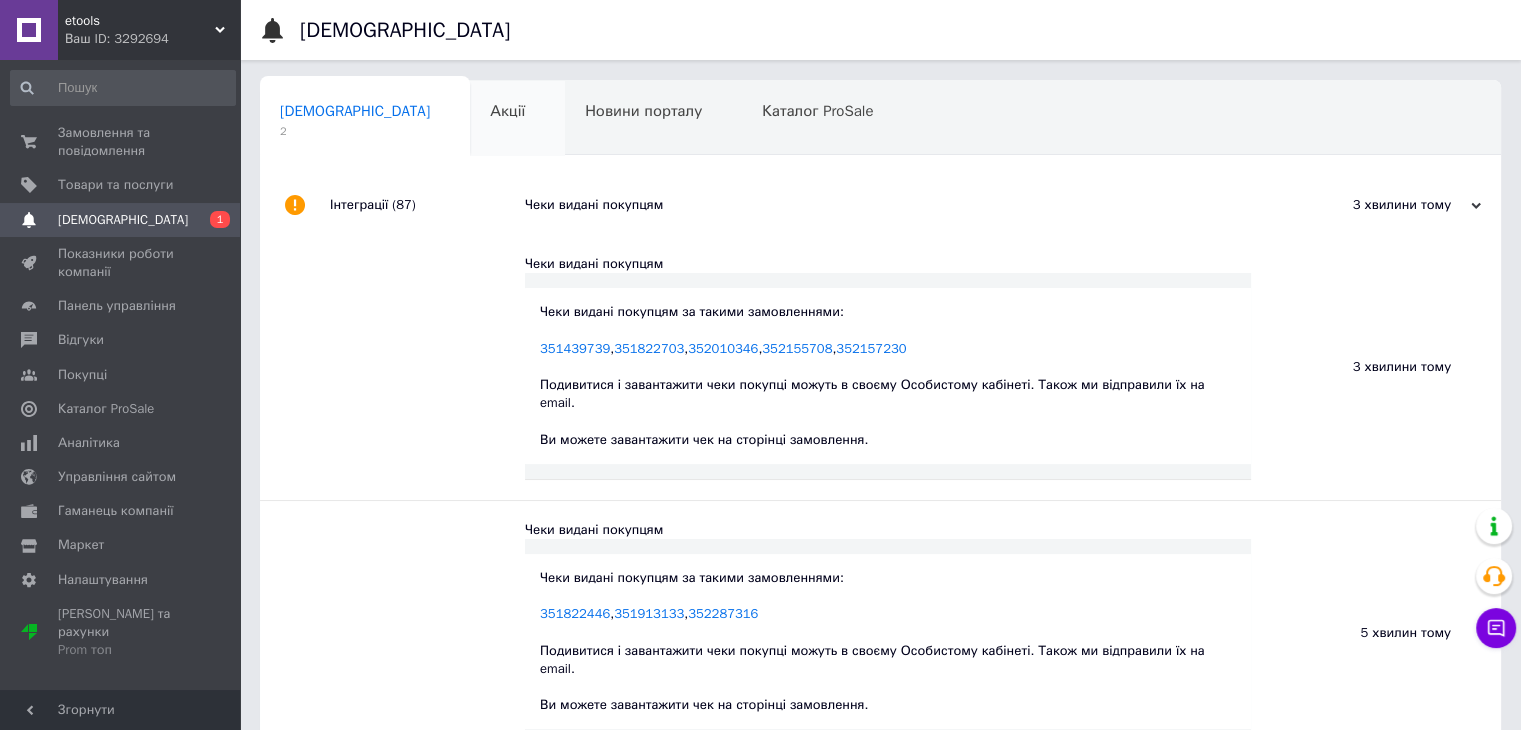 click on "Акції 0" at bounding box center (517, 119) 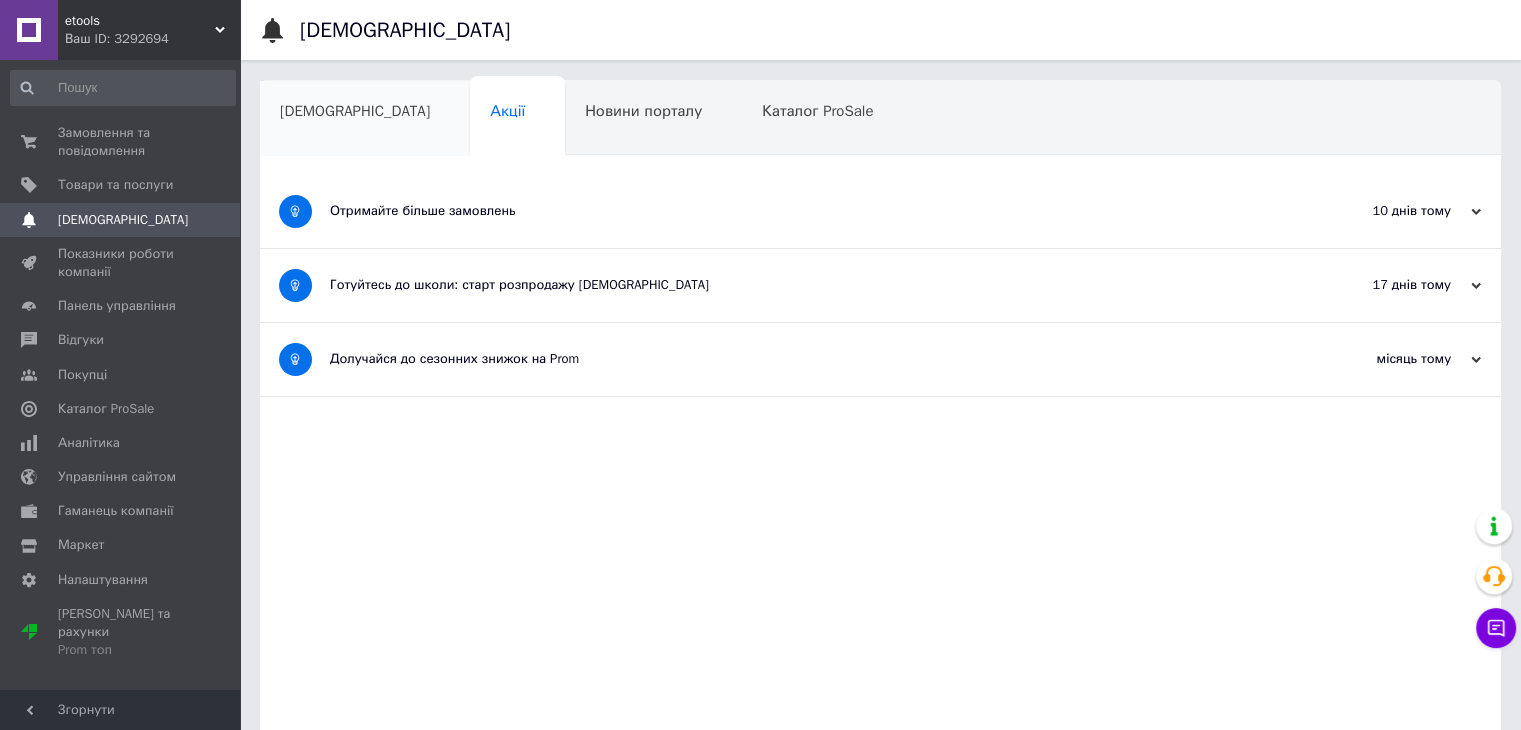click on "[DEMOGRAPHIC_DATA]" at bounding box center [365, 119] 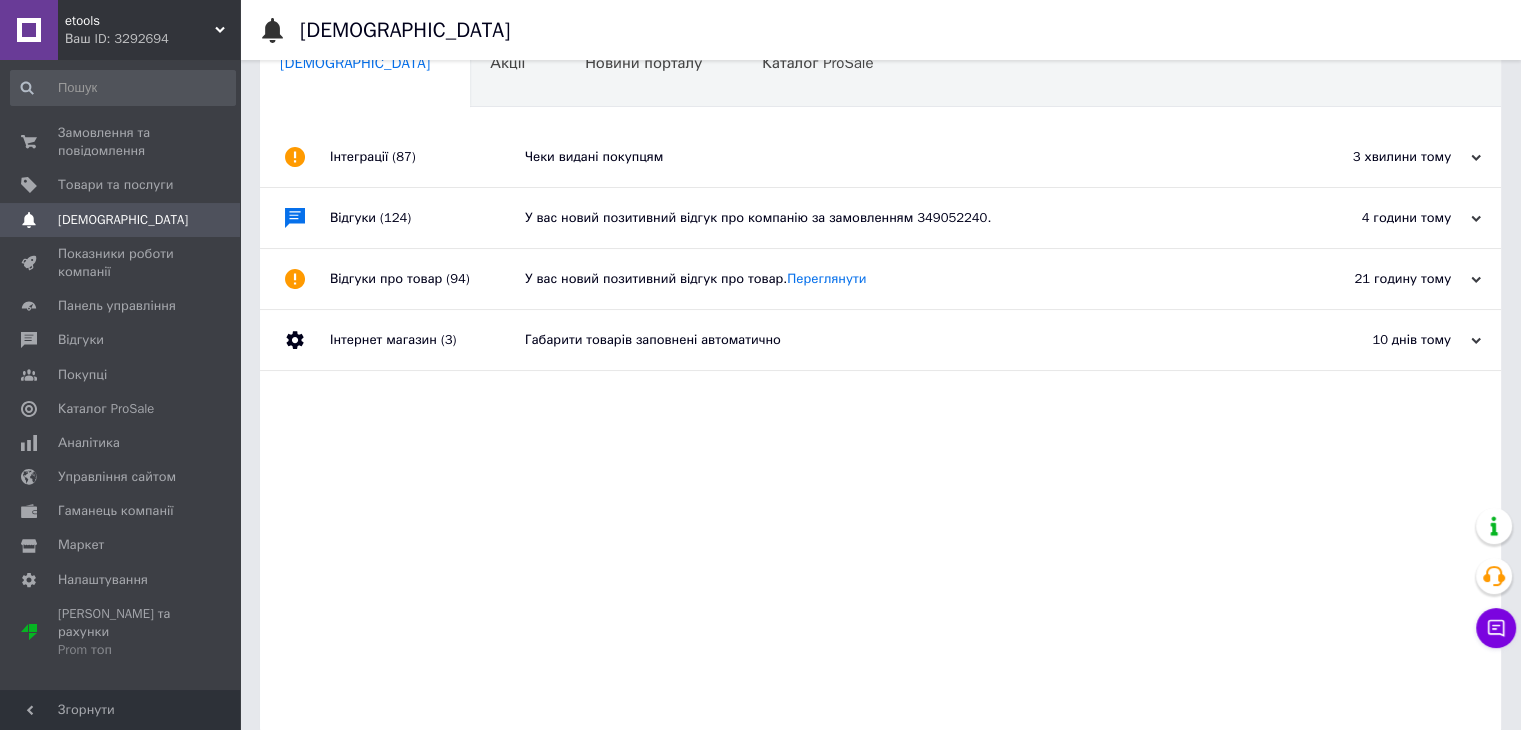 scroll, scrollTop: 75, scrollLeft: 0, axis: vertical 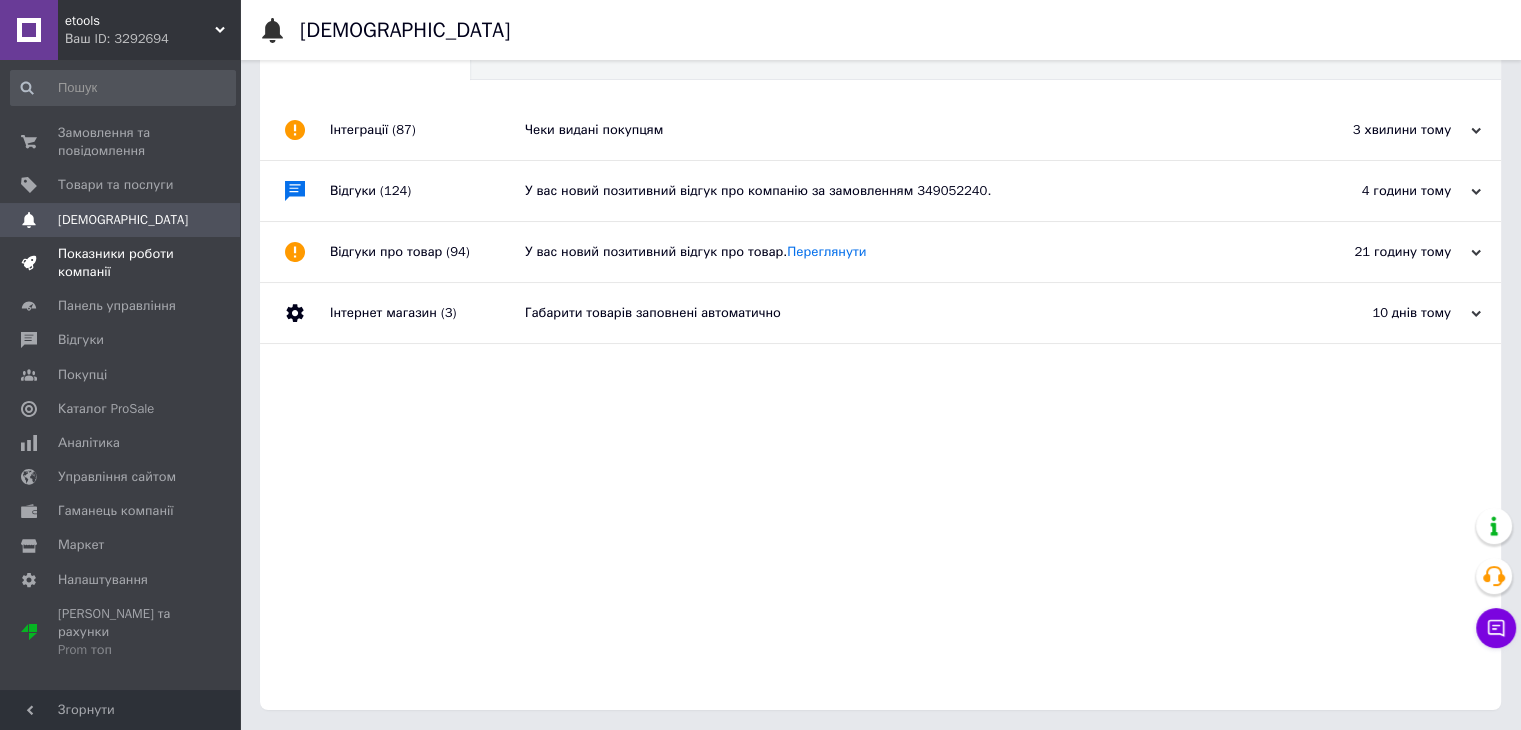 click on "Показники роботи компанії" at bounding box center (121, 263) 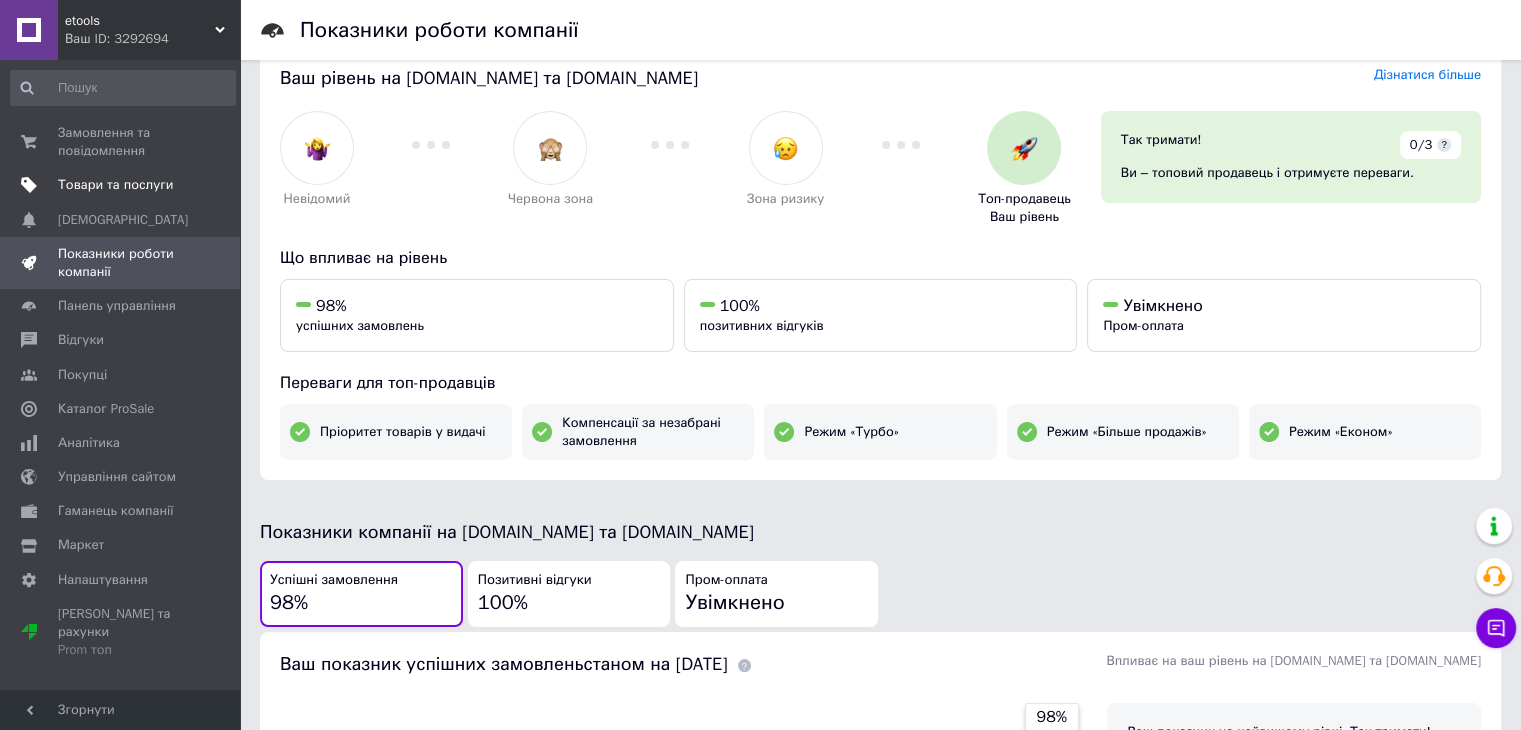 scroll, scrollTop: 0, scrollLeft: 0, axis: both 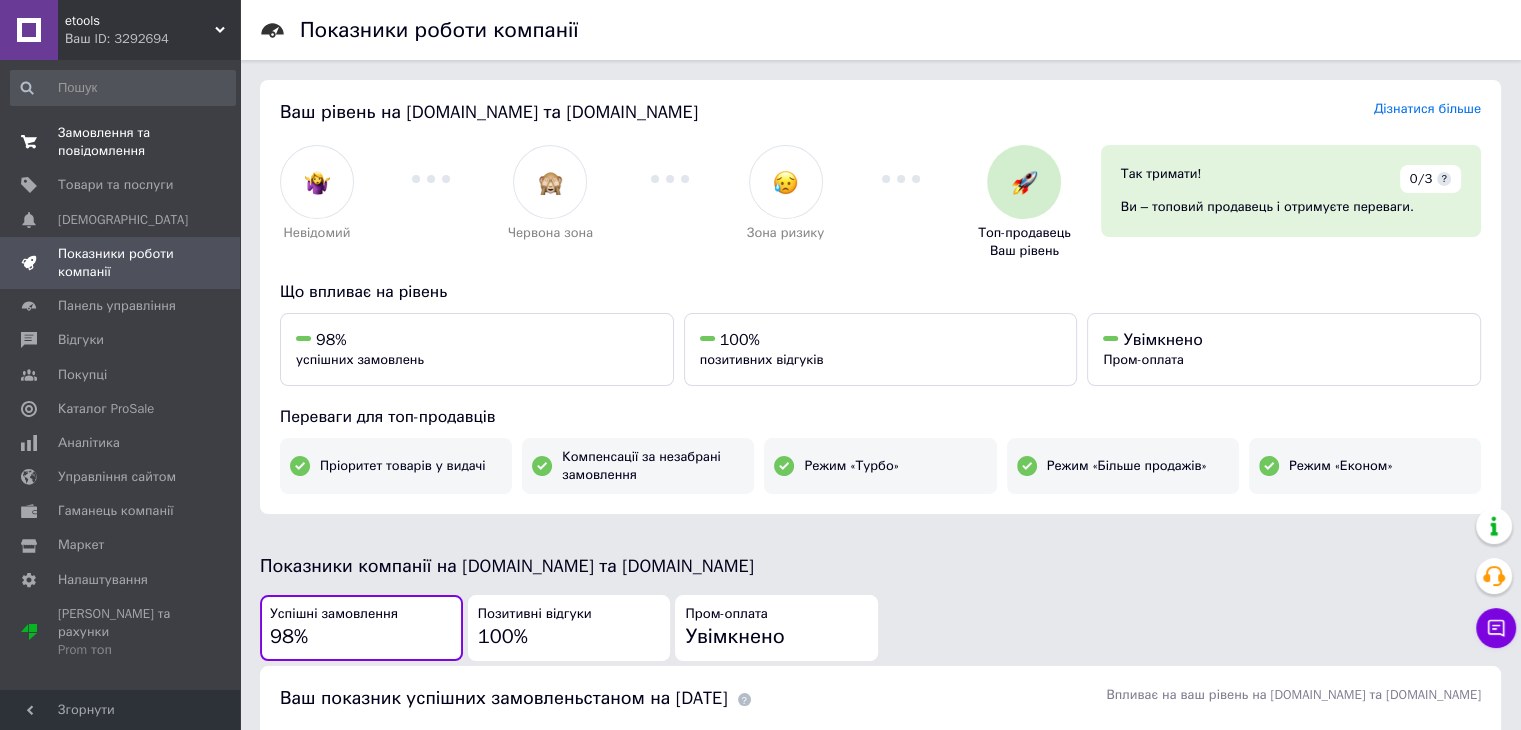click on "Замовлення та повідомлення" at bounding box center [121, 142] 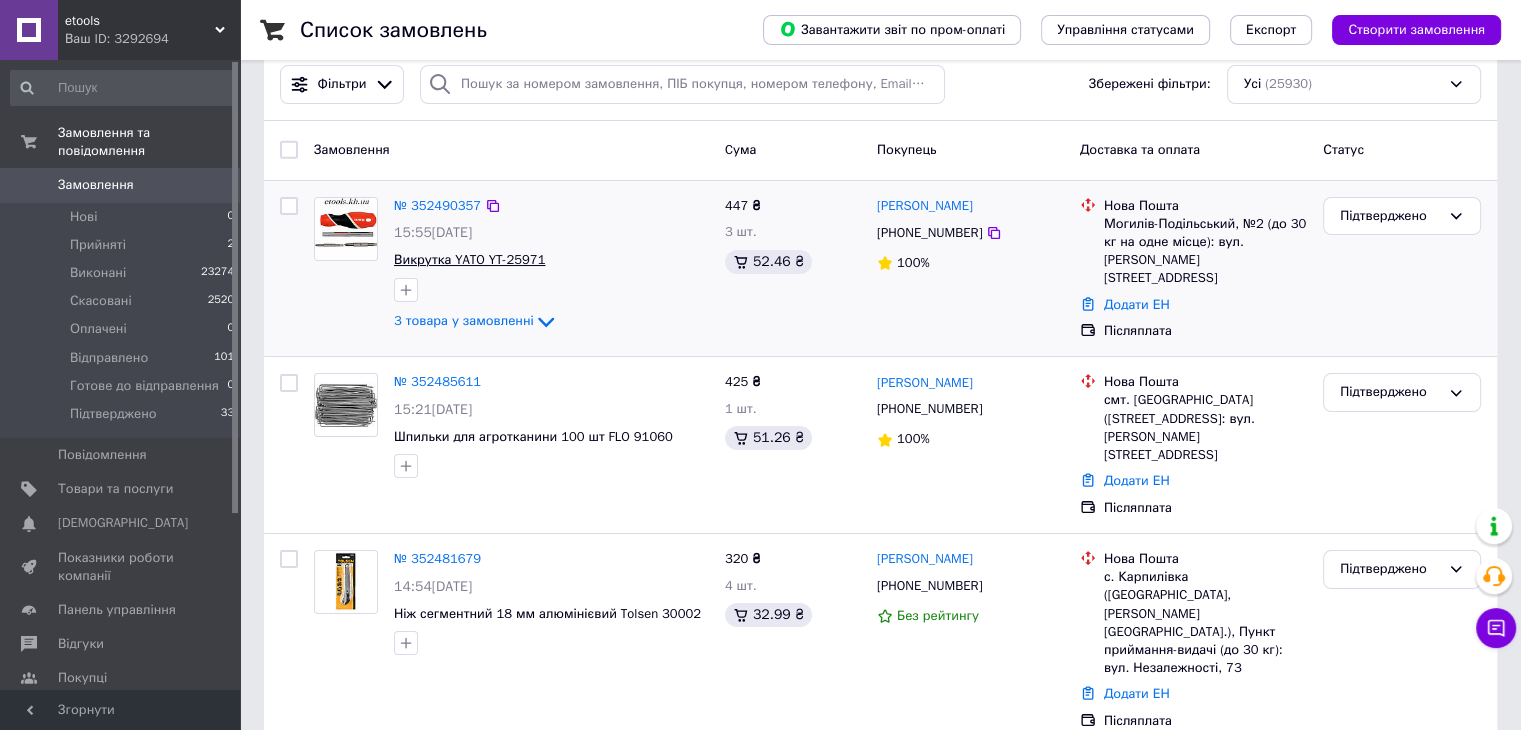 scroll, scrollTop: 0, scrollLeft: 0, axis: both 